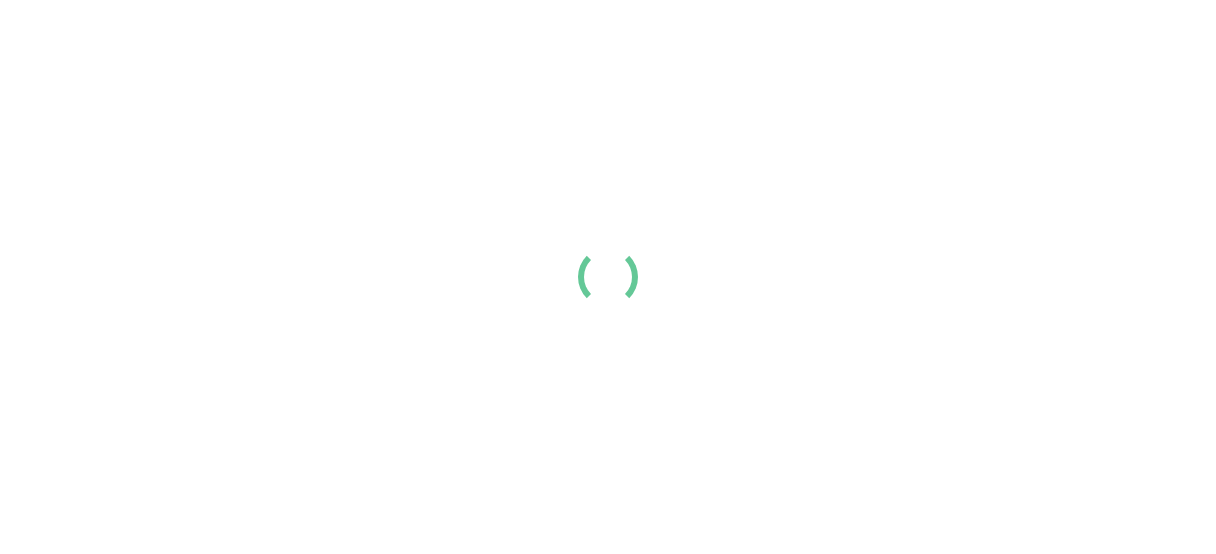 scroll, scrollTop: 0, scrollLeft: 0, axis: both 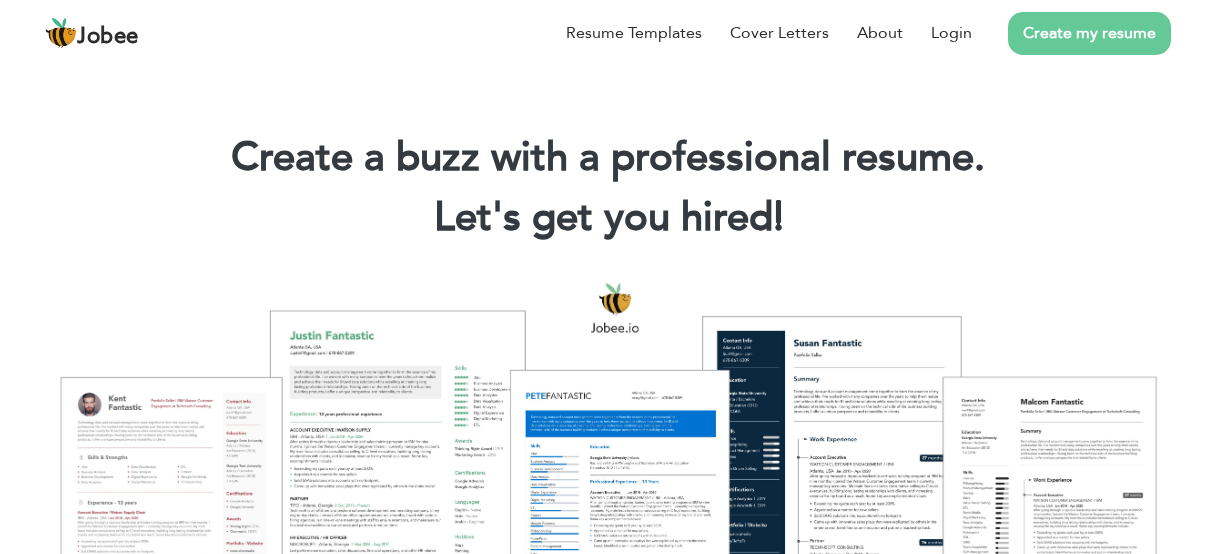 click on "Let's
get you hired!  |" at bounding box center (608, 218) 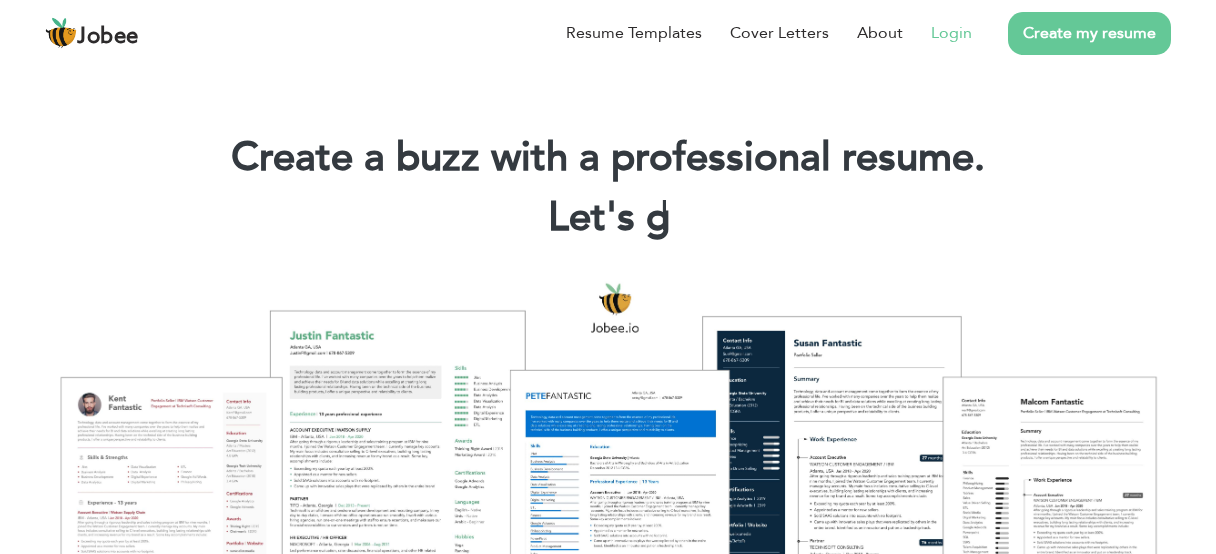 click on "Login" at bounding box center [951, 33] 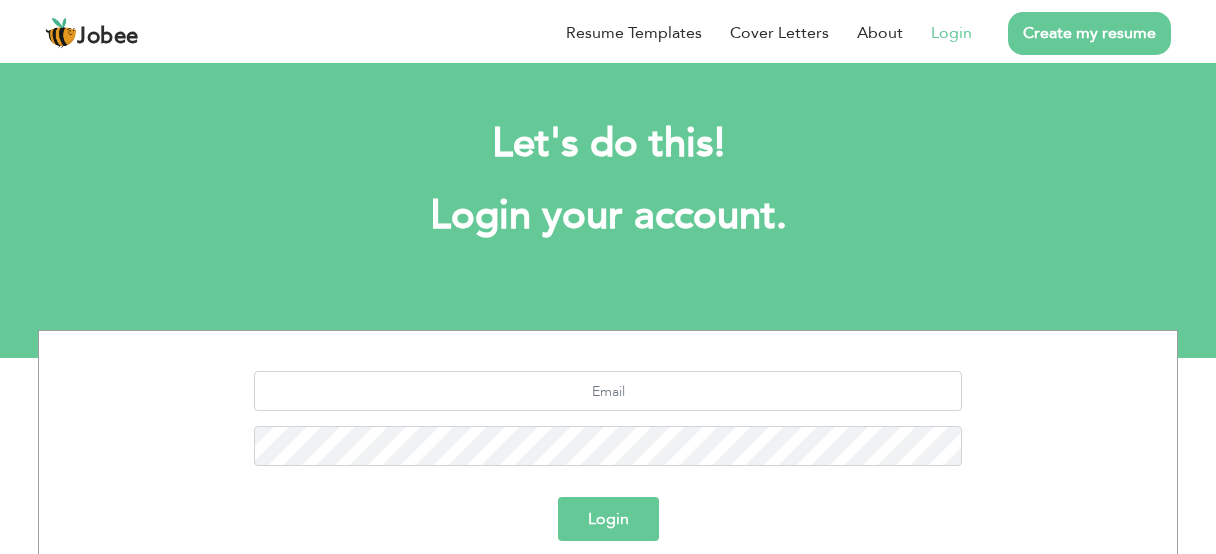 scroll, scrollTop: 0, scrollLeft: 0, axis: both 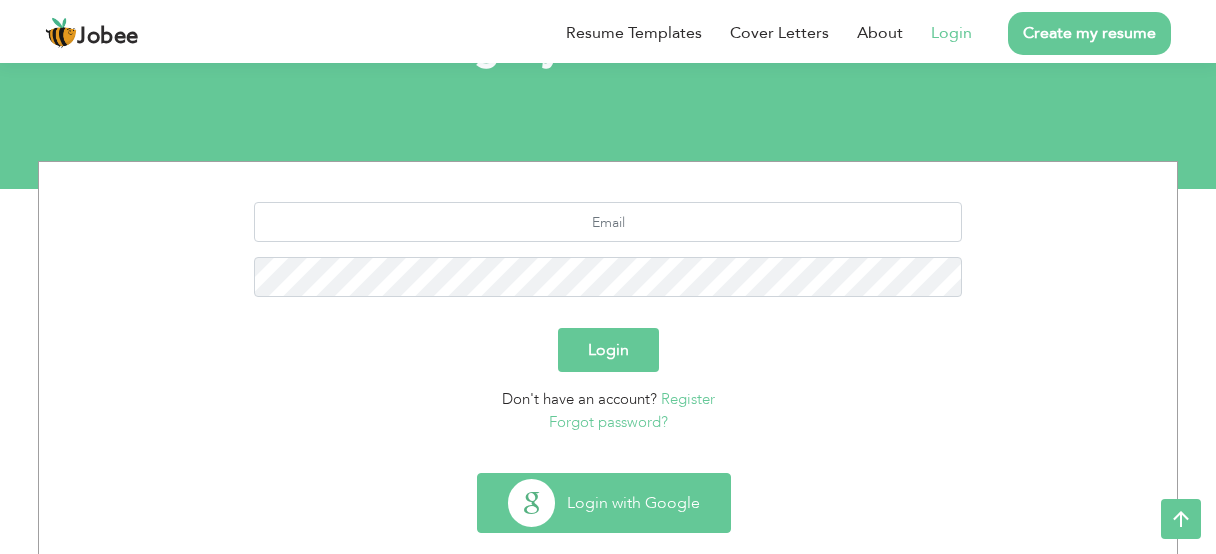 click on "Login with Google" at bounding box center (604, 503) 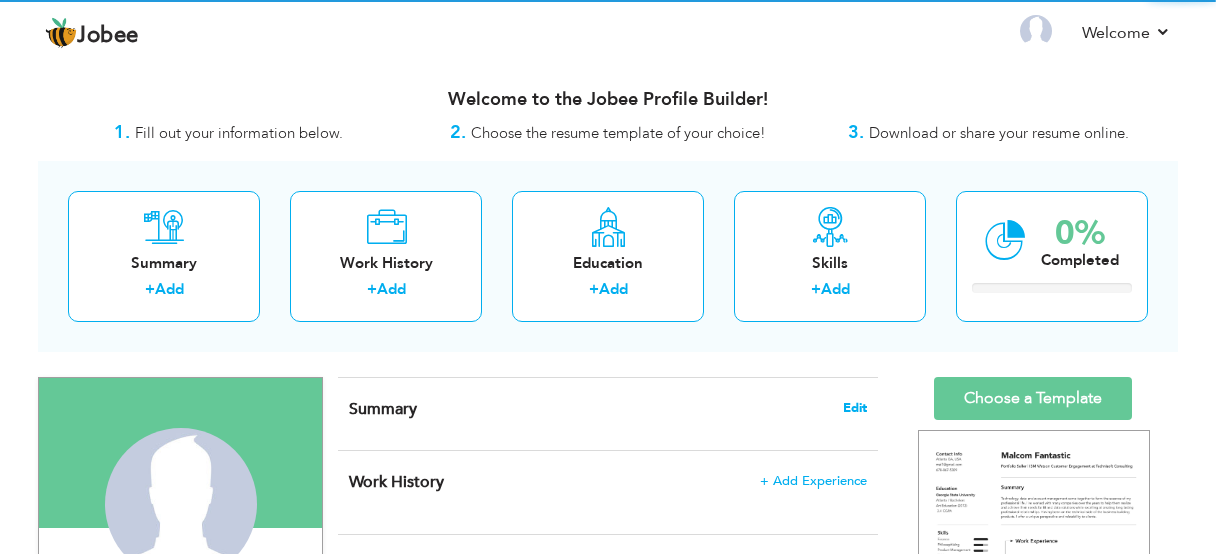 scroll, scrollTop: 0, scrollLeft: 0, axis: both 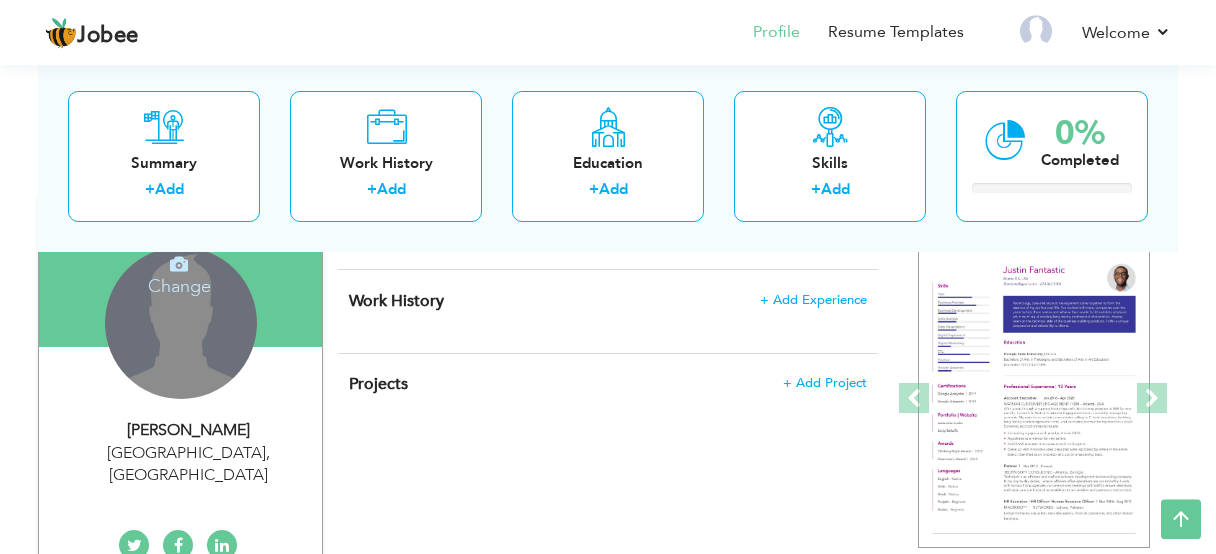 click on "Change
Remove" at bounding box center [181, 323] 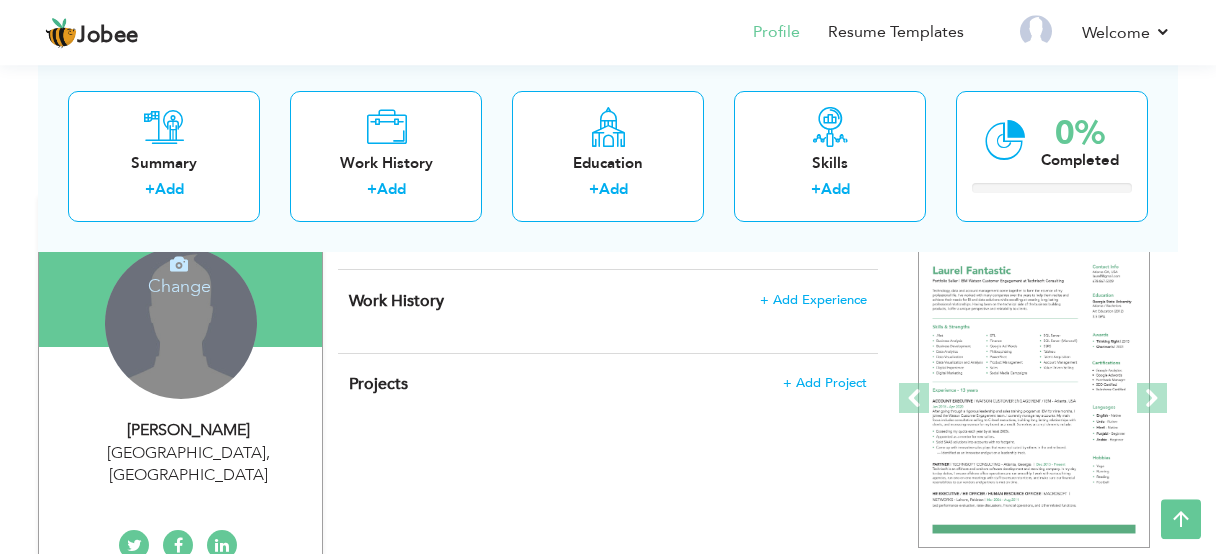 click on "Change
Remove" at bounding box center [181, 323] 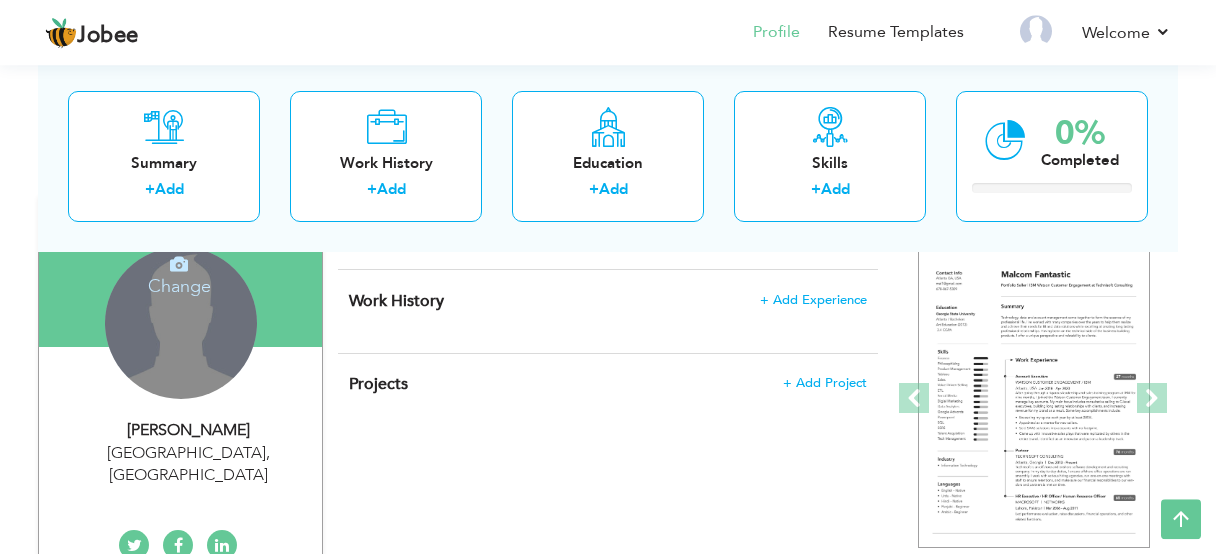 click on "Change
Remove" at bounding box center [181, 323] 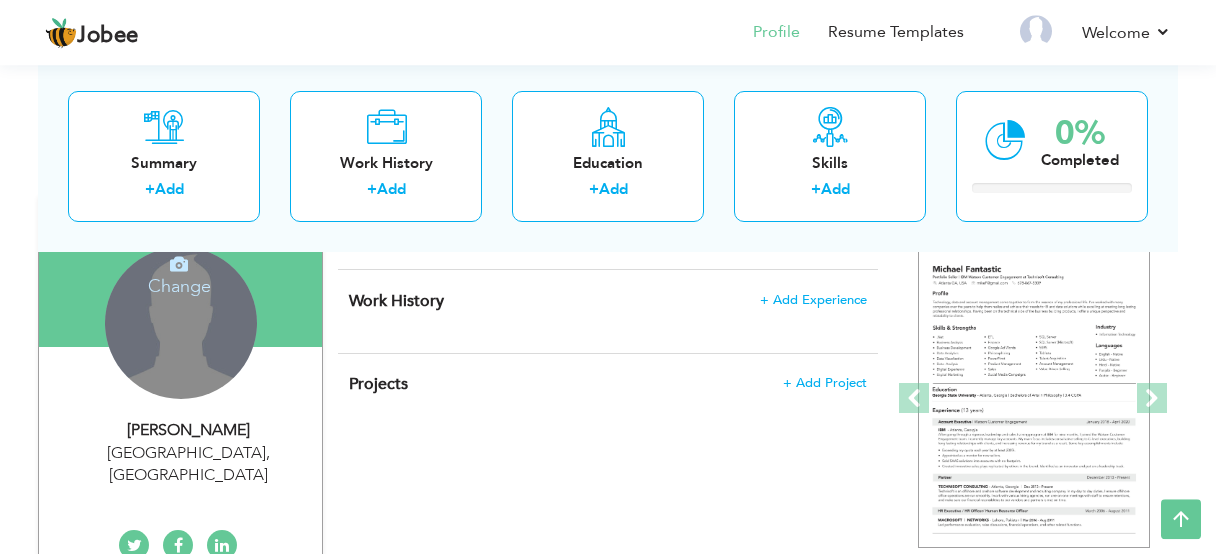 click on "Change
Remove" at bounding box center (181, 323) 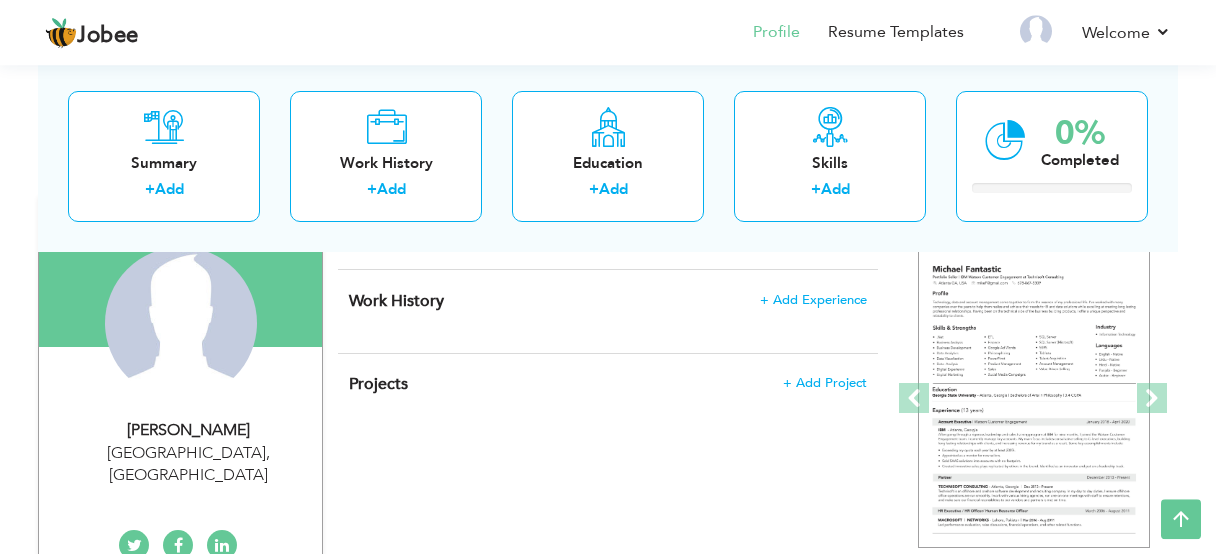 click on "Change
Remove" at bounding box center (180, 333) 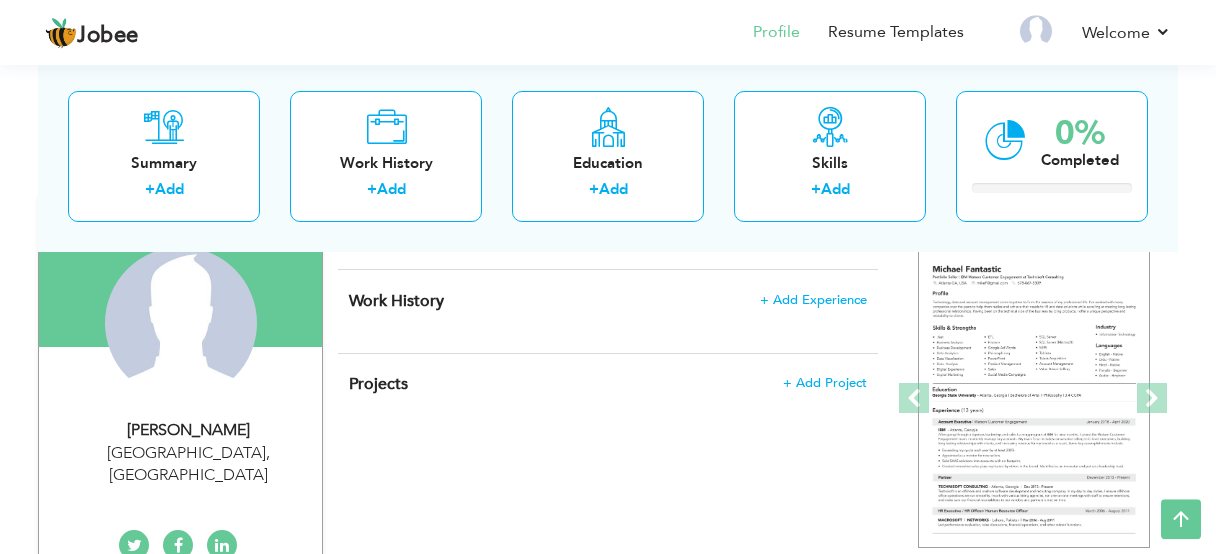 click on "Change
Remove" at bounding box center (180, 333) 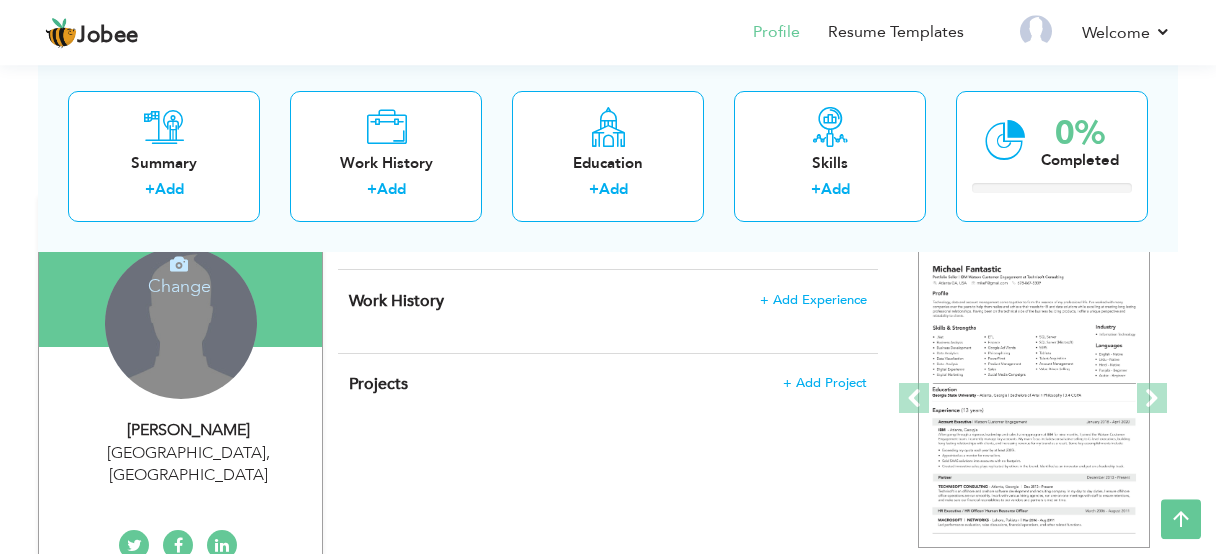 click on "Change
Remove" at bounding box center [181, 323] 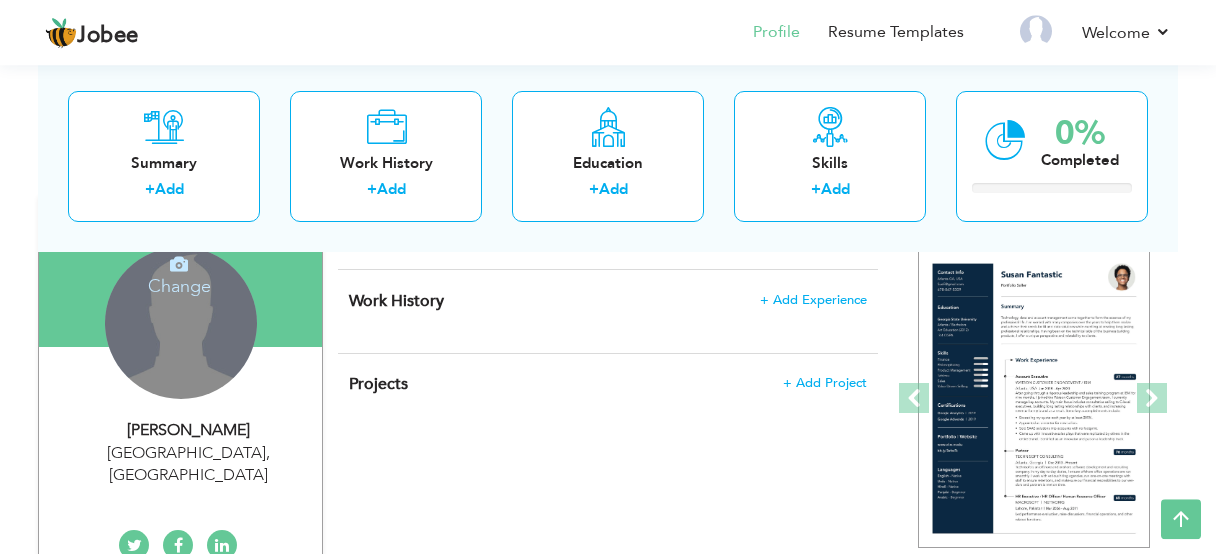 click at bounding box center [179, 264] 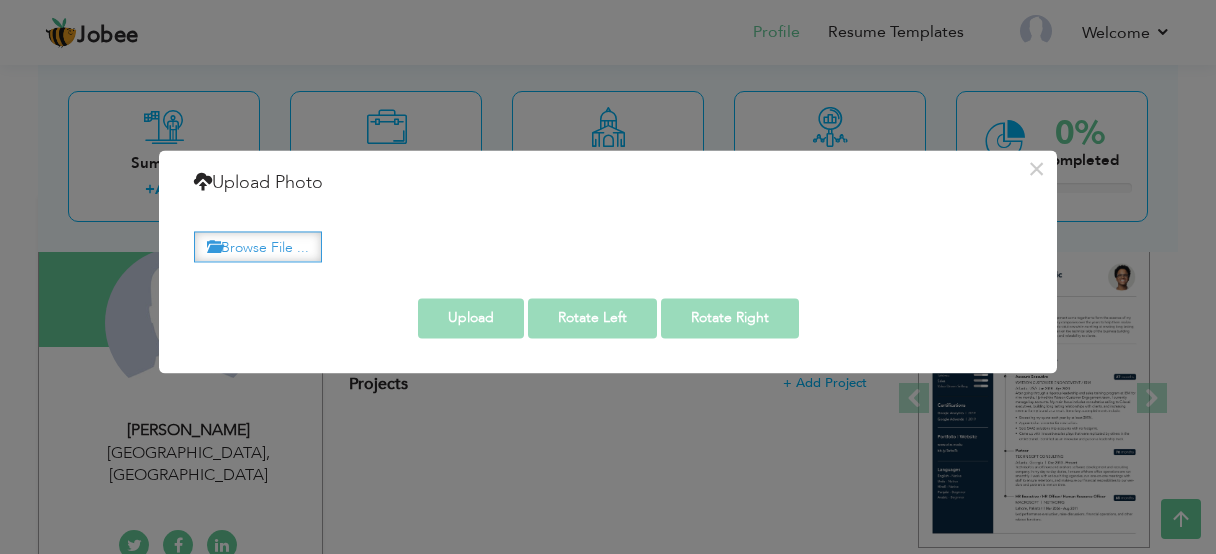 click on "Browse File ..." at bounding box center (258, 246) 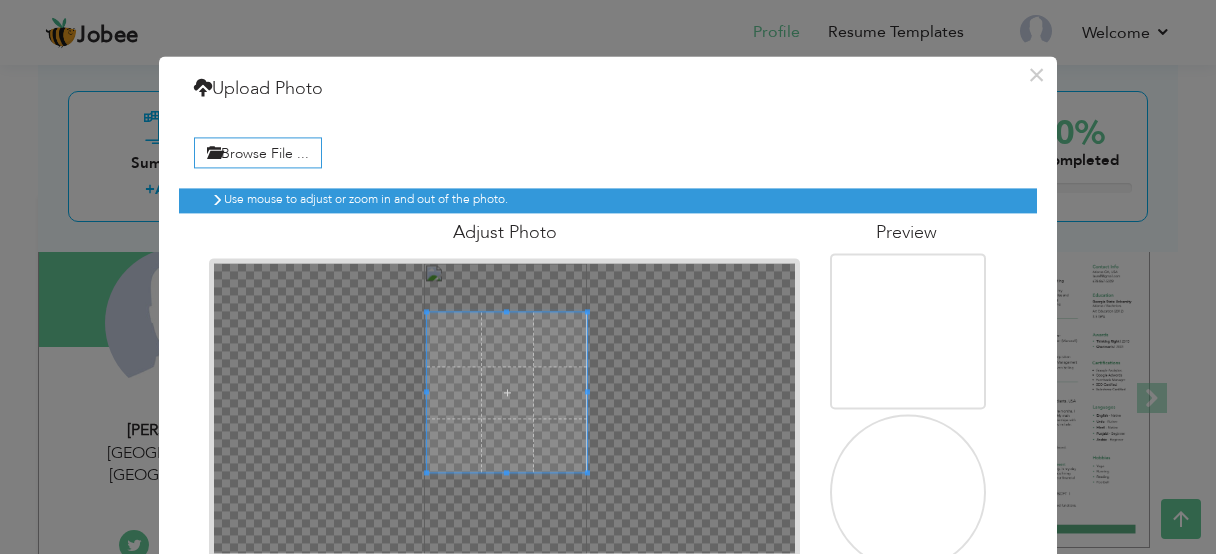 click at bounding box center (507, 393) 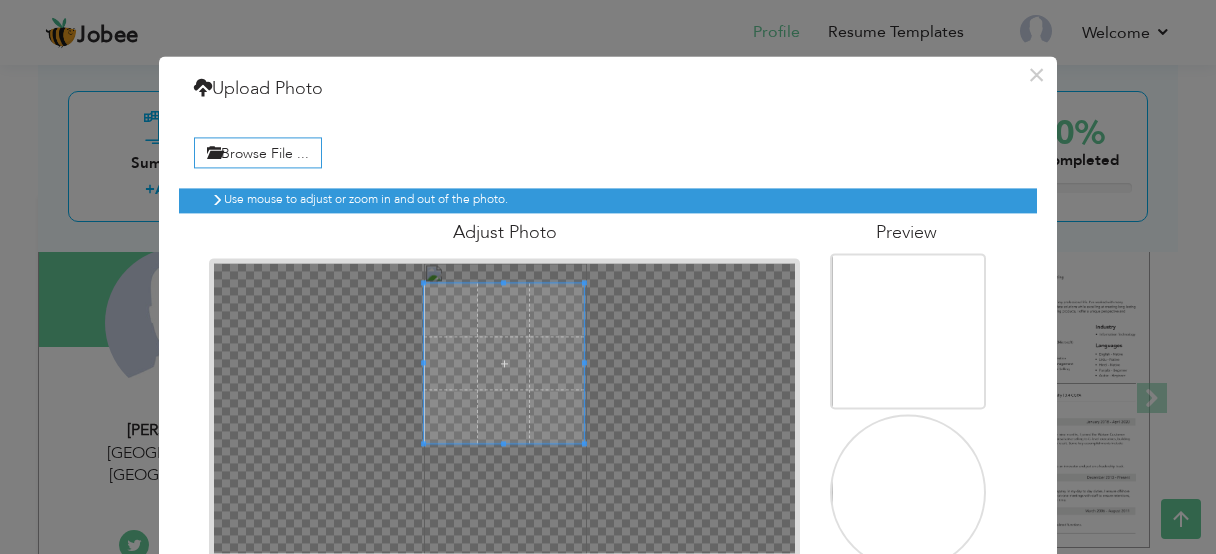 click at bounding box center [504, 363] 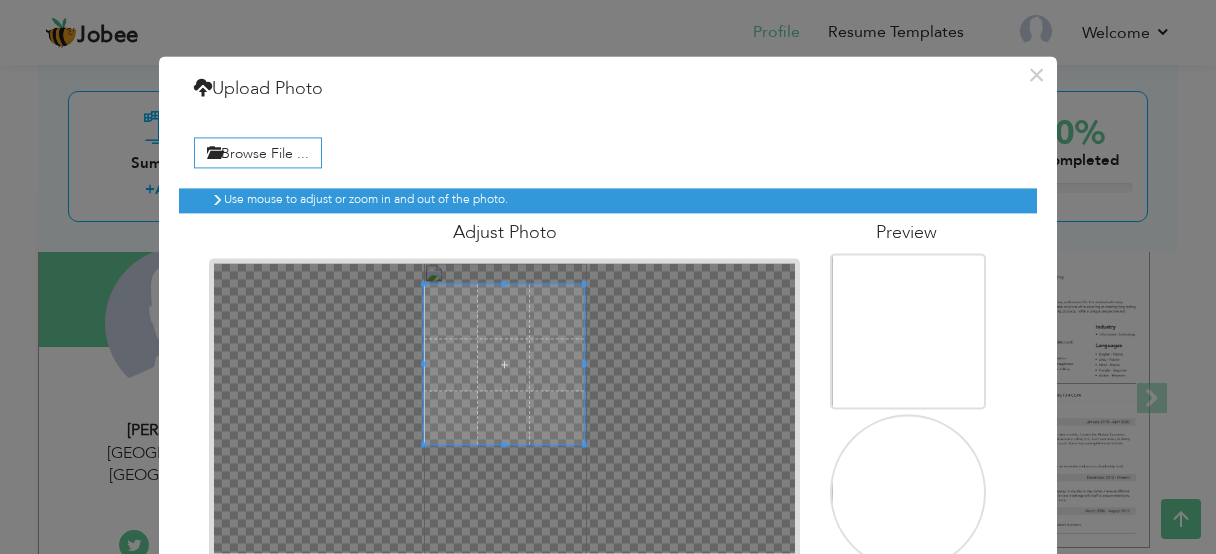 click at bounding box center [505, 408] 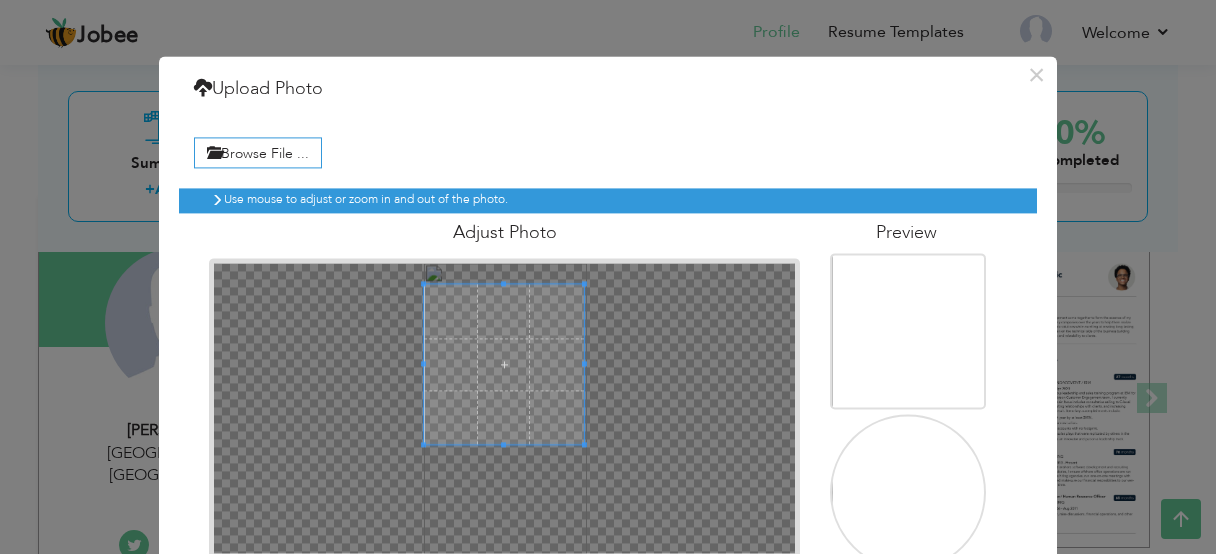 click at bounding box center [504, 365] 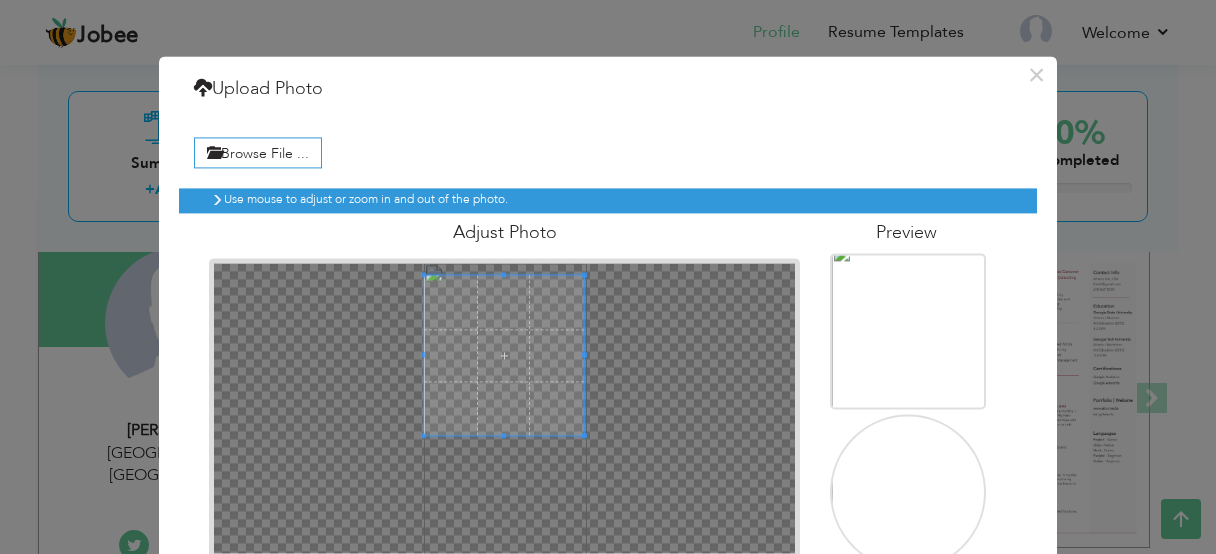 click at bounding box center (504, 356) 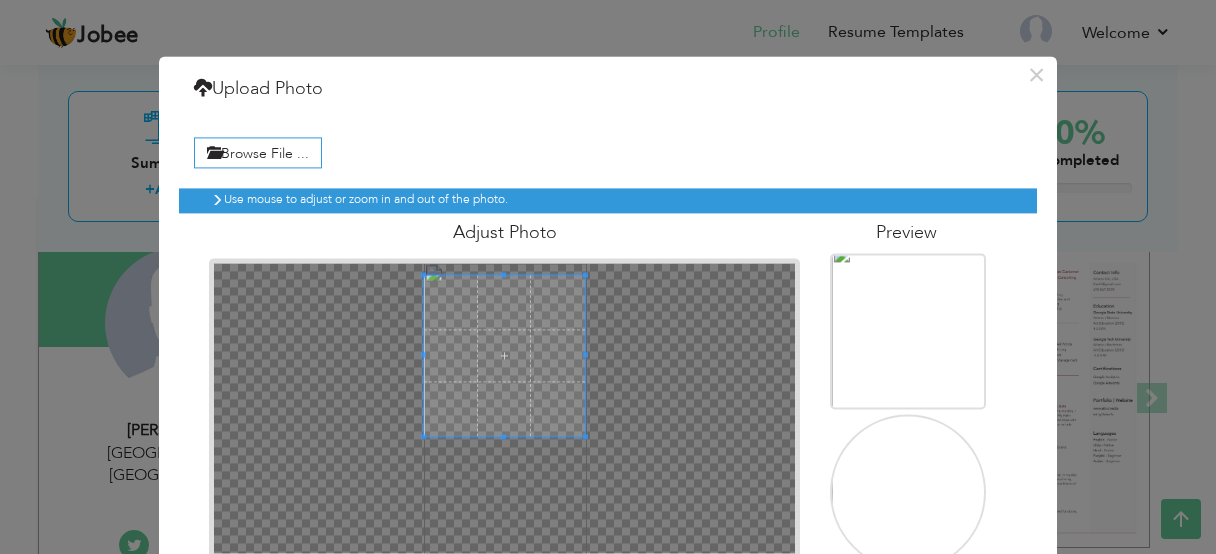 click at bounding box center [504, 355] 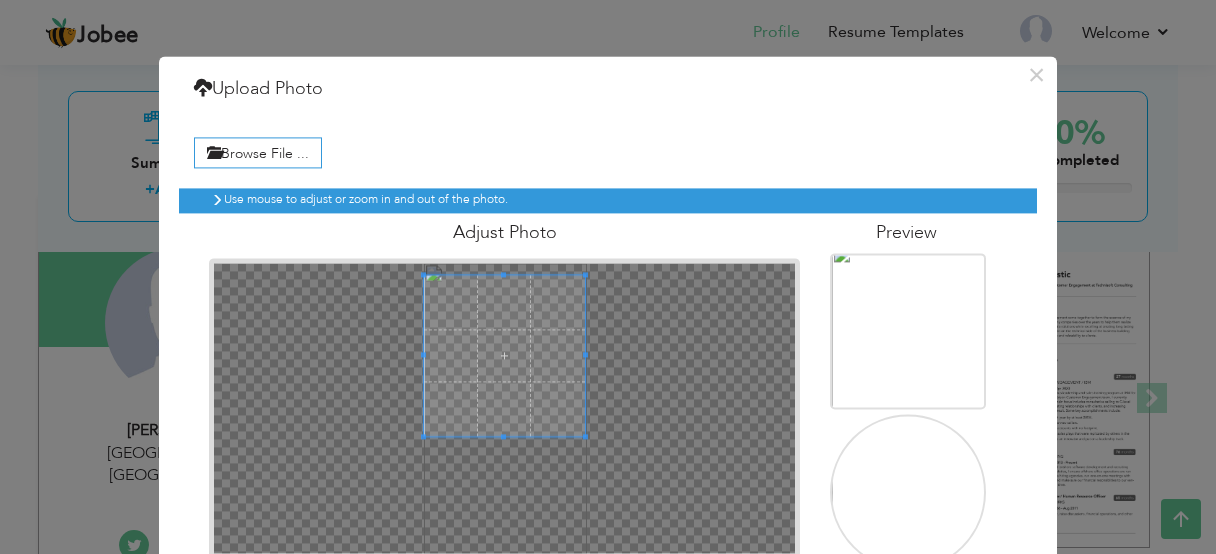 click at bounding box center (911, 546) 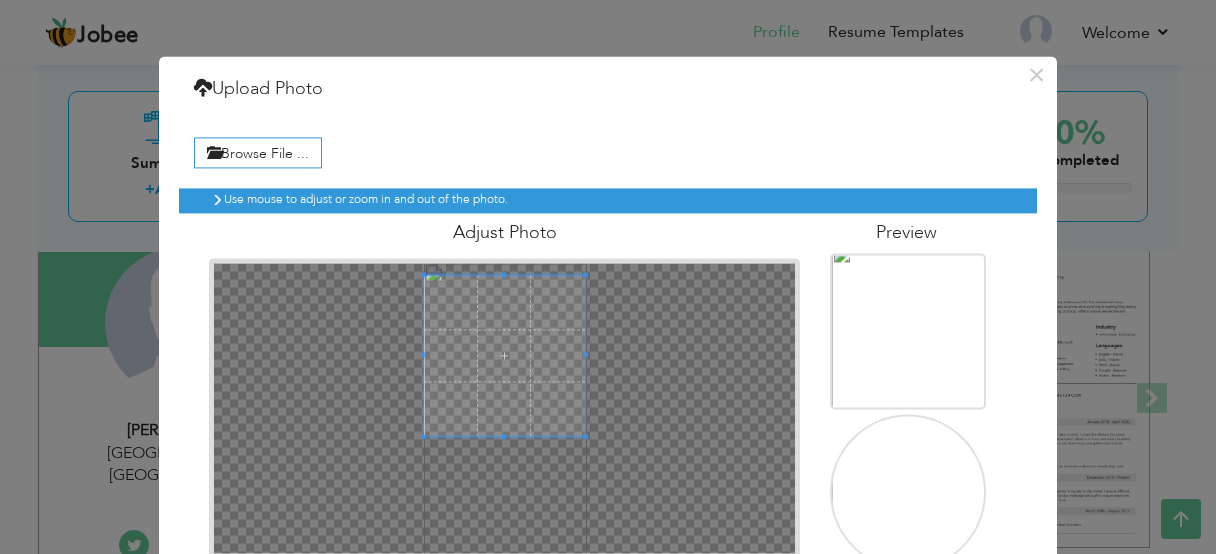 click at bounding box center [911, 546] 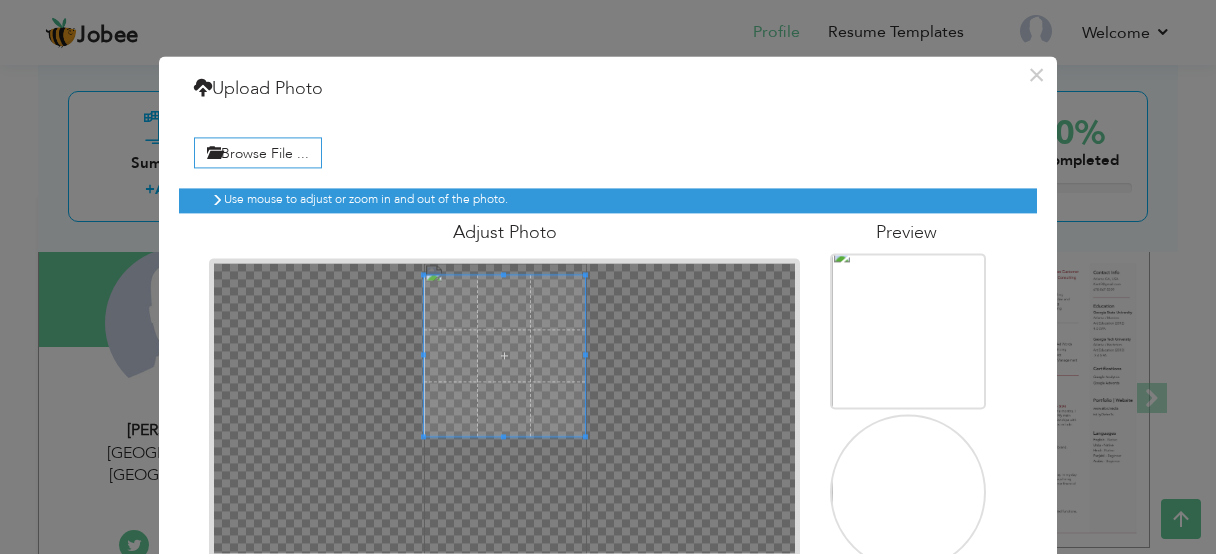 click at bounding box center [911, 546] 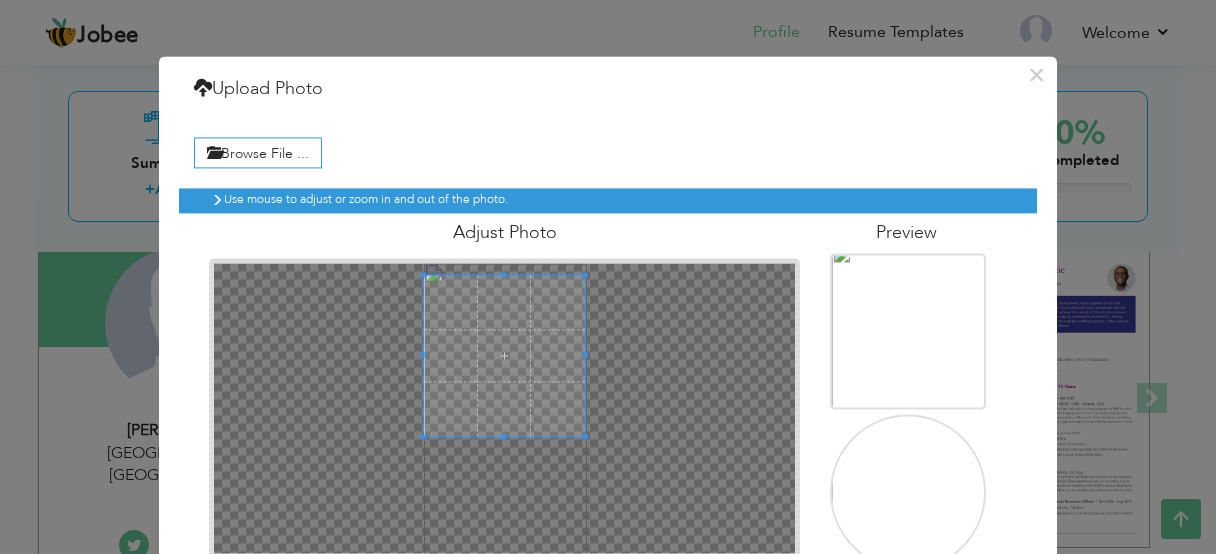click at bounding box center (911, 546) 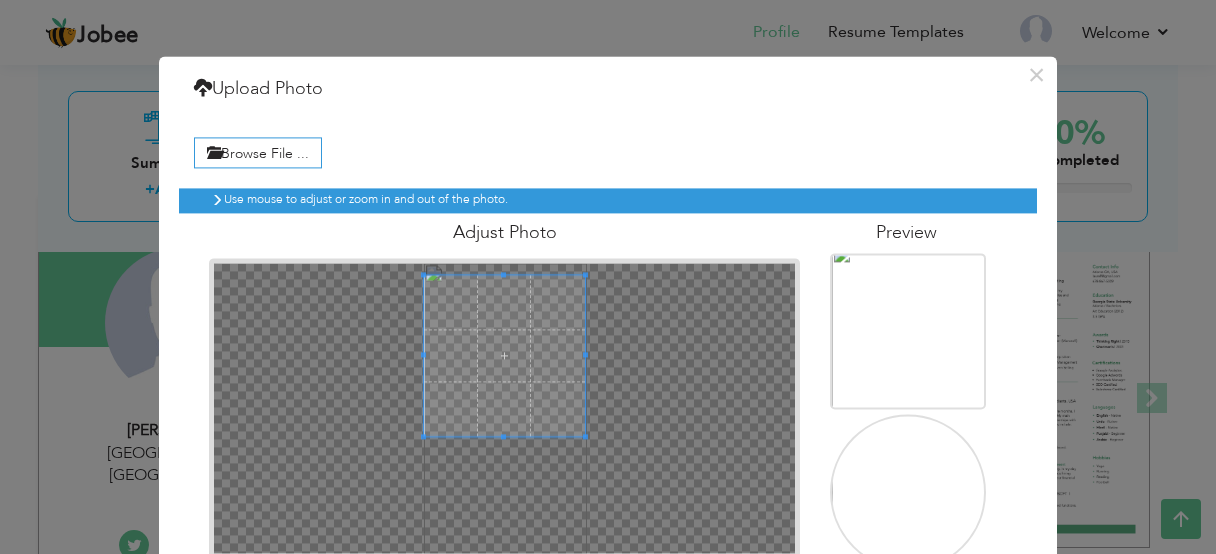 click on "Use mouse to adjust or zoom in and out of the photo." at bounding box center [610, 200] 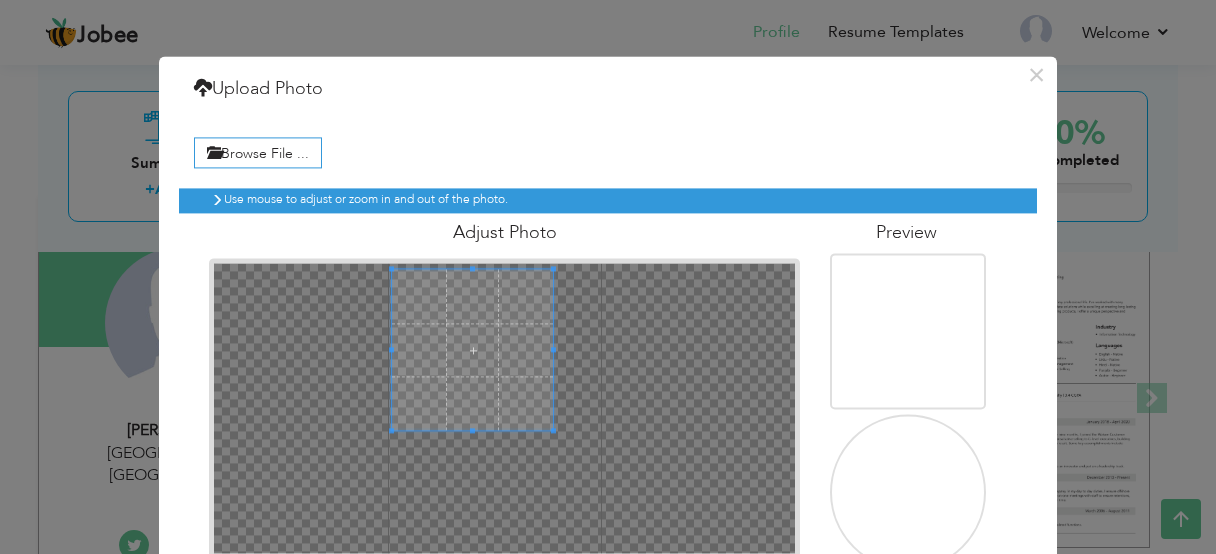 click at bounding box center [472, 350] 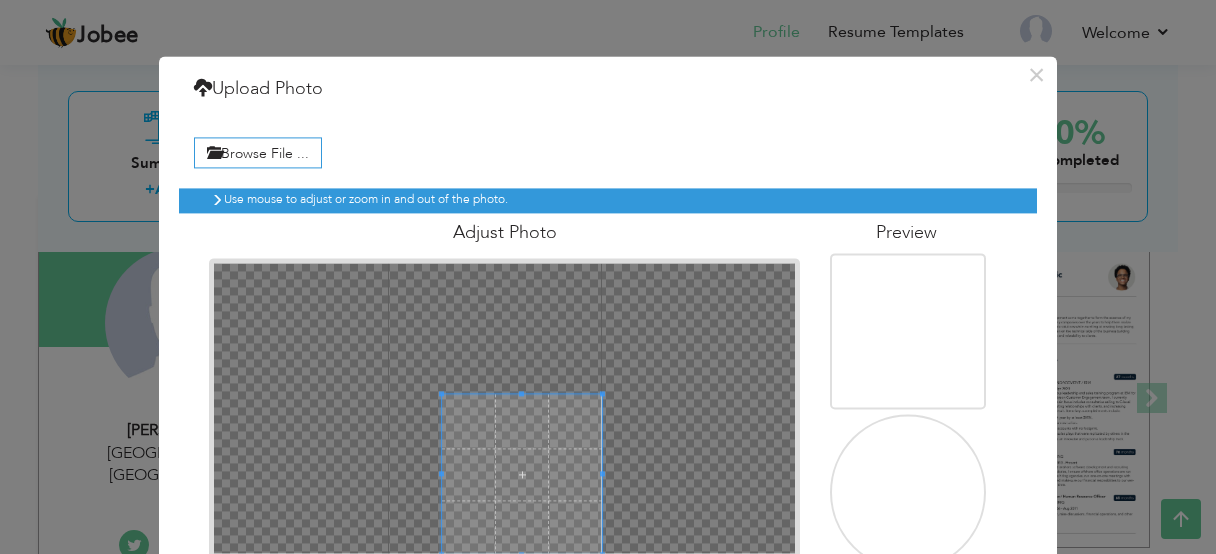 click at bounding box center [505, 408] 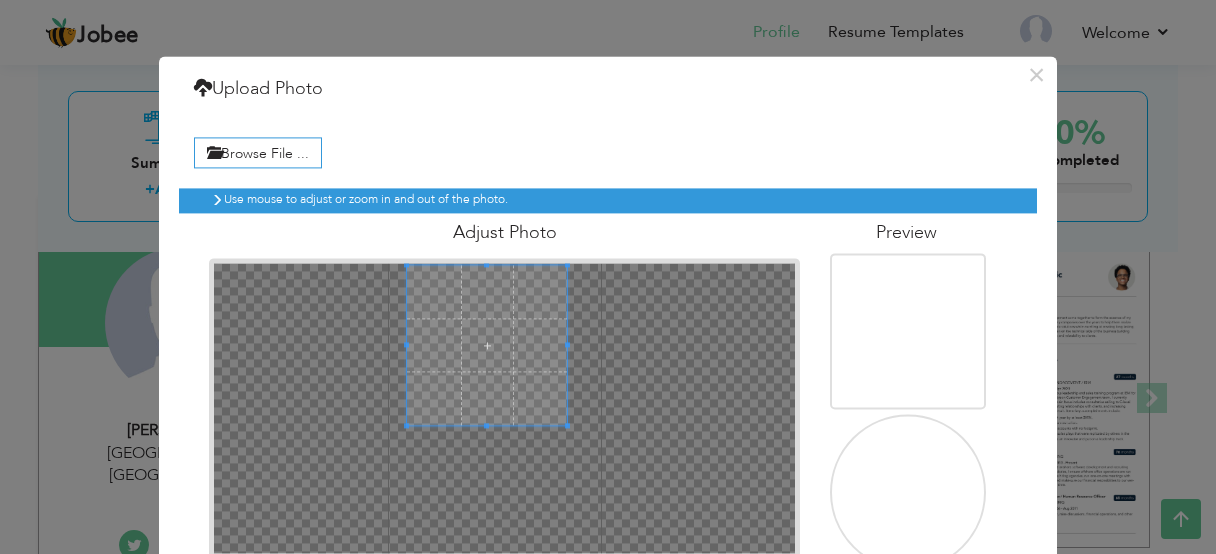 click at bounding box center [504, 408] 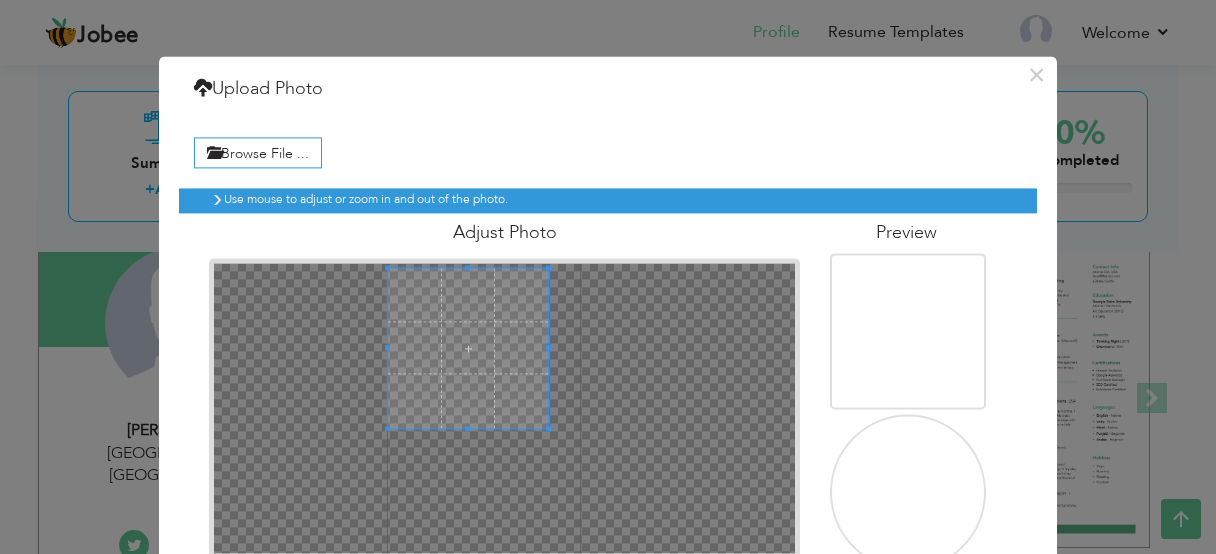 click at bounding box center (468, 348) 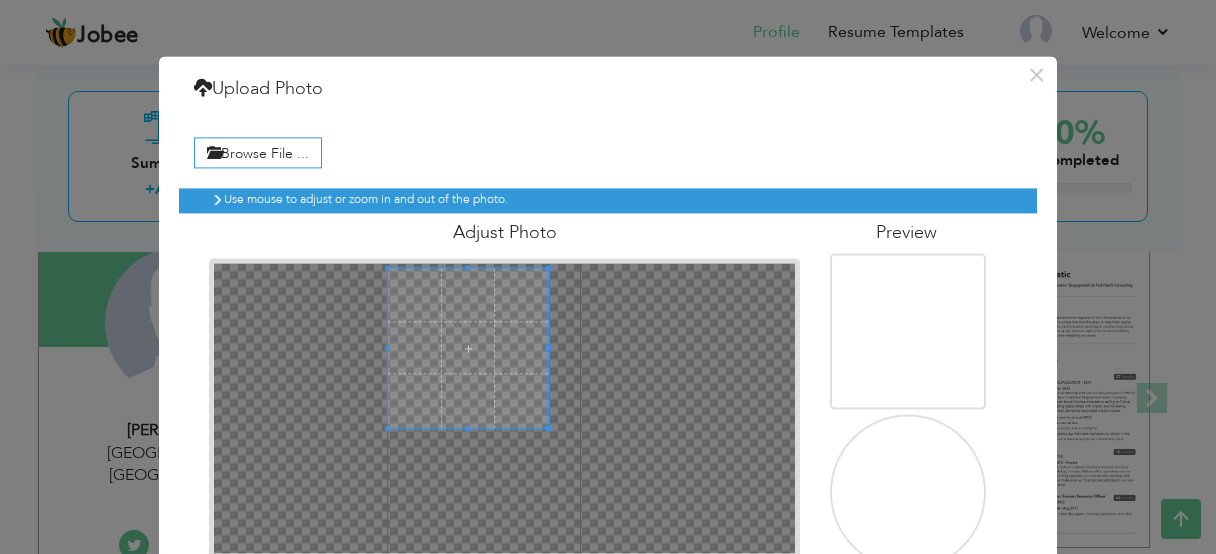 drag, startPoint x: 1022, startPoint y: 368, endPoint x: 1023, endPoint y: 339, distance: 29.017237 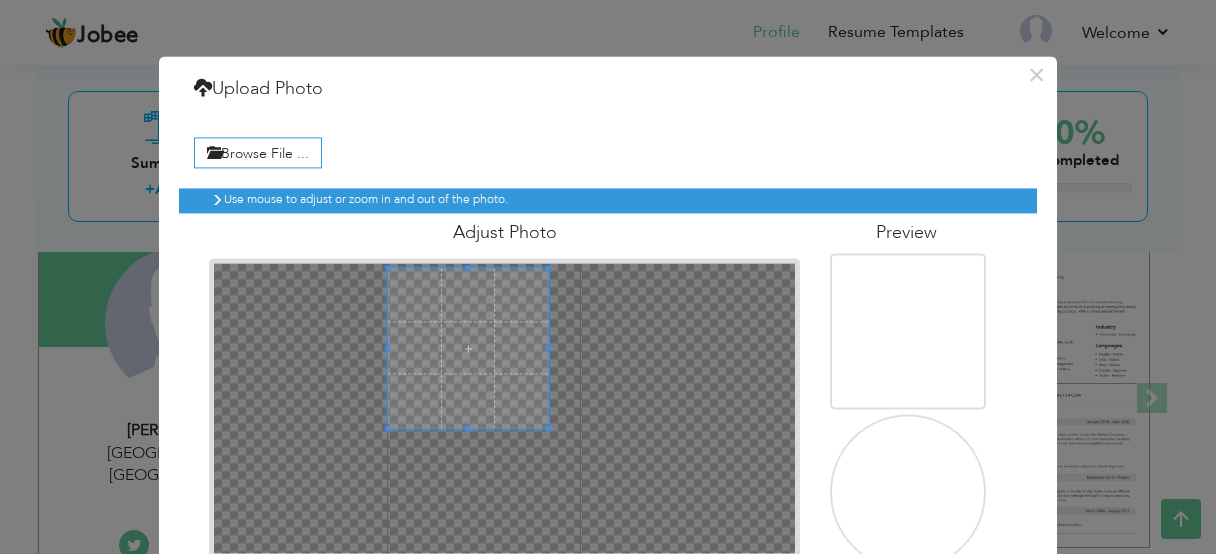 click on "×
Upload Photo
Browse File ...
Adjust Photo Preview Upload  Rotate Left" at bounding box center [608, 365] 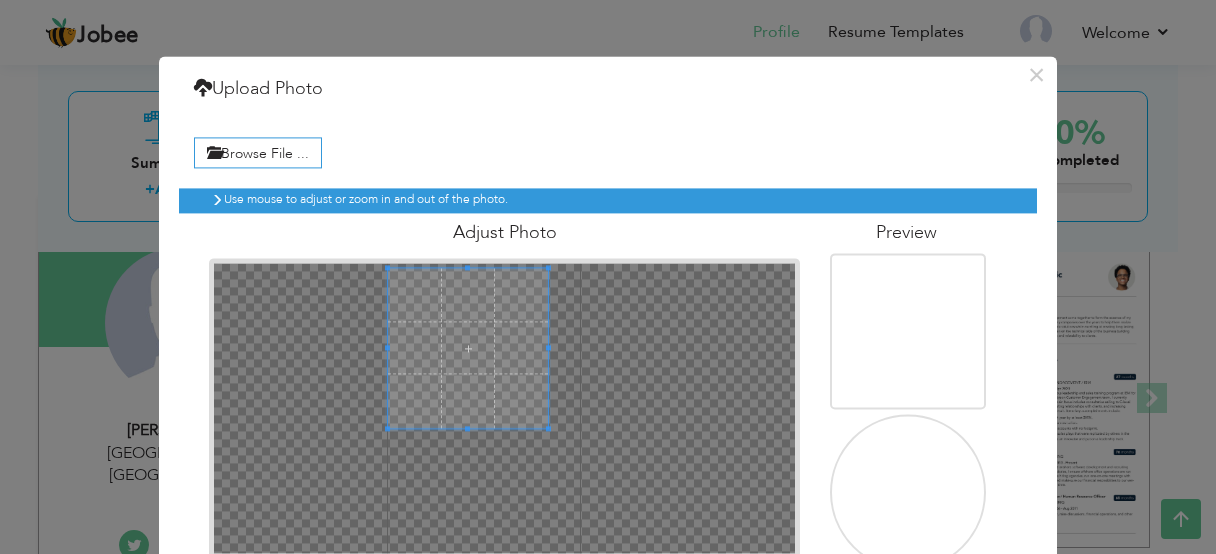 click on "Use mouse to adjust or zoom in and out of the photo." at bounding box center [610, 200] 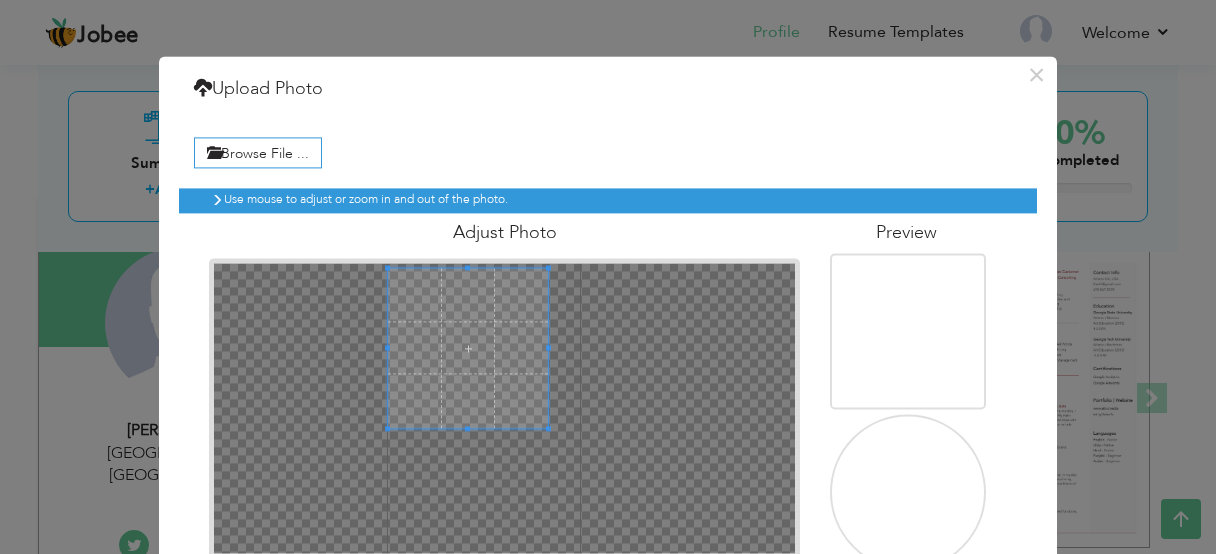 click on "Adjust Photo" at bounding box center (504, 234) 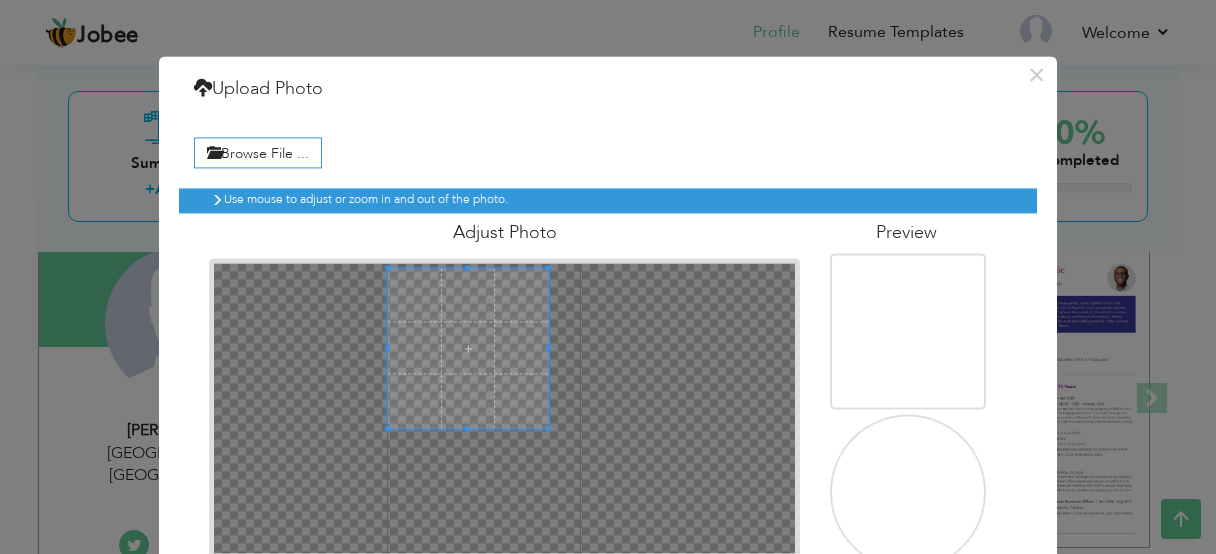 click on "Upload Photo" at bounding box center (258, 89) 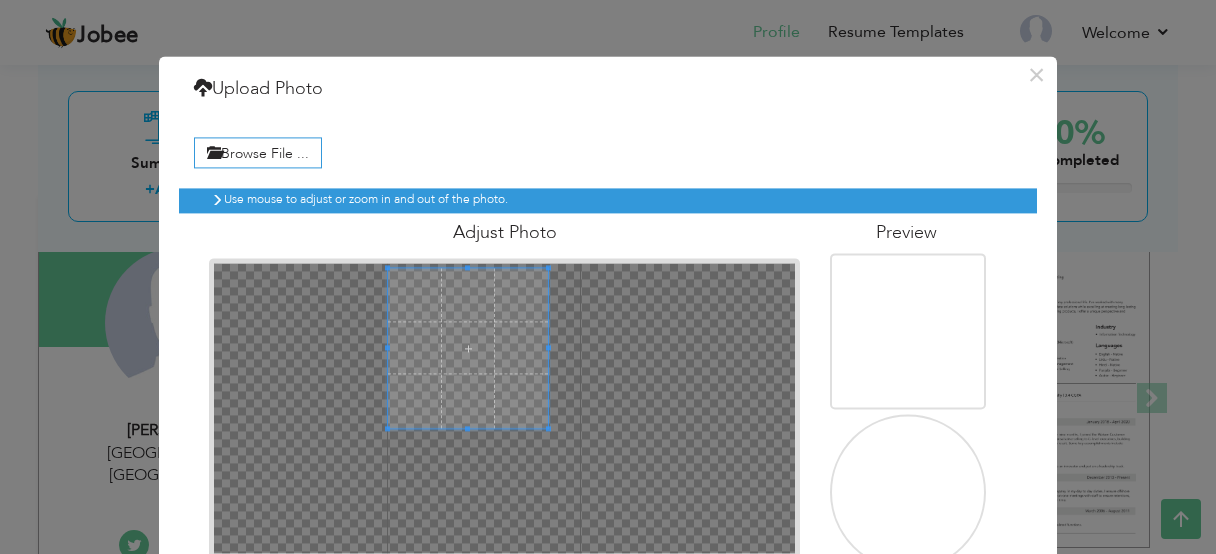 click at bounding box center [925, 560] 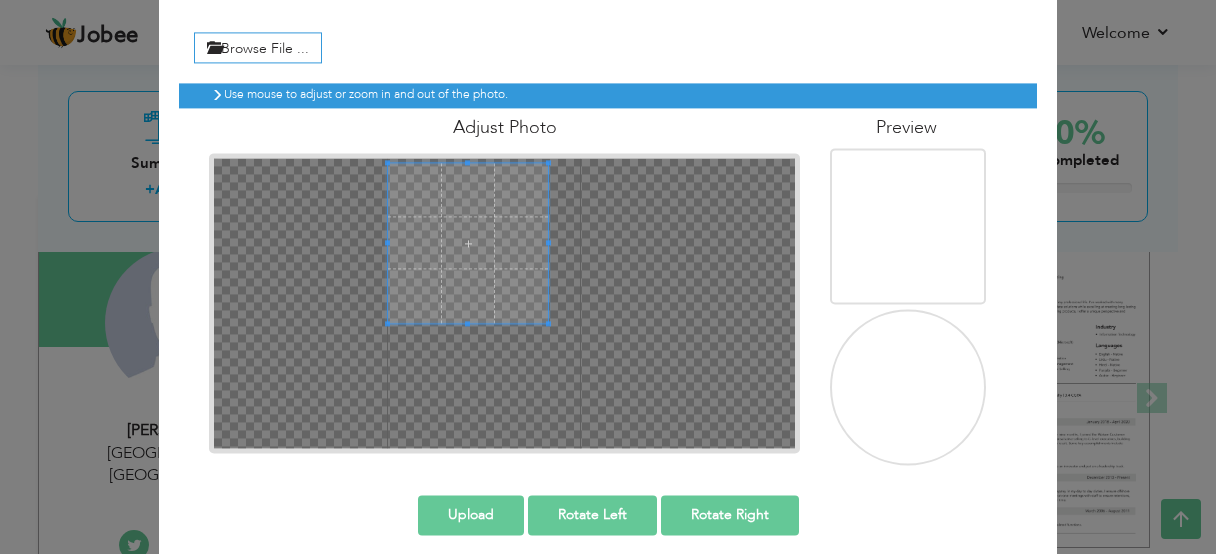 scroll, scrollTop: 110, scrollLeft: 0, axis: vertical 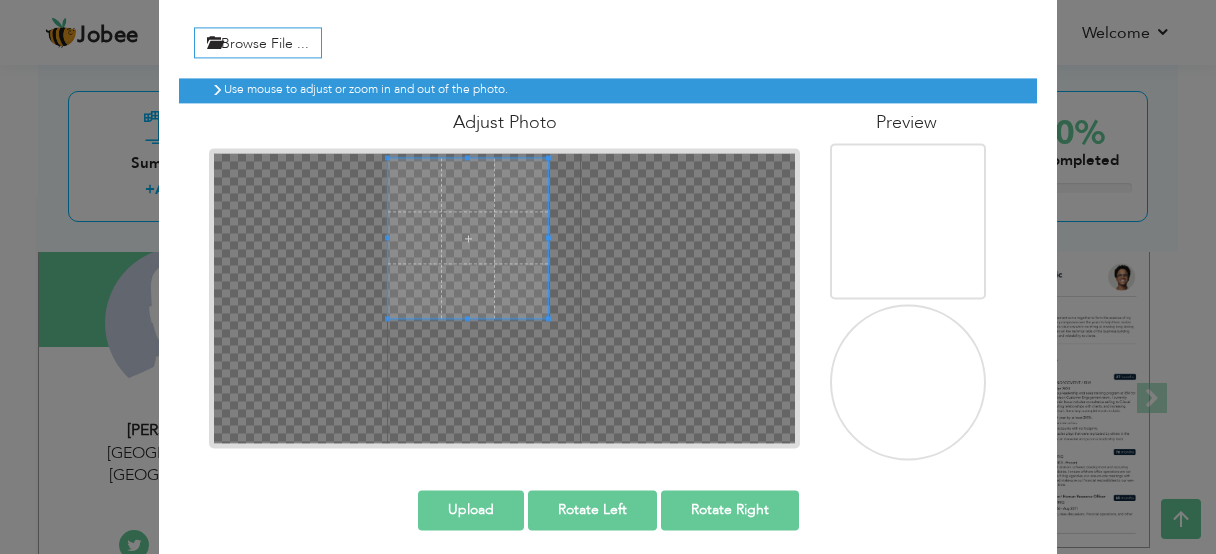 click at bounding box center [925, 450] 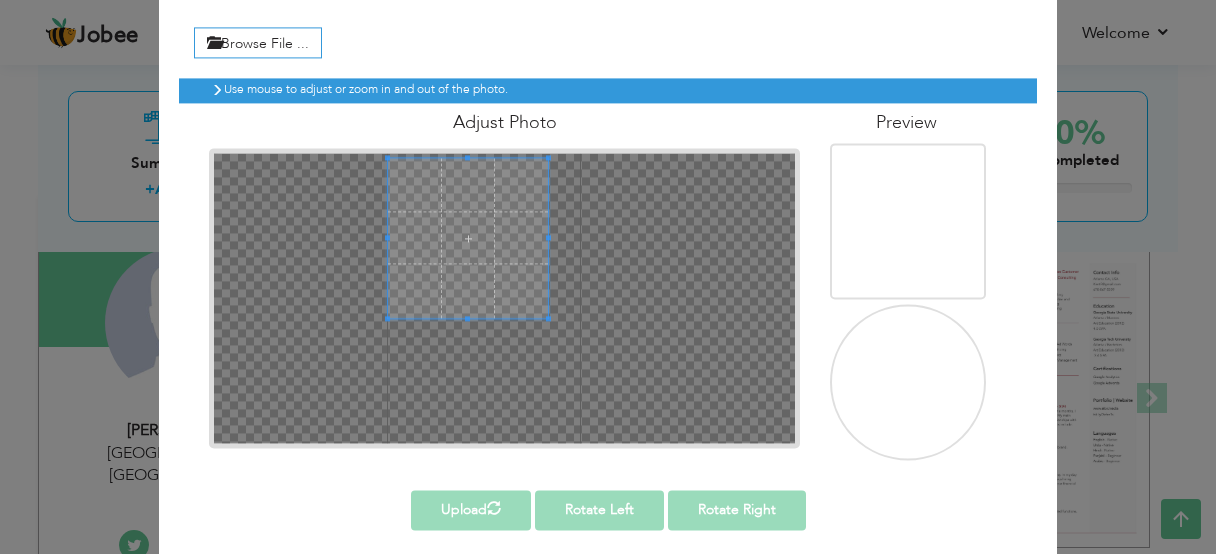 scroll, scrollTop: 0, scrollLeft: 0, axis: both 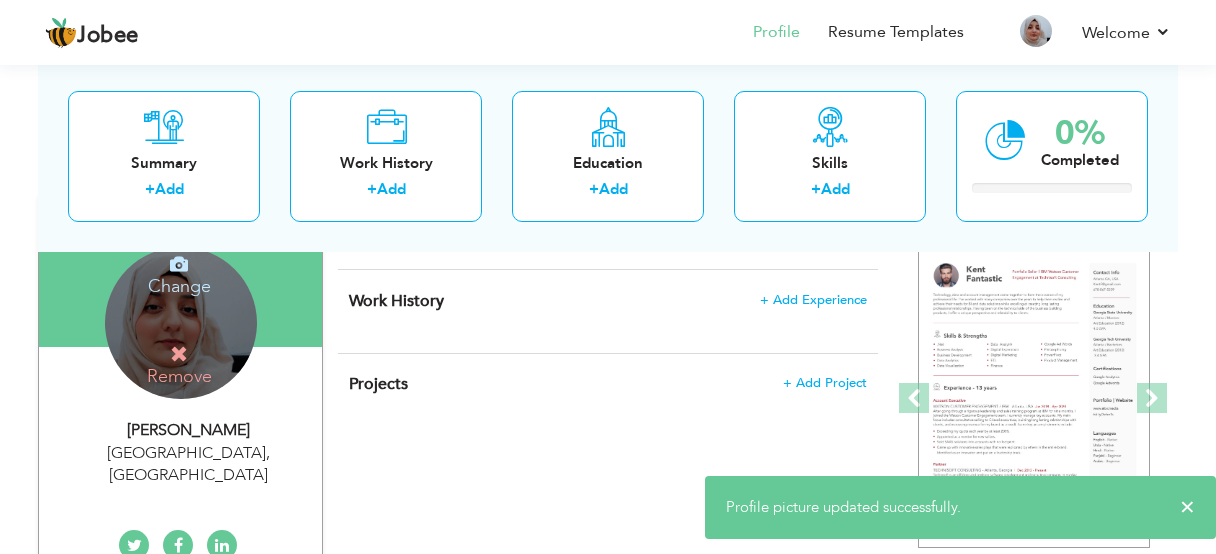 click on "Change
Remove" at bounding box center [181, 323] 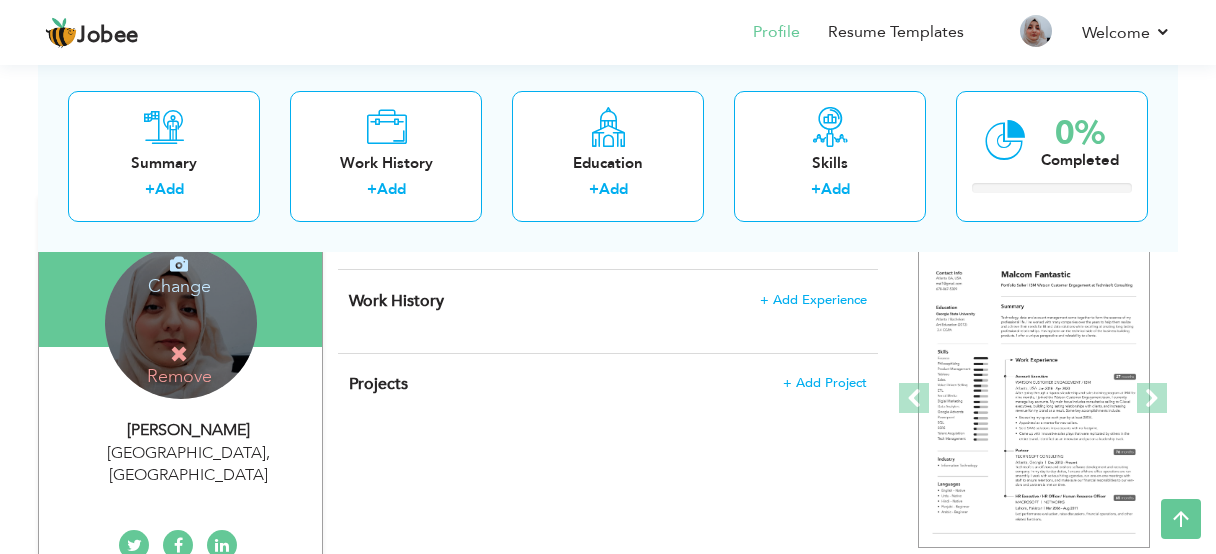 click on "Remove" at bounding box center [179, 365] 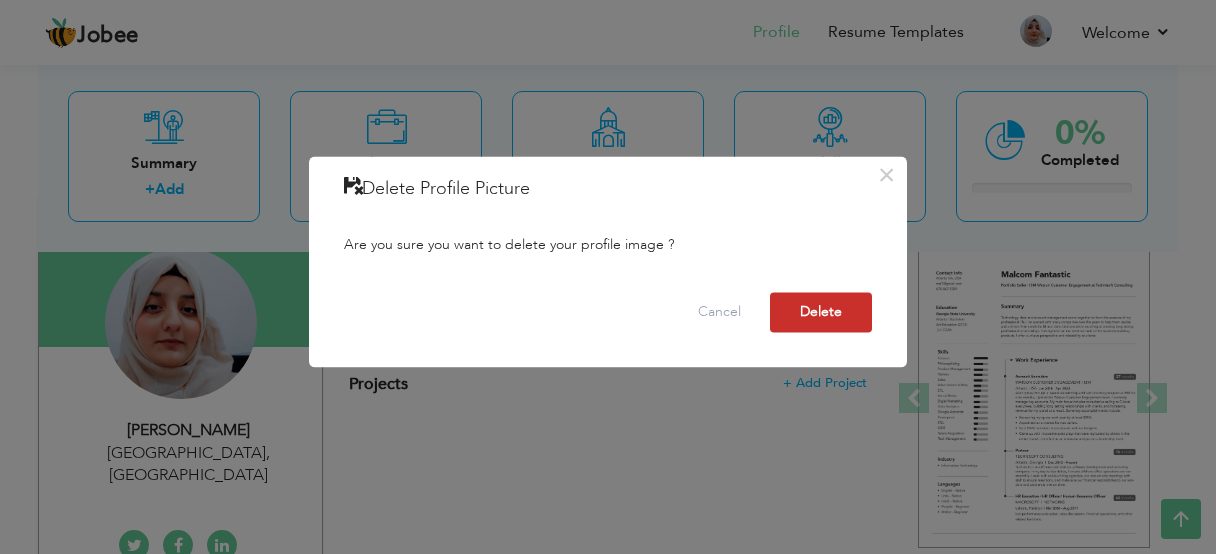 click on "Delete" at bounding box center (821, 313) 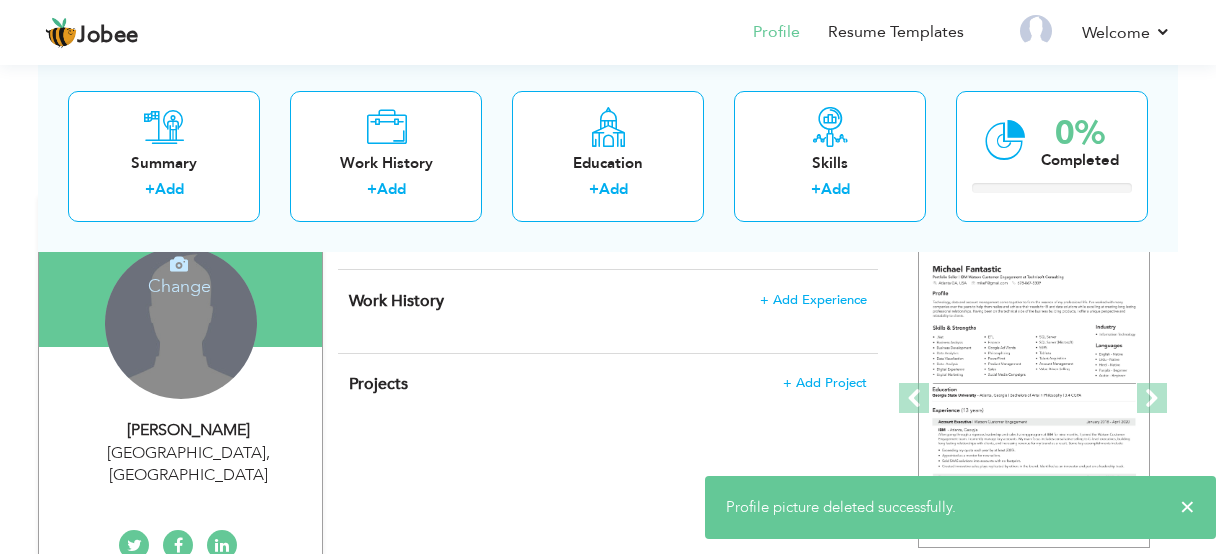 click on "Change
Remove" at bounding box center (181, 323) 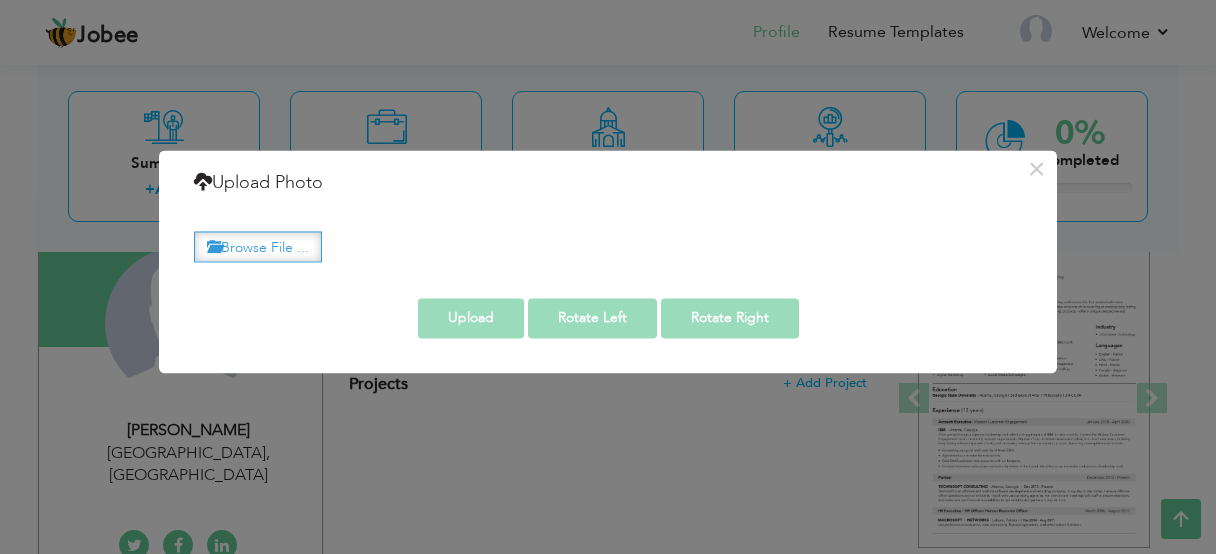 click on "Browse File ..." at bounding box center [258, 246] 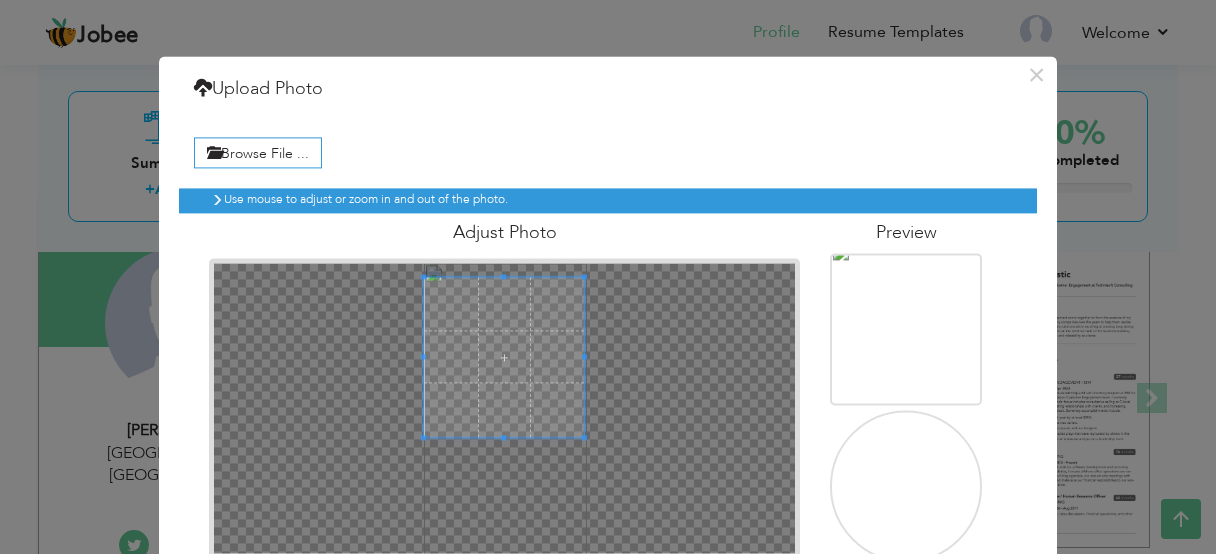 click at bounding box center [504, 357] 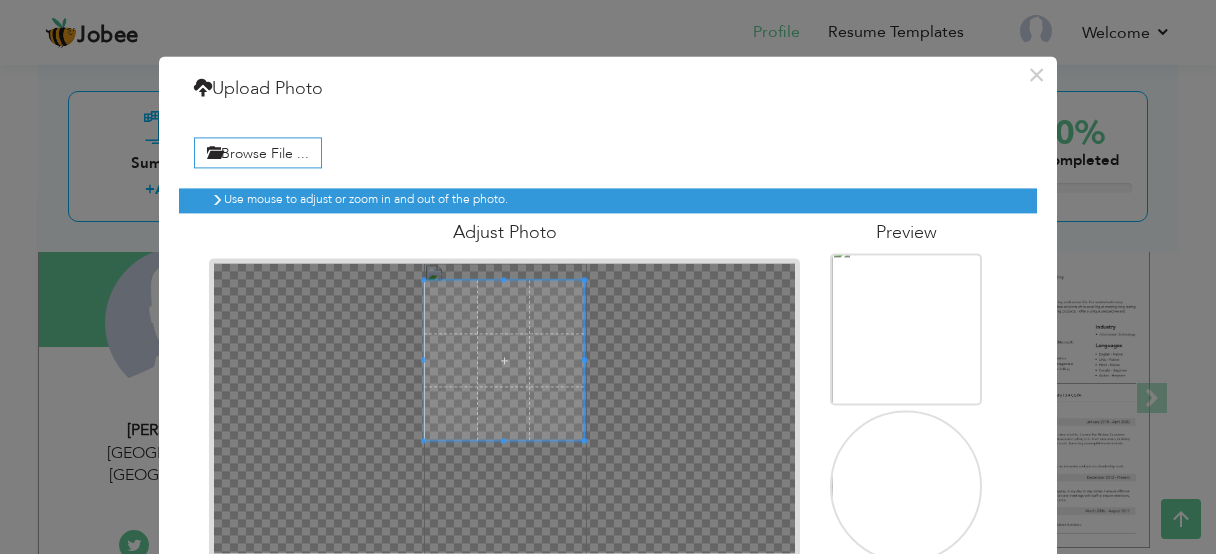 click at bounding box center (504, 360) 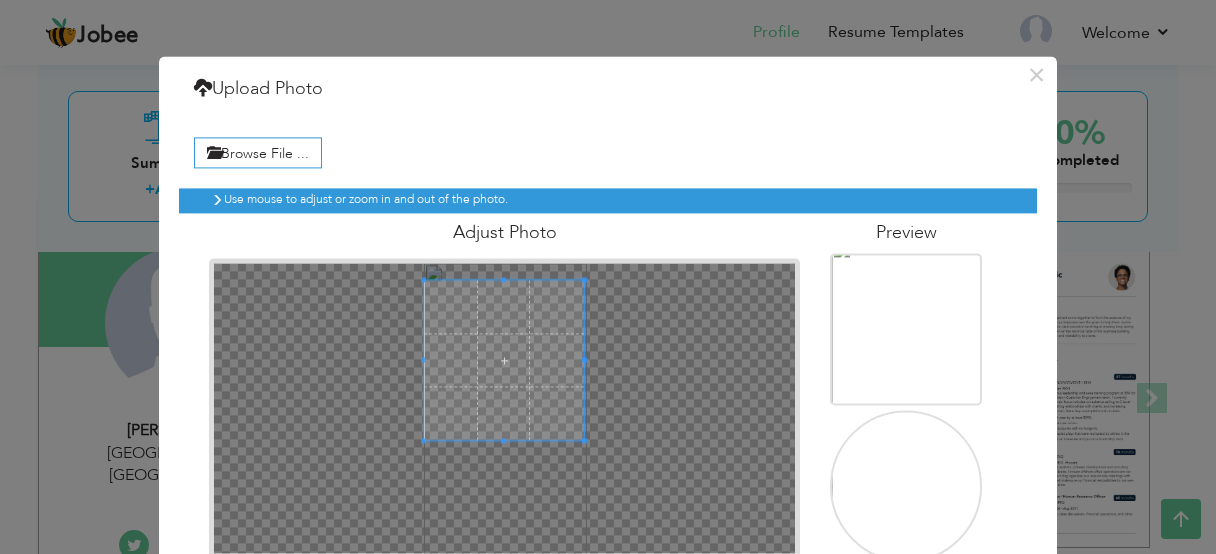 click at bounding box center [504, 360] 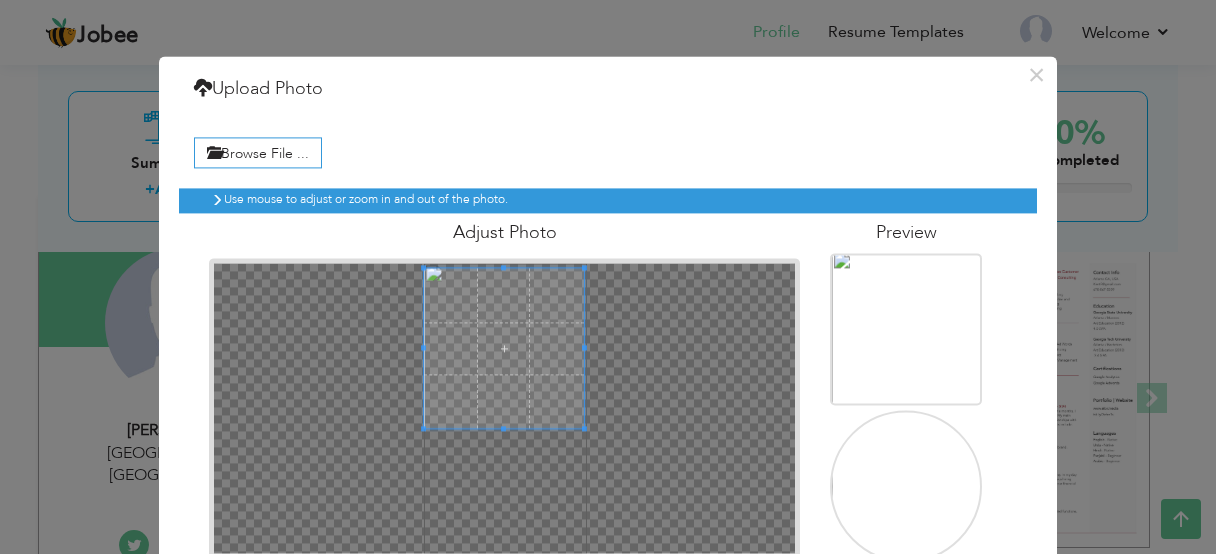 click at bounding box center [504, 349] 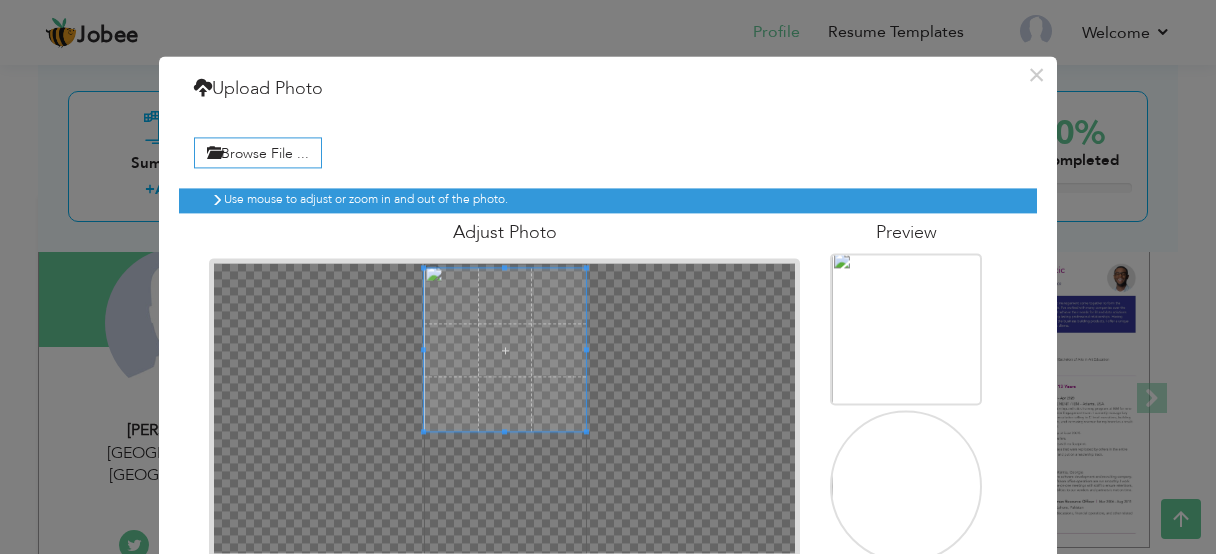 click at bounding box center (505, 350) 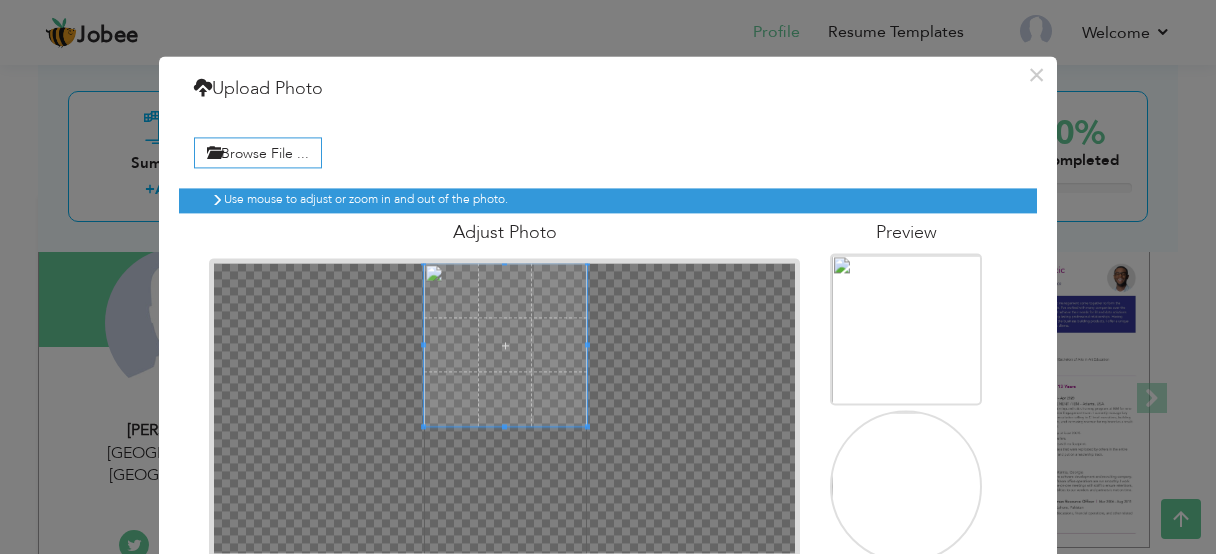 click at bounding box center [505, 344] 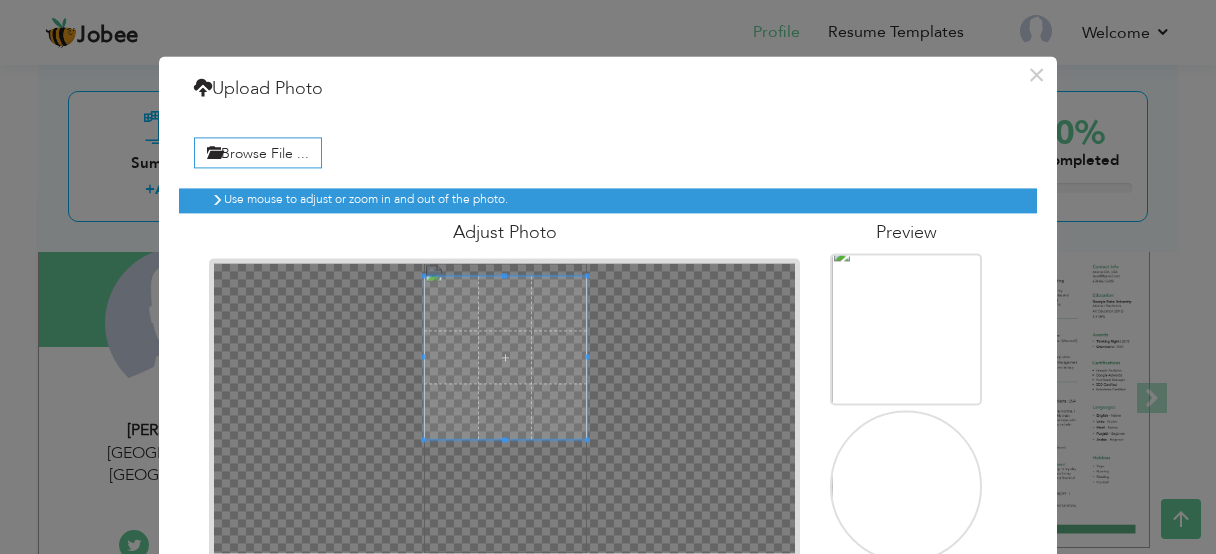 click at bounding box center (505, 357) 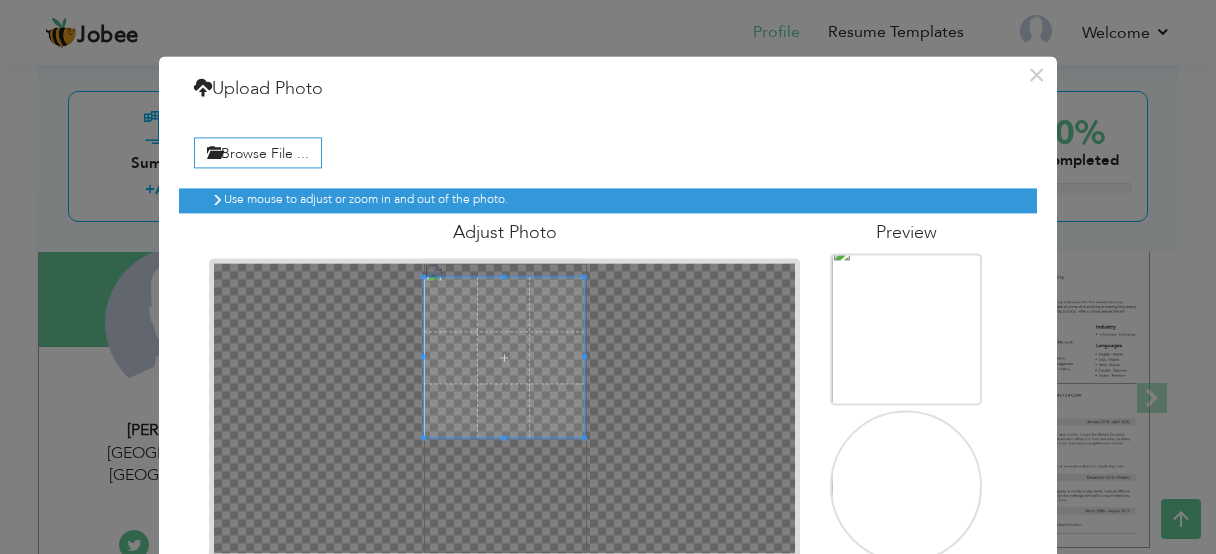 click at bounding box center (504, 358) 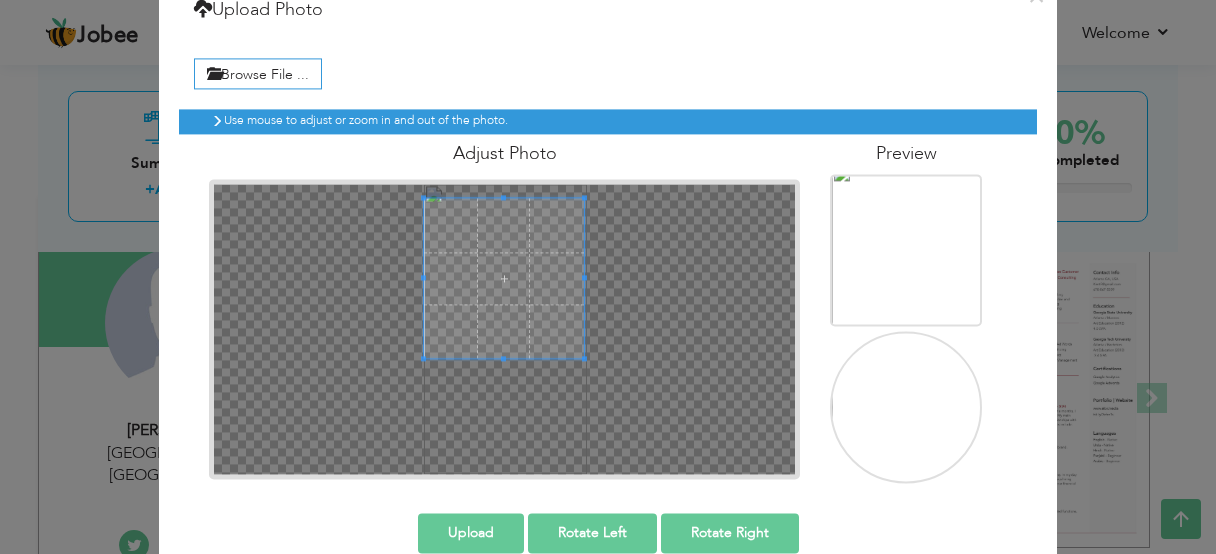 scroll, scrollTop: 102, scrollLeft: 0, axis: vertical 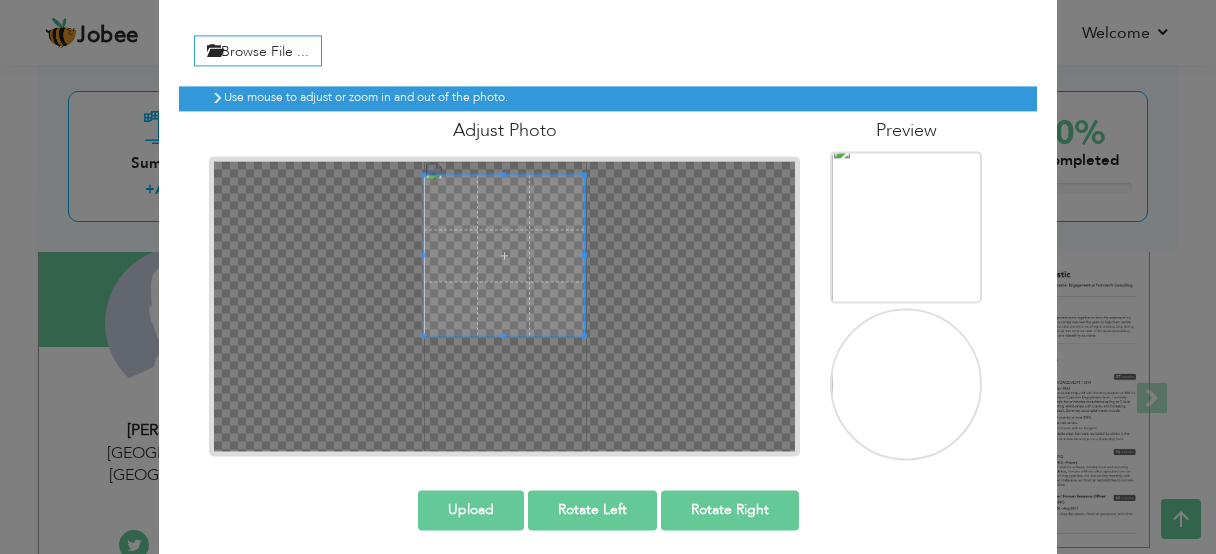 click on "Upload" at bounding box center [471, 511] 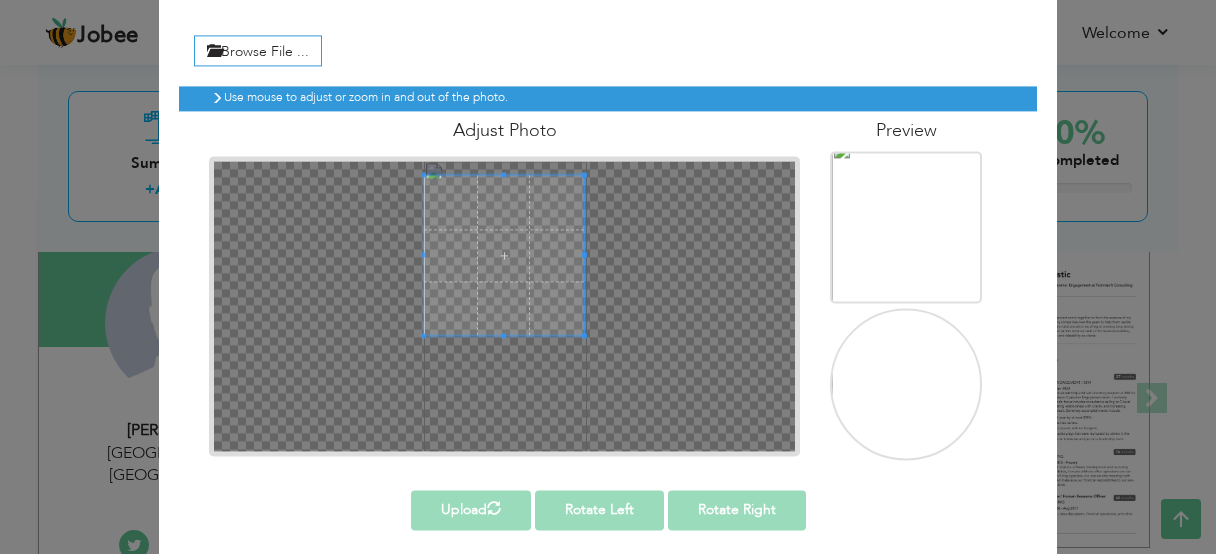 scroll, scrollTop: 0, scrollLeft: 0, axis: both 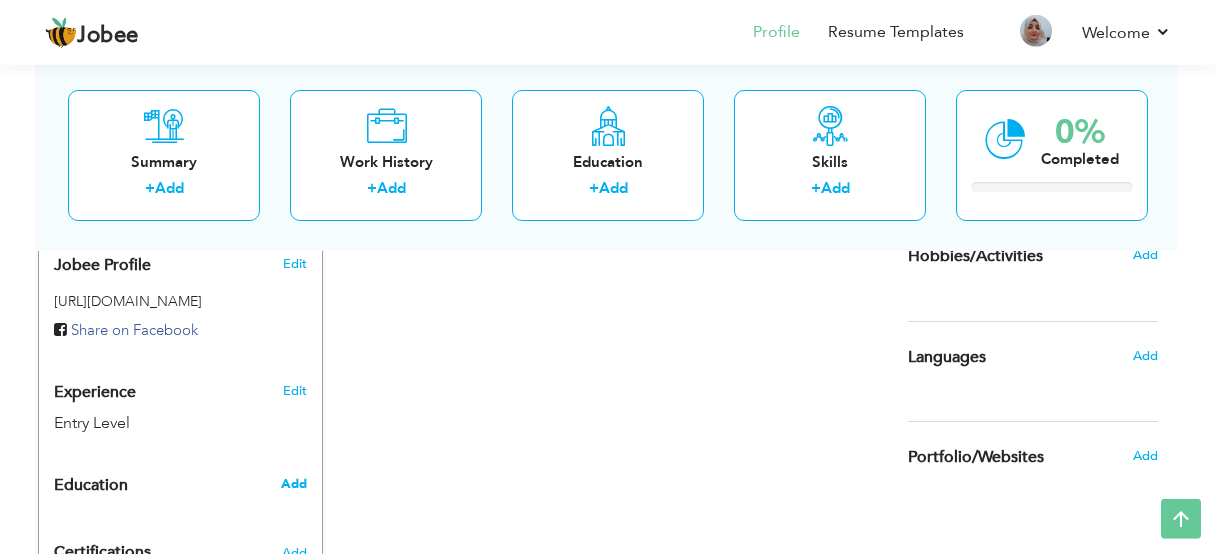 click on "Add" at bounding box center (294, 484) 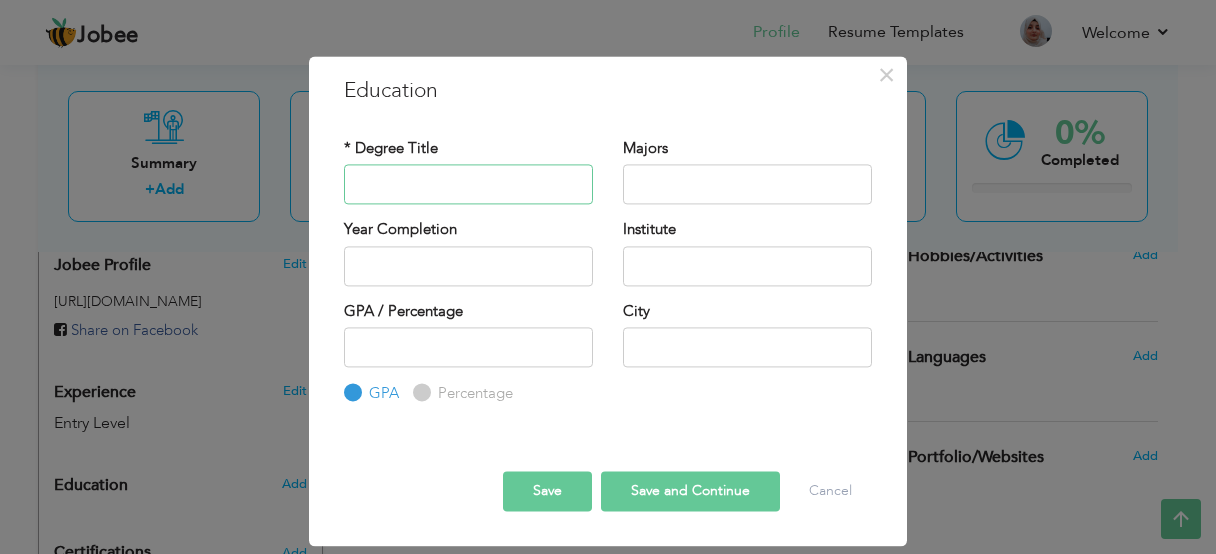 click at bounding box center (468, 185) 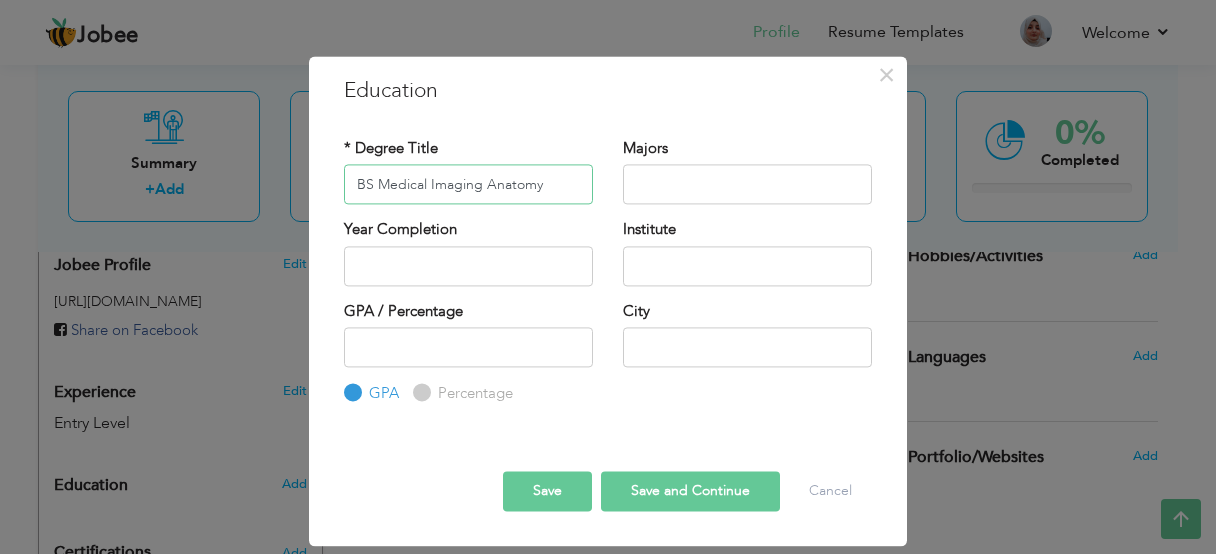 type on "BS Medical Imaging Anatomy" 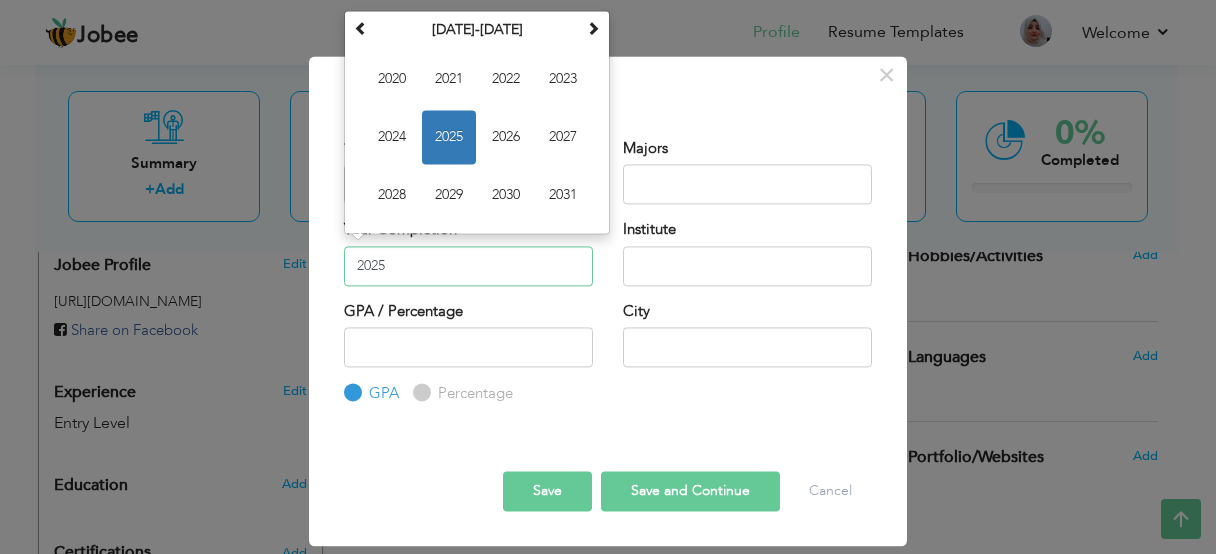 click on "2025" at bounding box center [468, 266] 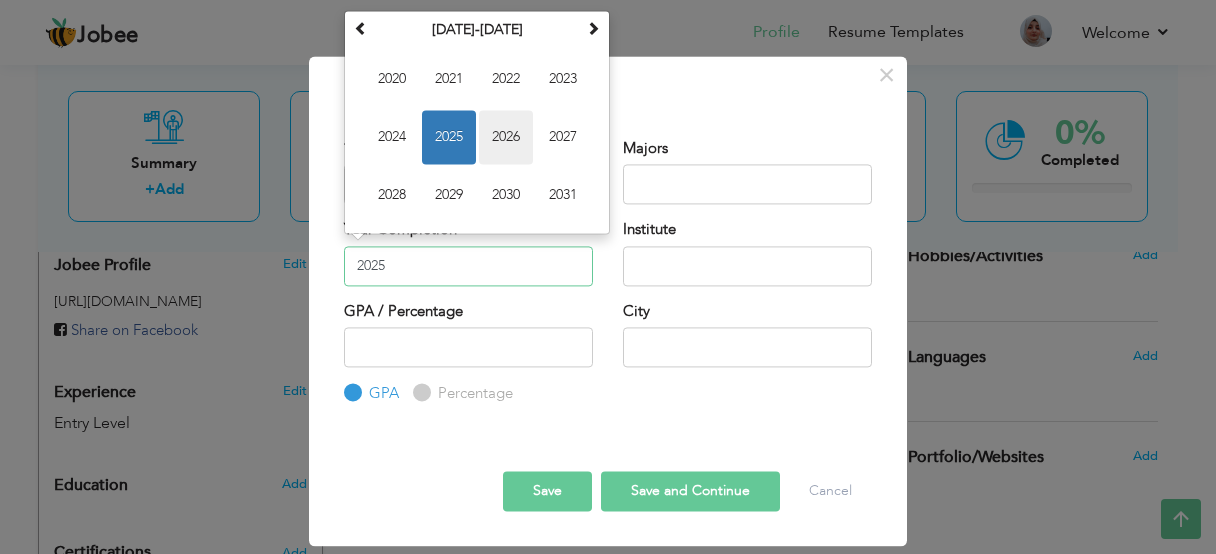 click on "2026" at bounding box center (506, 138) 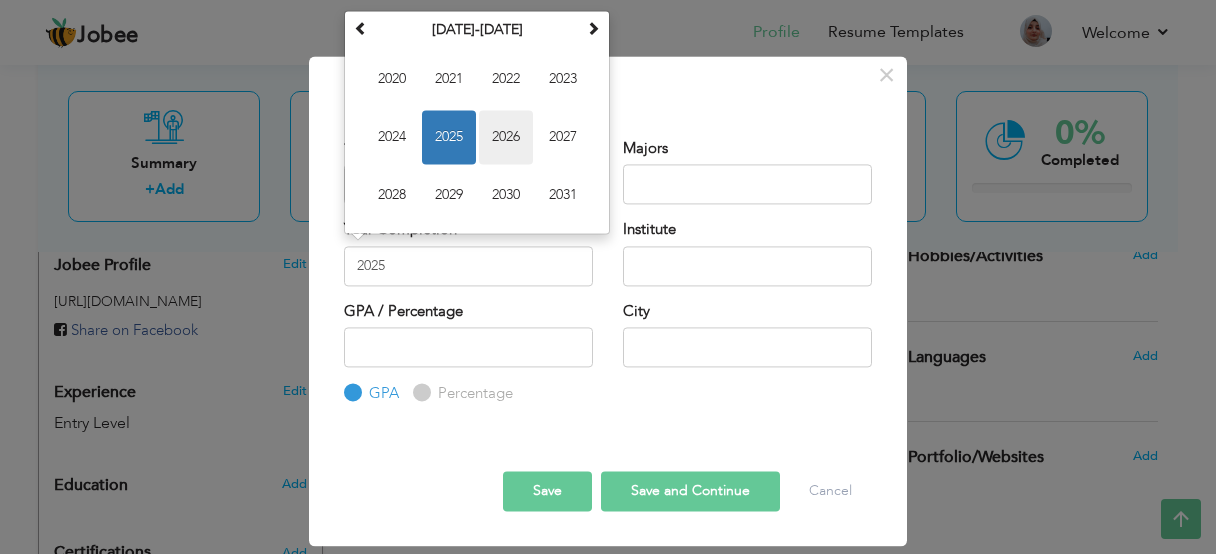 type on "2026" 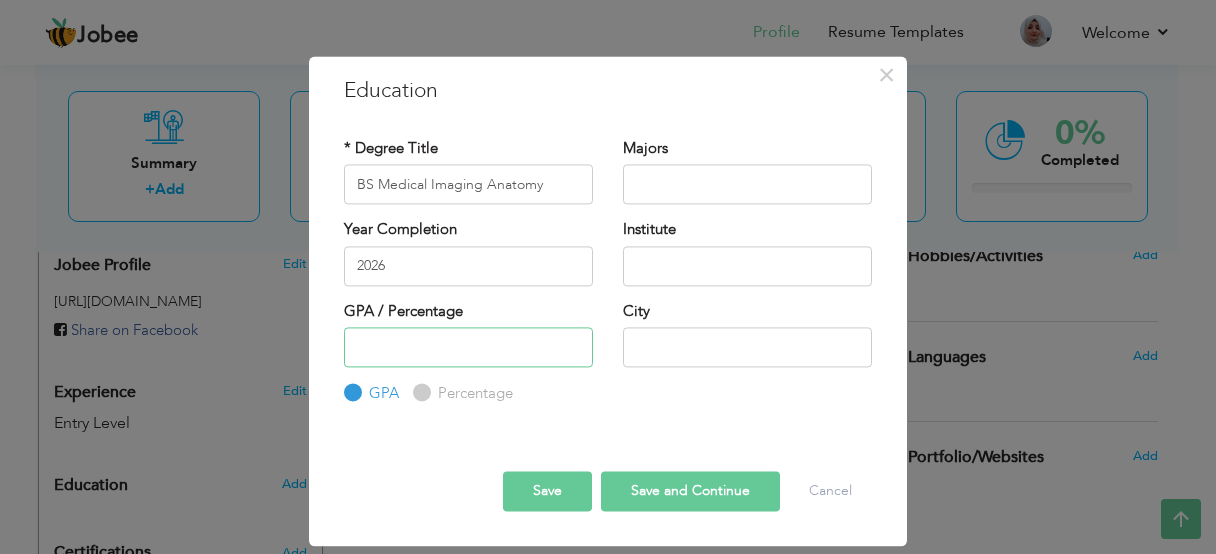 click at bounding box center [468, 347] 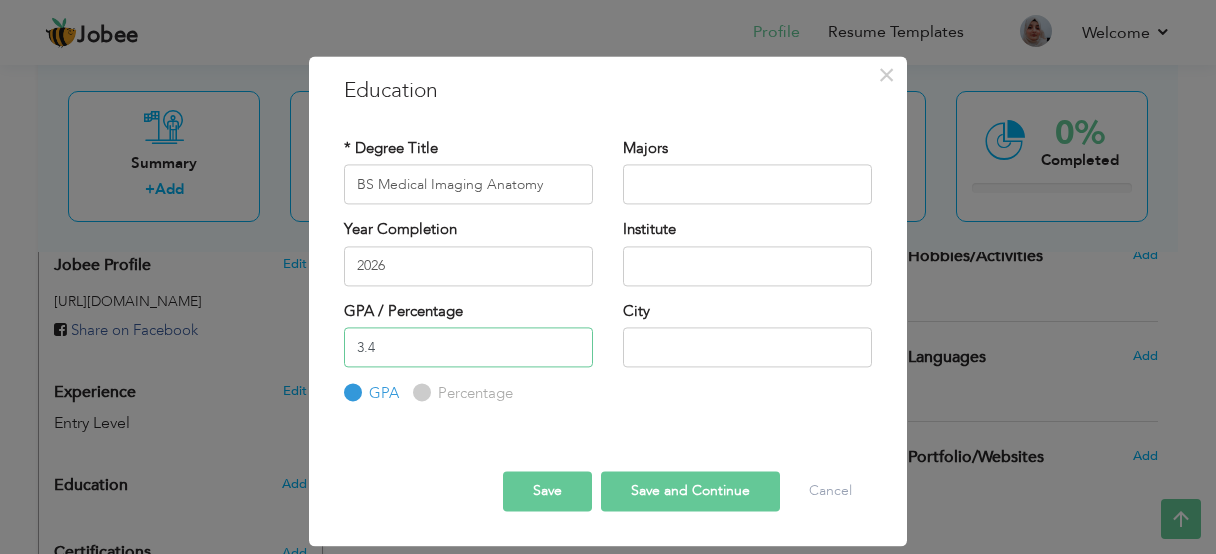 type on "3.4" 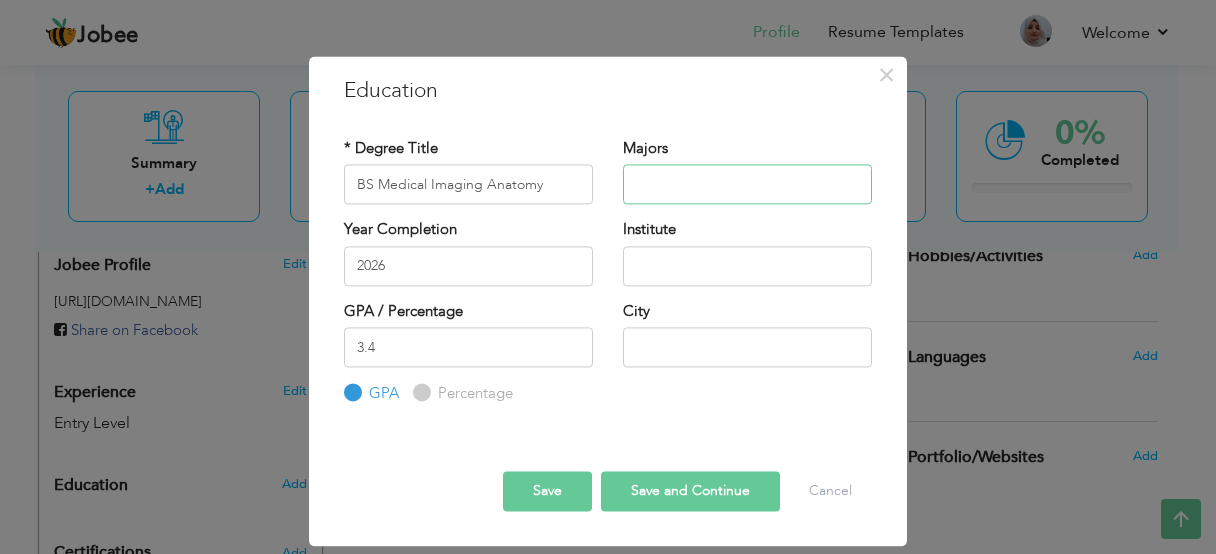 click at bounding box center [747, 185] 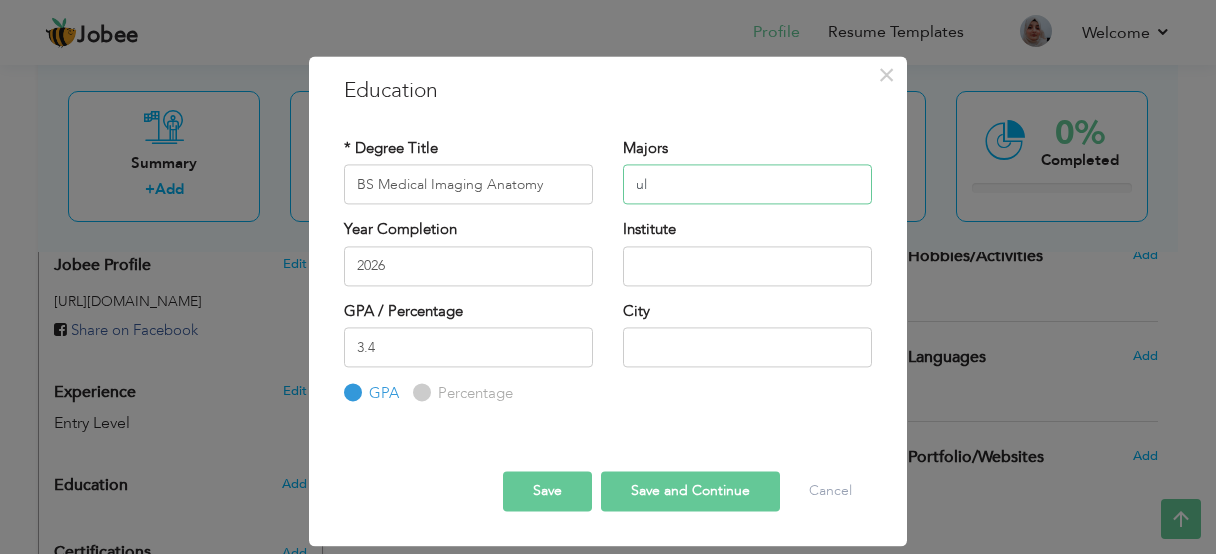 type on "u" 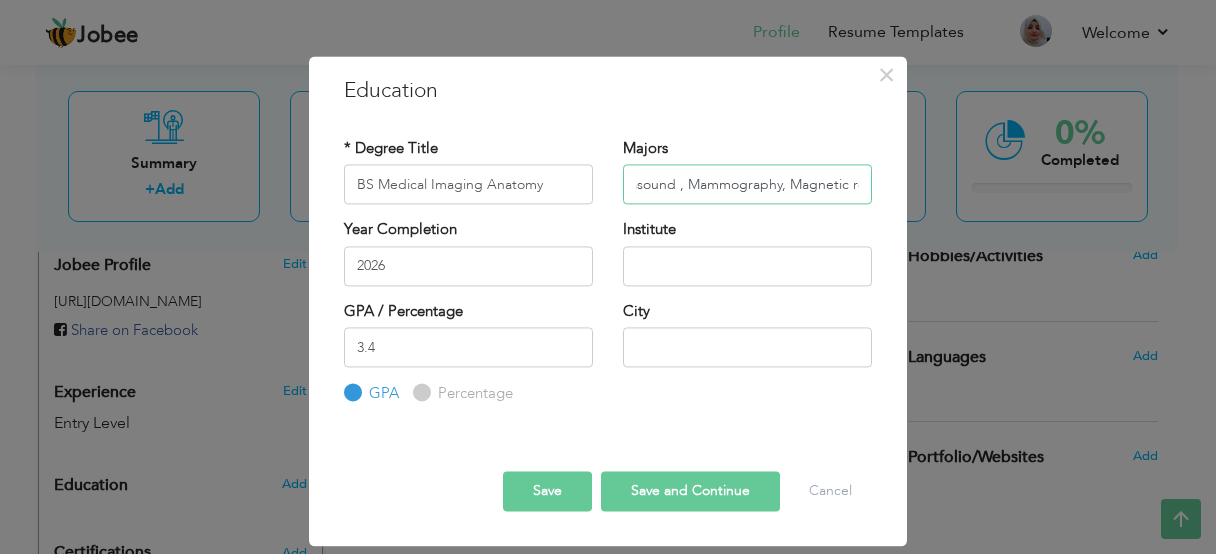 scroll, scrollTop: 0, scrollLeft: 237, axis: horizontal 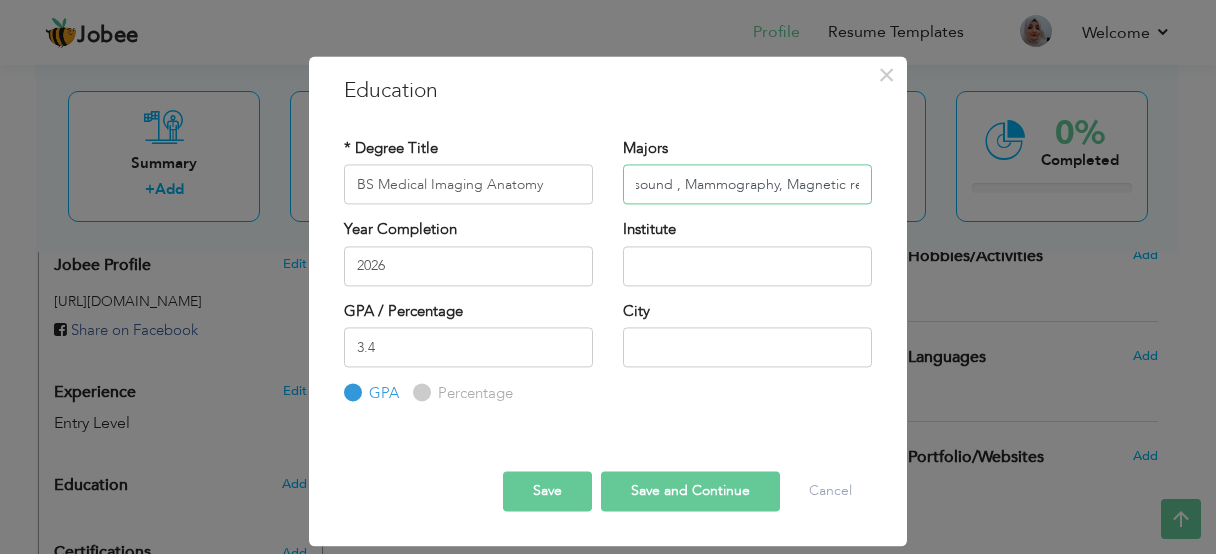 type on "Special radiological techniques , ultrasound , Mammography, Magnetic resonance" 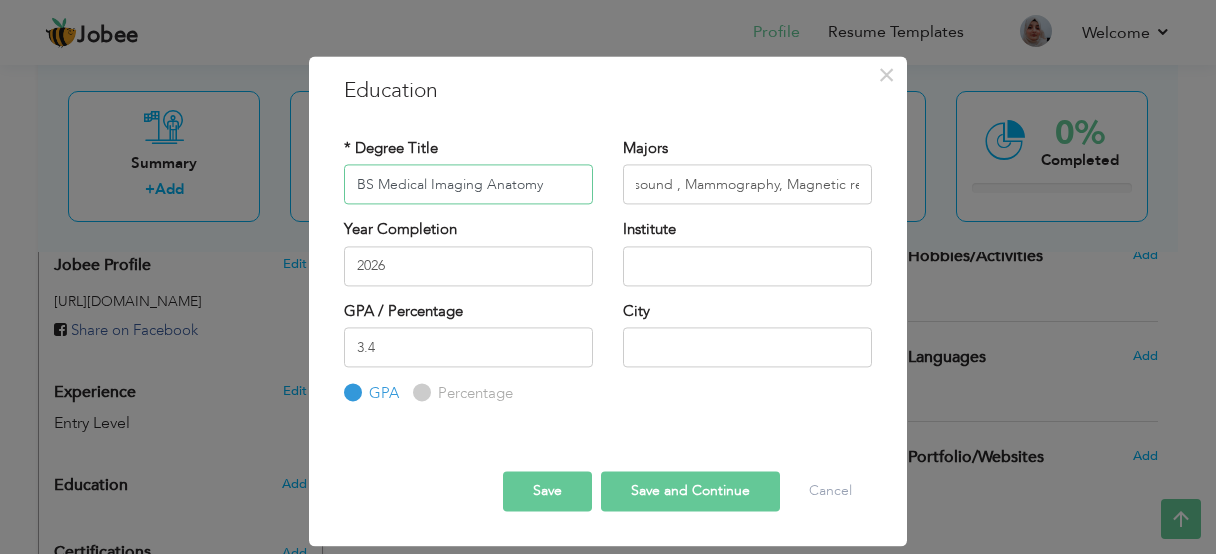 drag, startPoint x: 528, startPoint y: 178, endPoint x: 473, endPoint y: 181, distance: 55.081757 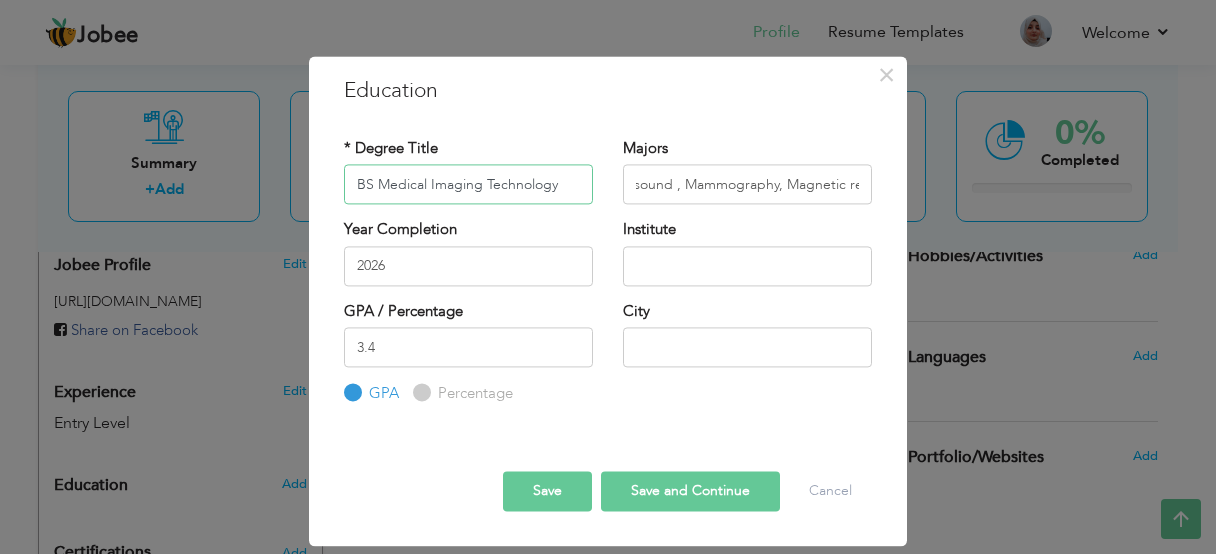 type on "BS Medical Imaging Technology" 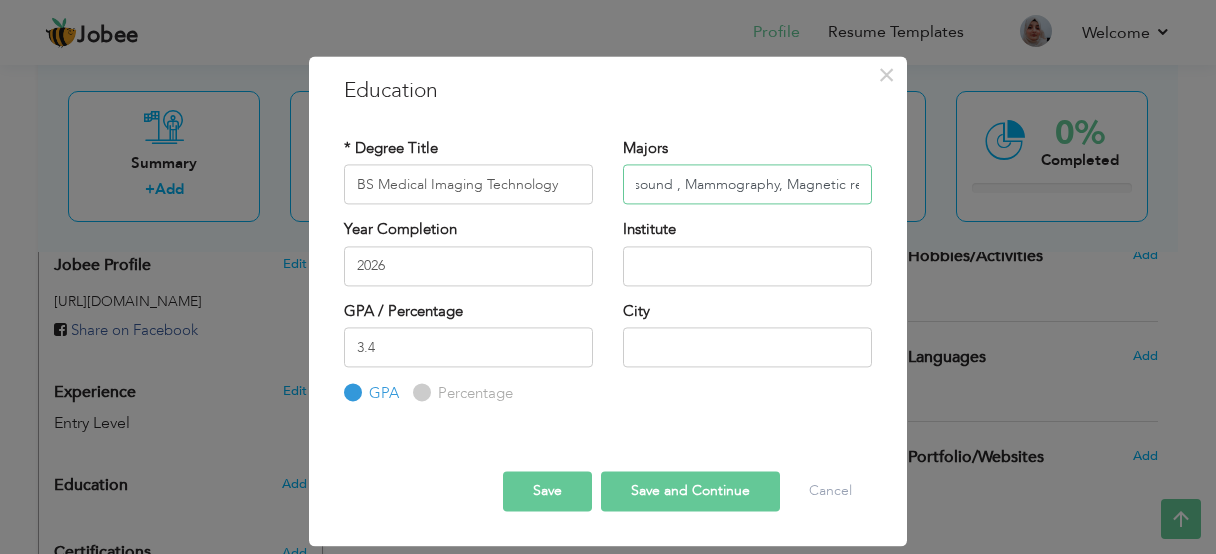 click on "Special radiological techniques , ultrasound , Mammography, Magnetic resonance" at bounding box center [747, 185] 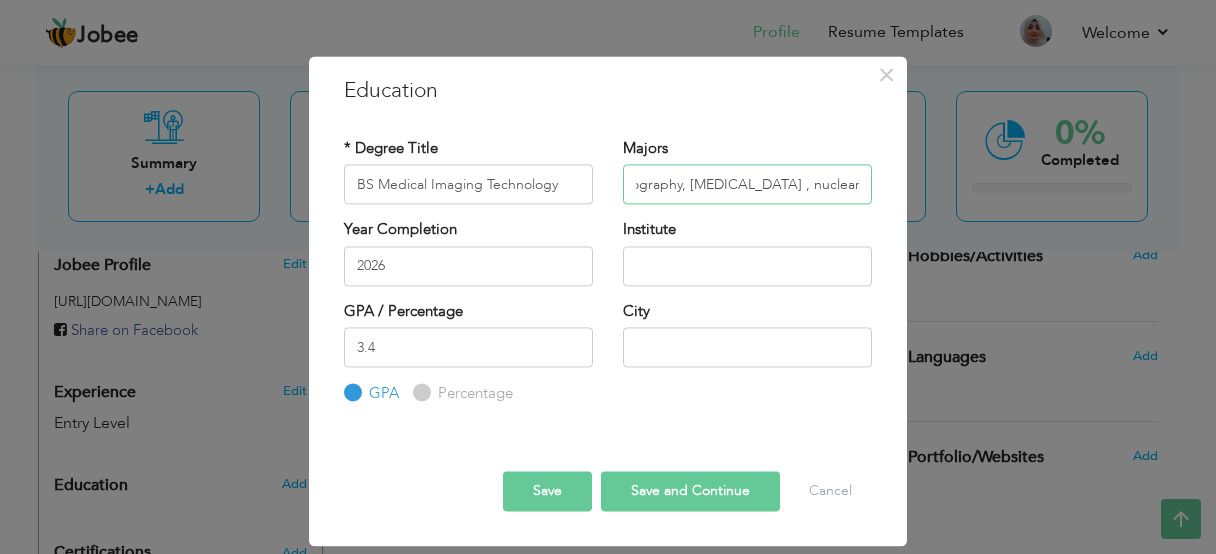 scroll, scrollTop: 0, scrollLeft: 337, axis: horizontal 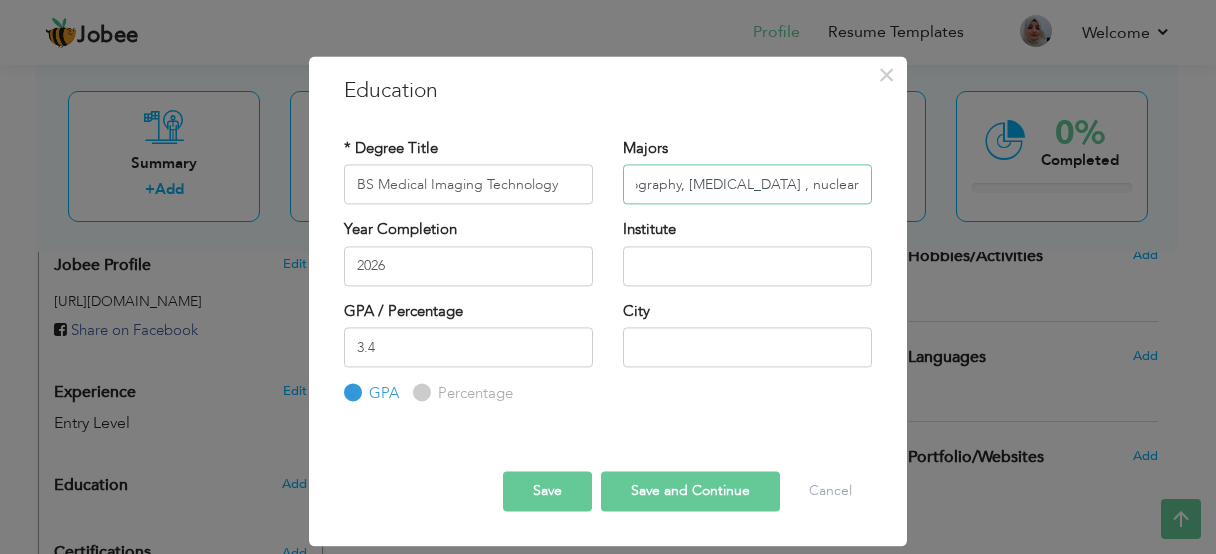 click on "Special radiological techniques , ultrasound , Mammography, Magnetic resonance imaging , nuclear" at bounding box center (747, 185) 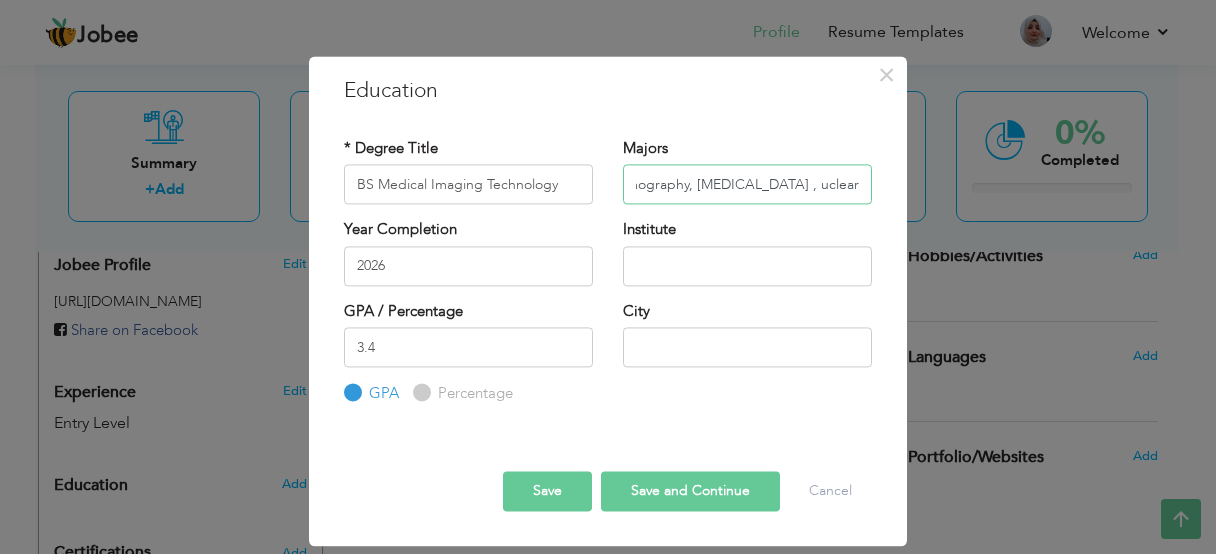 scroll, scrollTop: 0, scrollLeft: 333, axis: horizontal 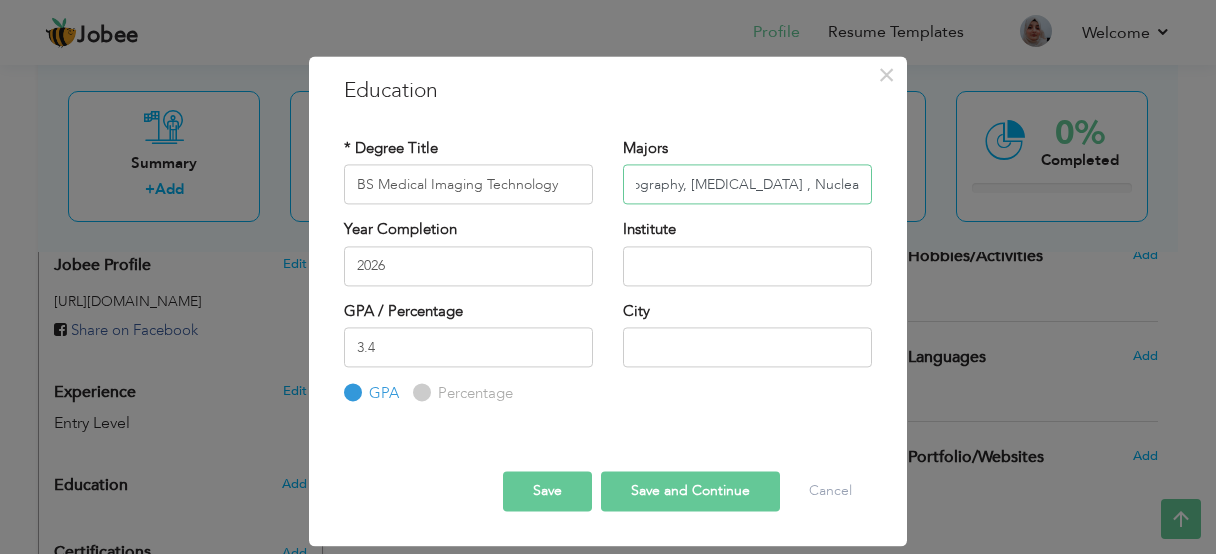 click on "Special radiological techniques , ultrasound , Mammography, Magnetic resonance imaging , Nuclear" at bounding box center (747, 185) 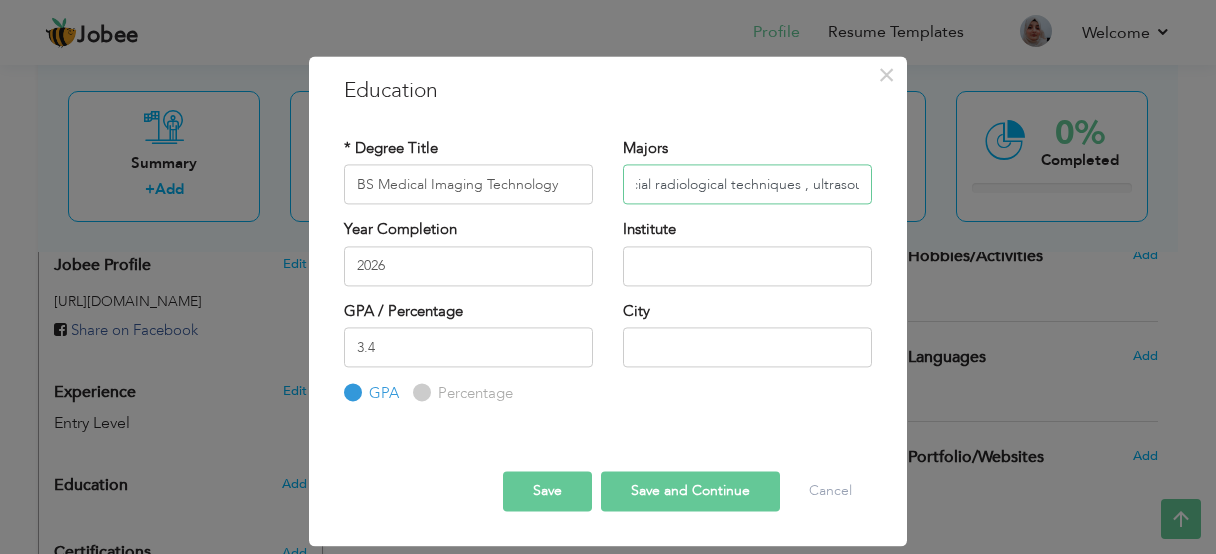 scroll, scrollTop: 0, scrollLeft: 0, axis: both 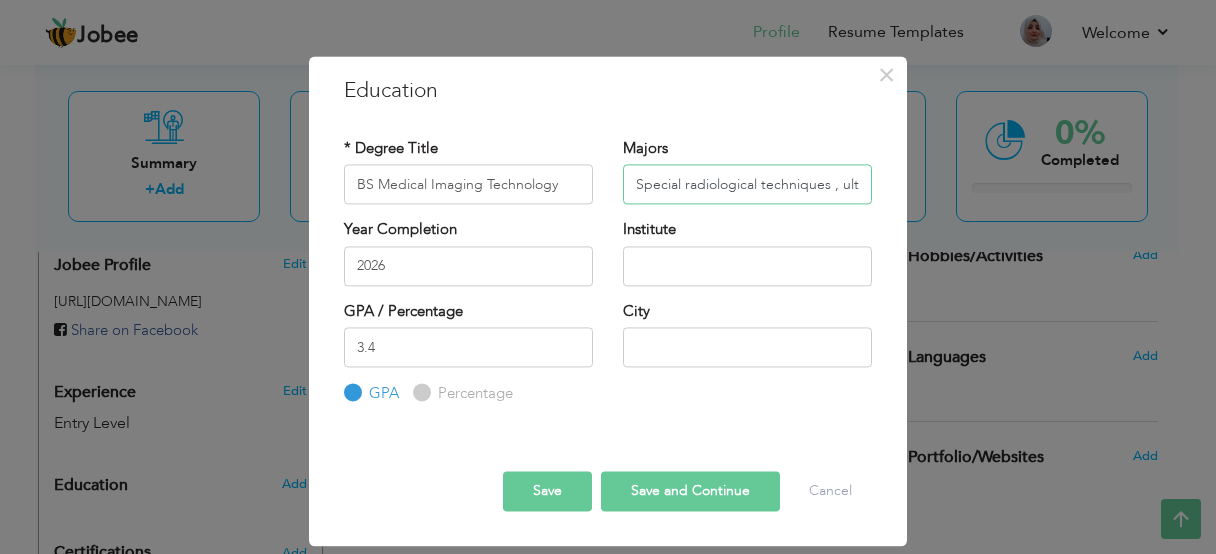 type on "Special radiological techniques , ultrasound , Mammography, [MEDICAL_DATA] , [MEDICAL_DATA]" 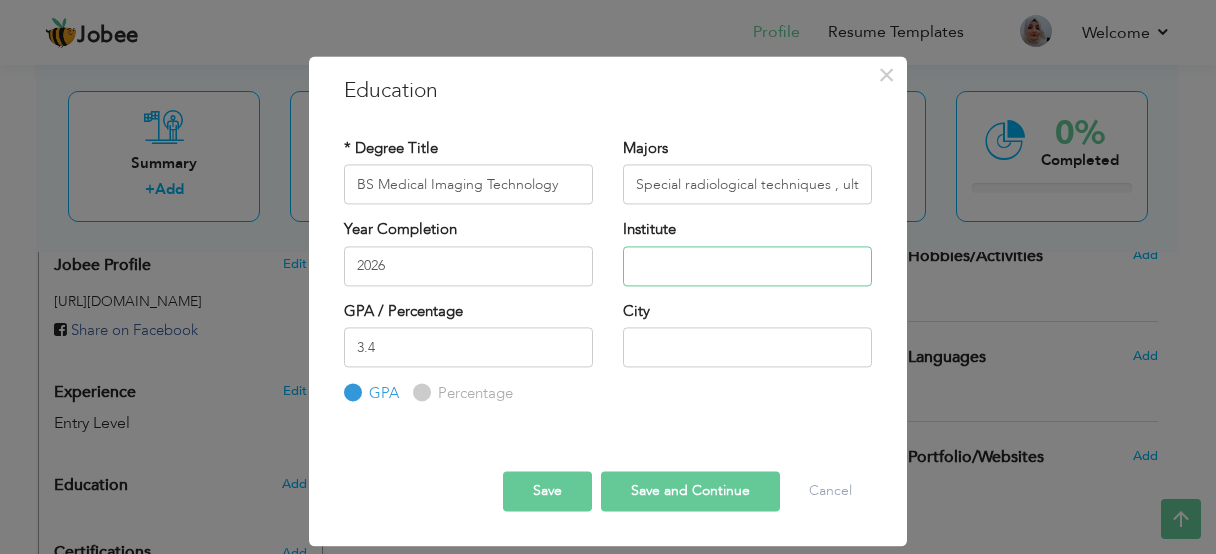 click at bounding box center (747, 266) 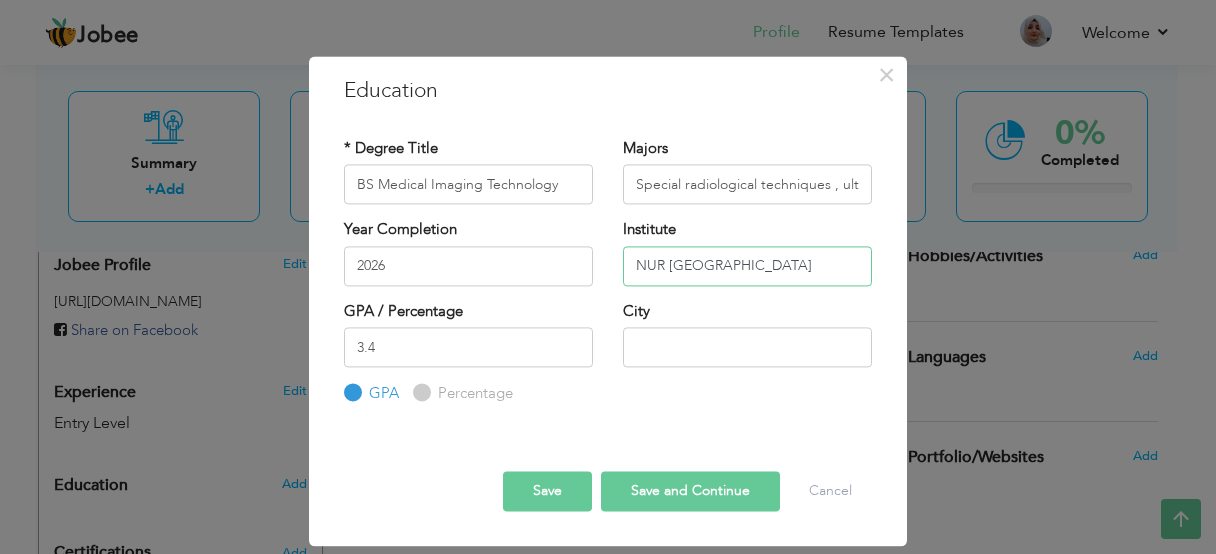 type on "NUR INTERNATIONAL UNIVERSITY" 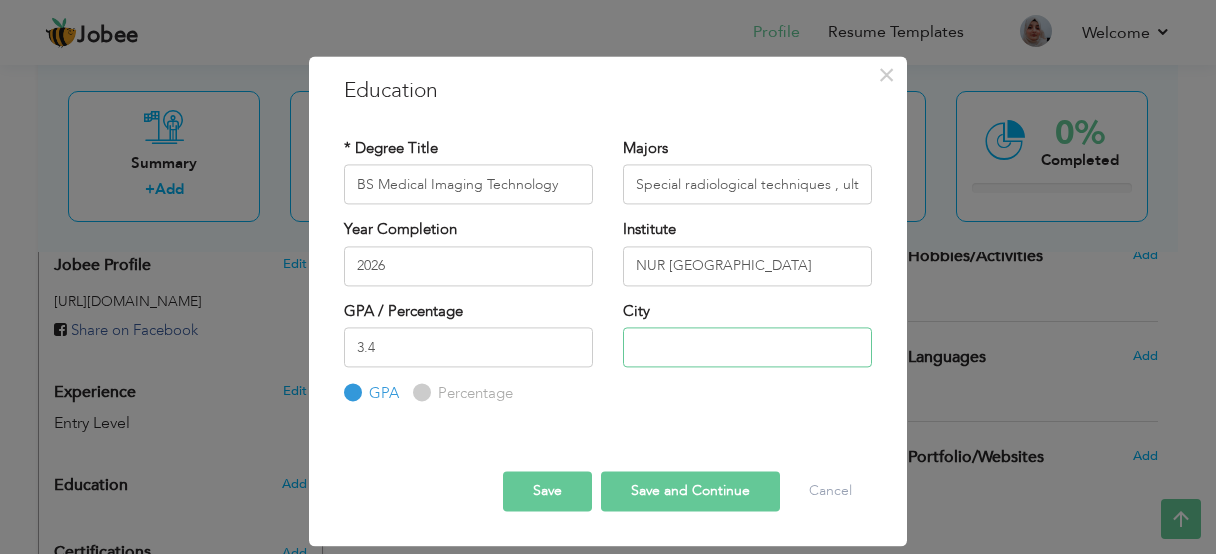 click at bounding box center [747, 347] 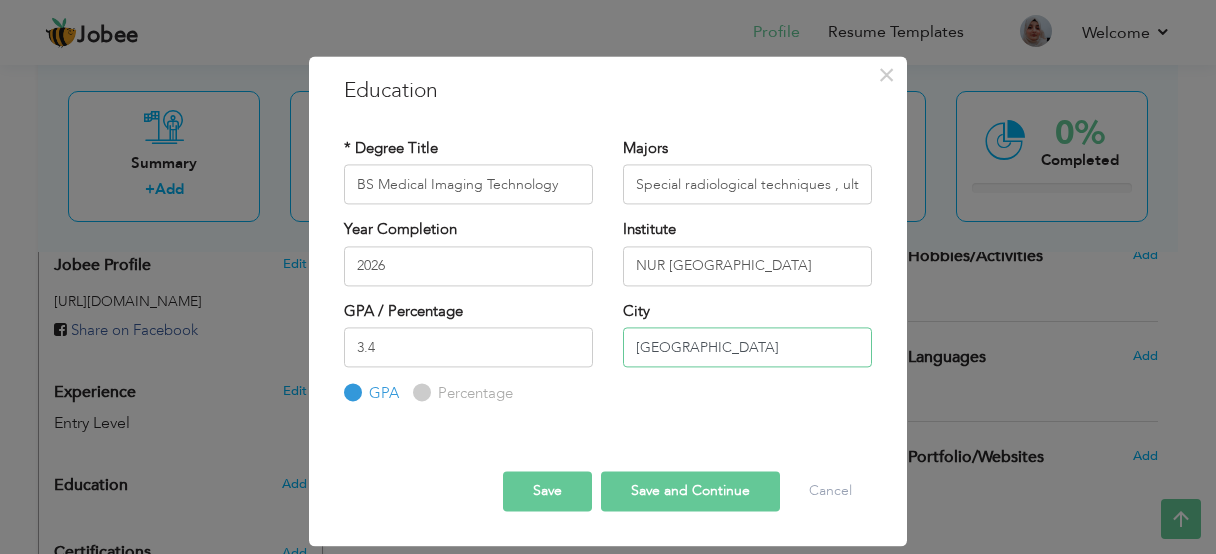 type on "[GEOGRAPHIC_DATA]" 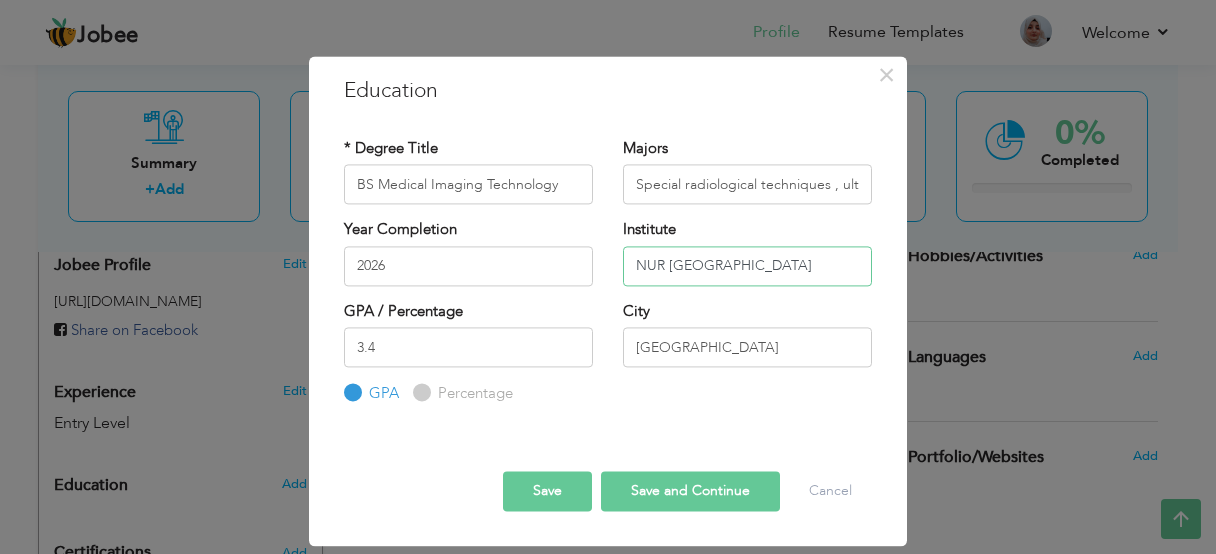drag, startPoint x: 759, startPoint y: 262, endPoint x: 672, endPoint y: 262, distance: 87 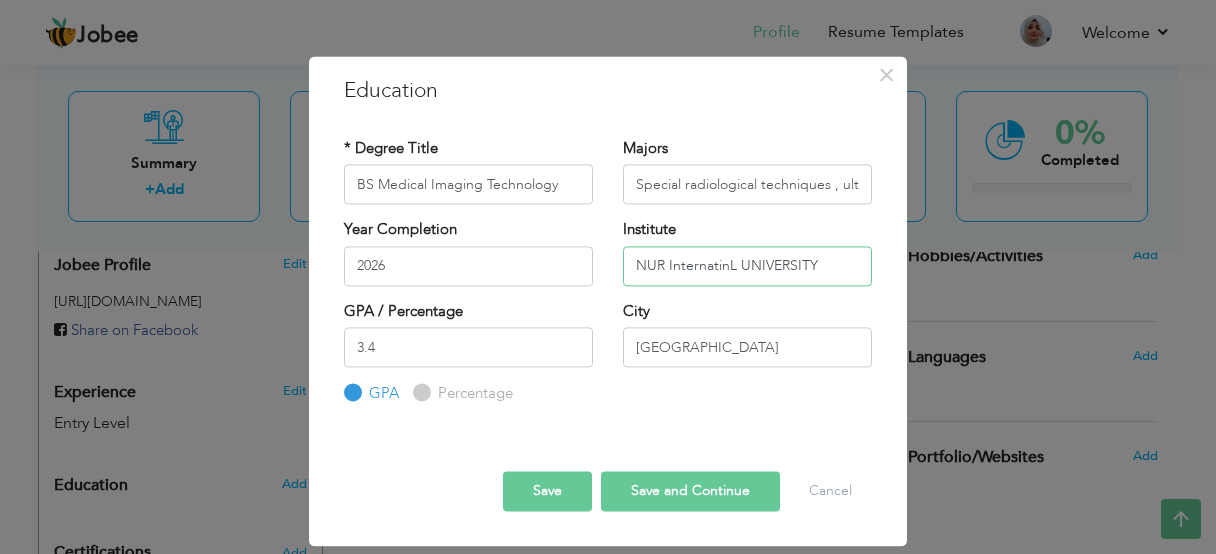 click on "NUR InternatinL UNIVERSITY" at bounding box center [747, 266] 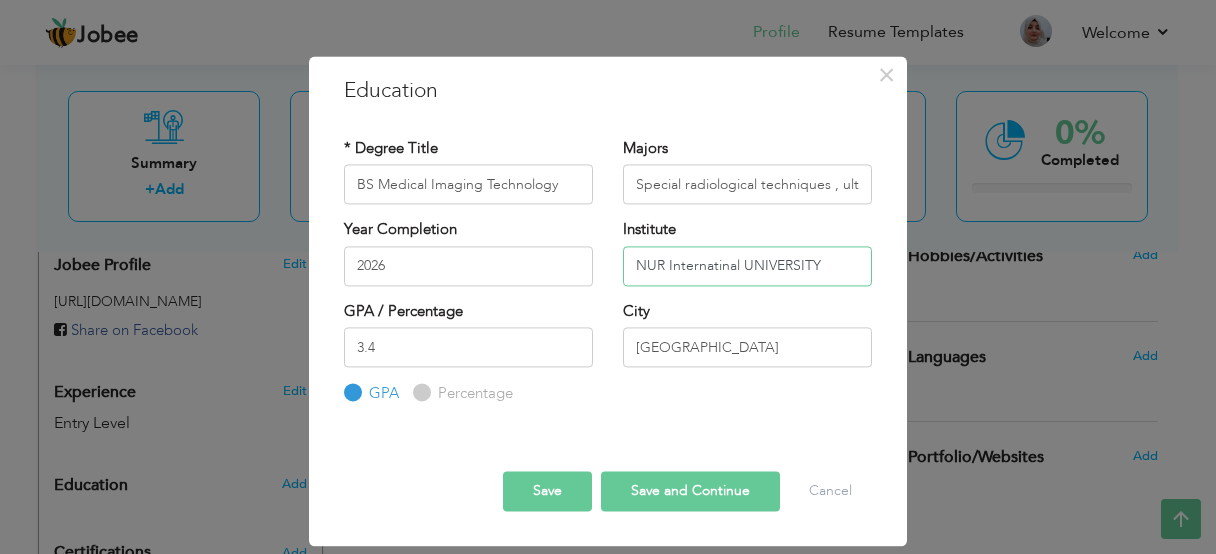 click on "NUR Internatinal UNIVERSITY" at bounding box center [747, 266] 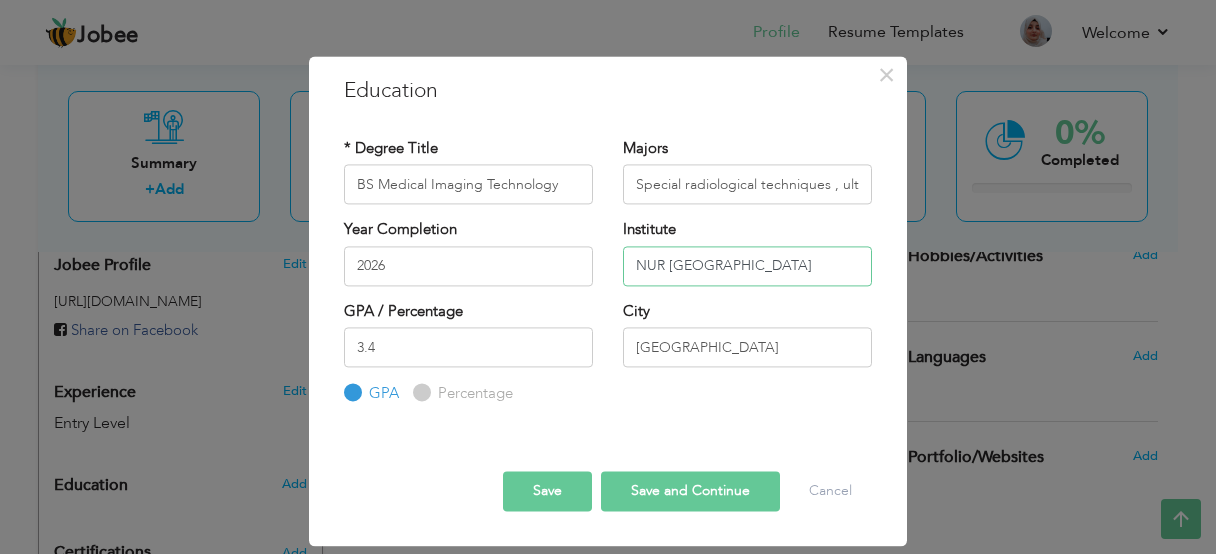 drag, startPoint x: 813, startPoint y: 257, endPoint x: 748, endPoint y: 256, distance: 65.00769 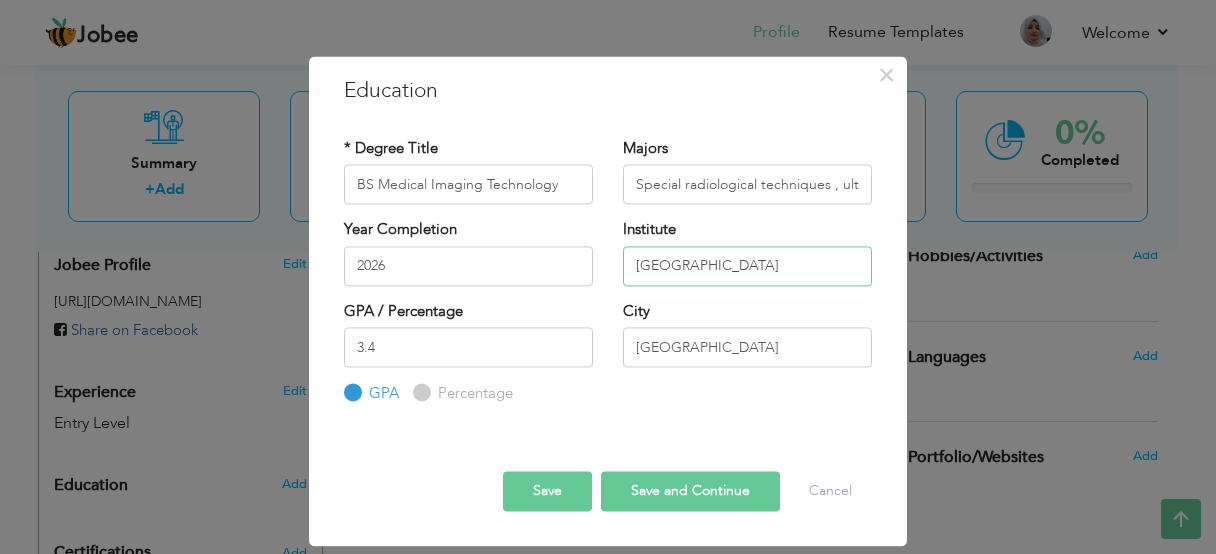 type on "[GEOGRAPHIC_DATA]" 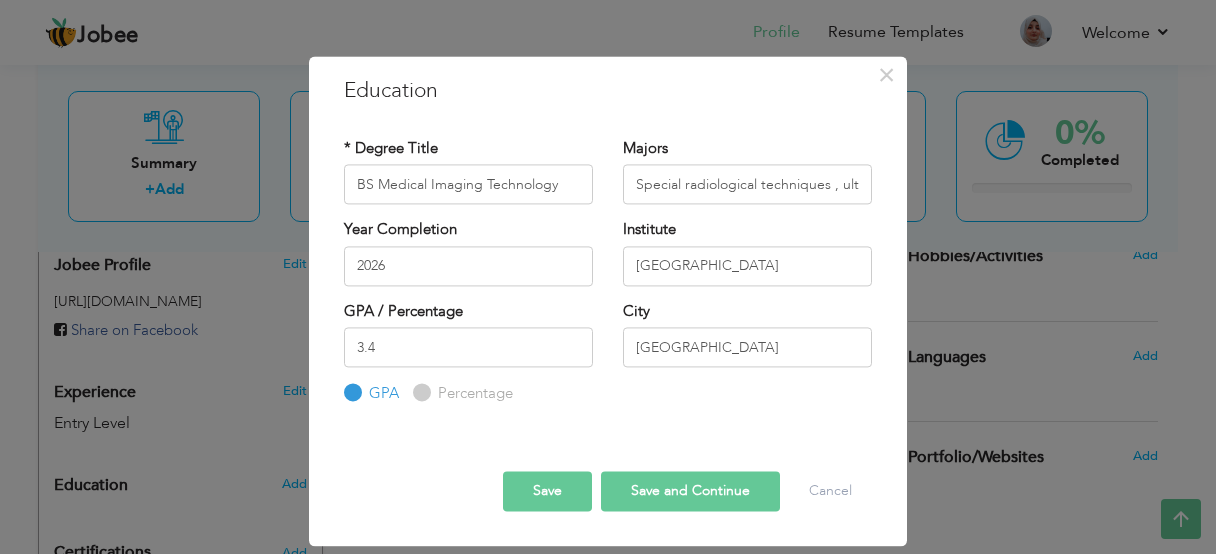 click on "Save and Continue" at bounding box center (690, 491) 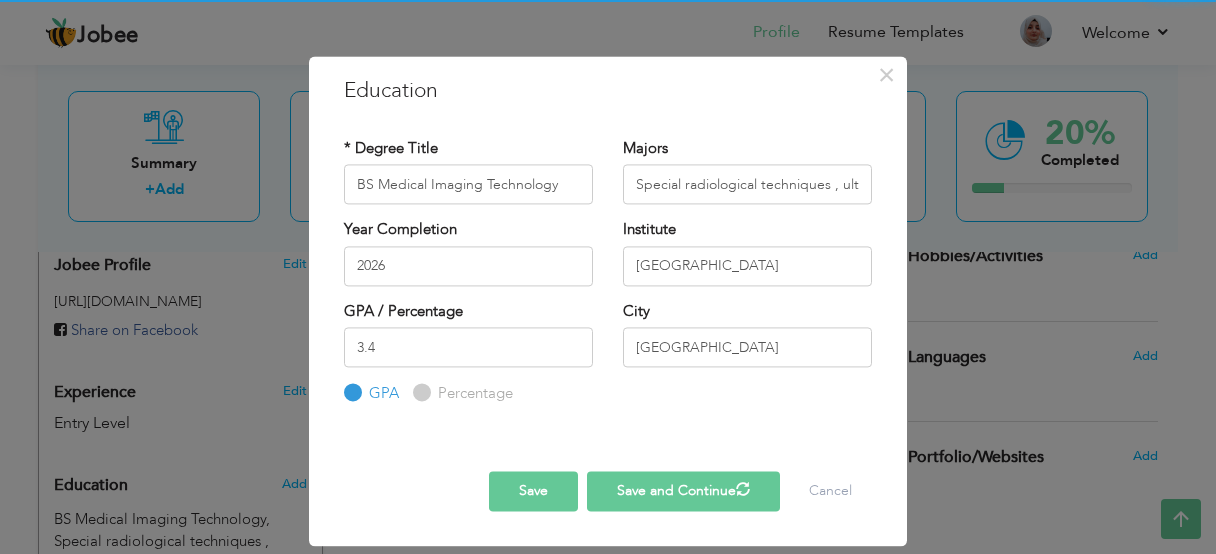type 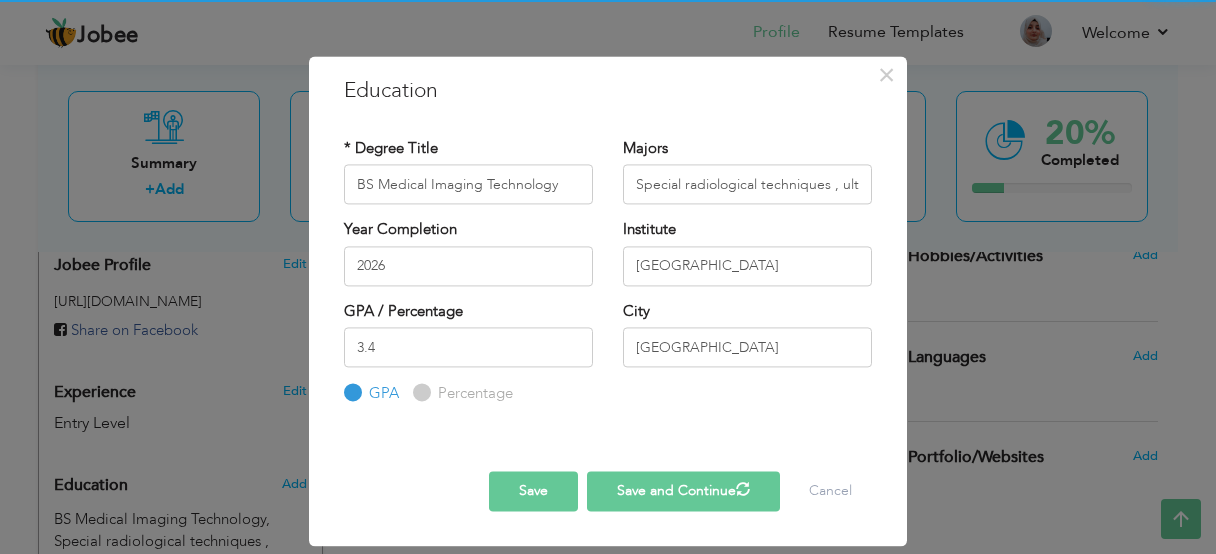 type 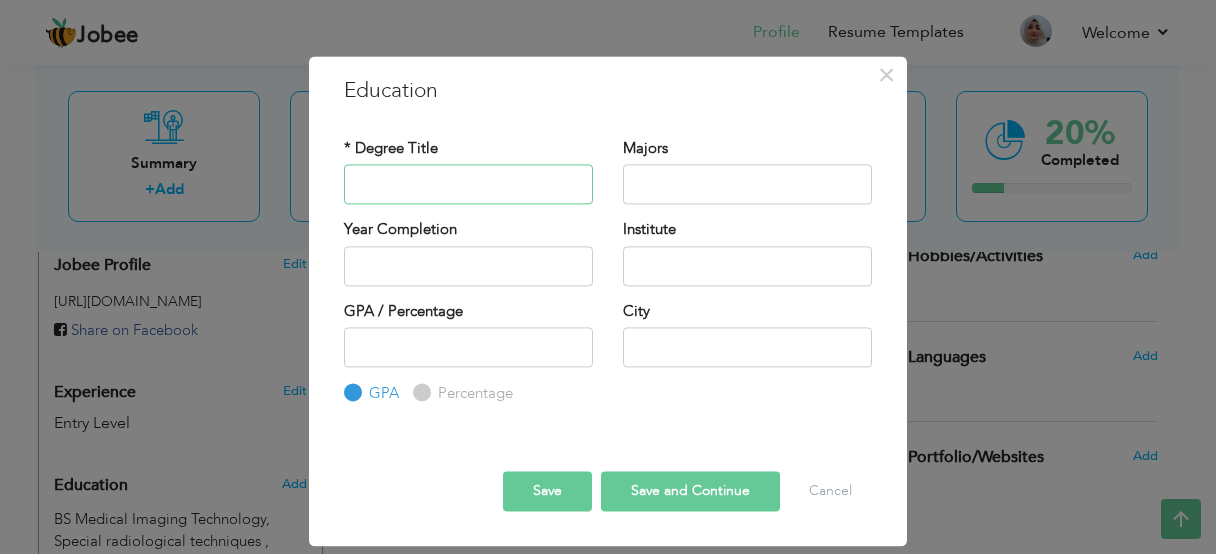 click at bounding box center (468, 185) 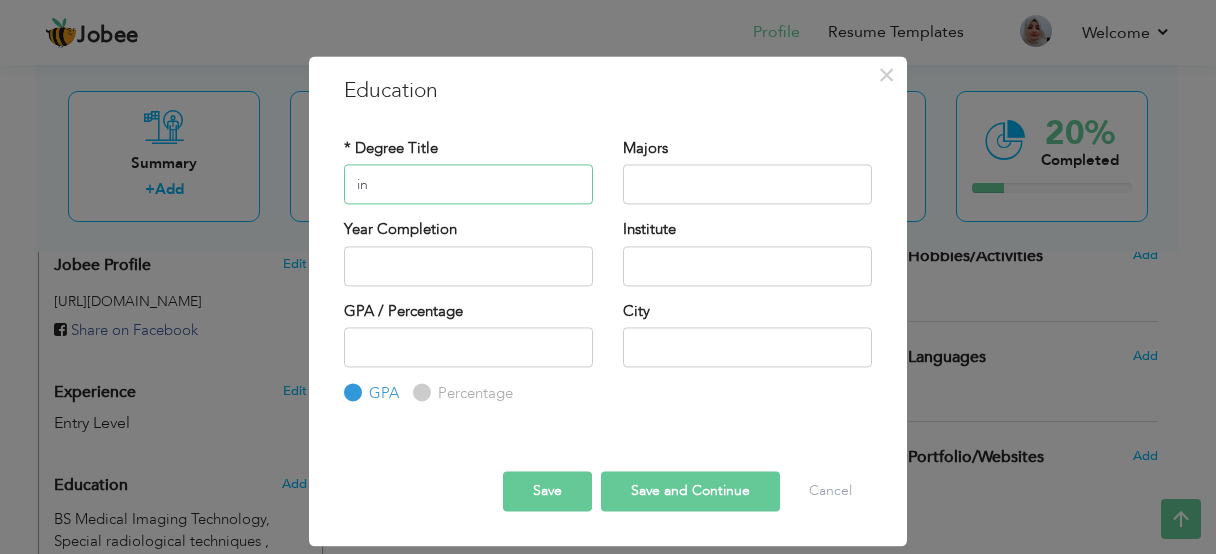type on "i" 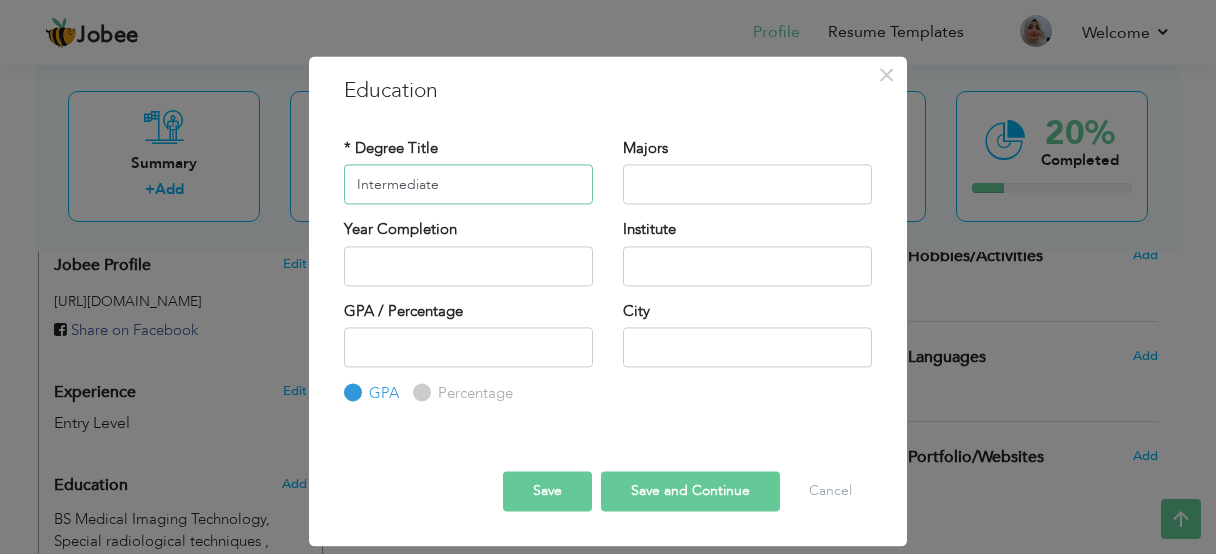 type on "Intermediate" 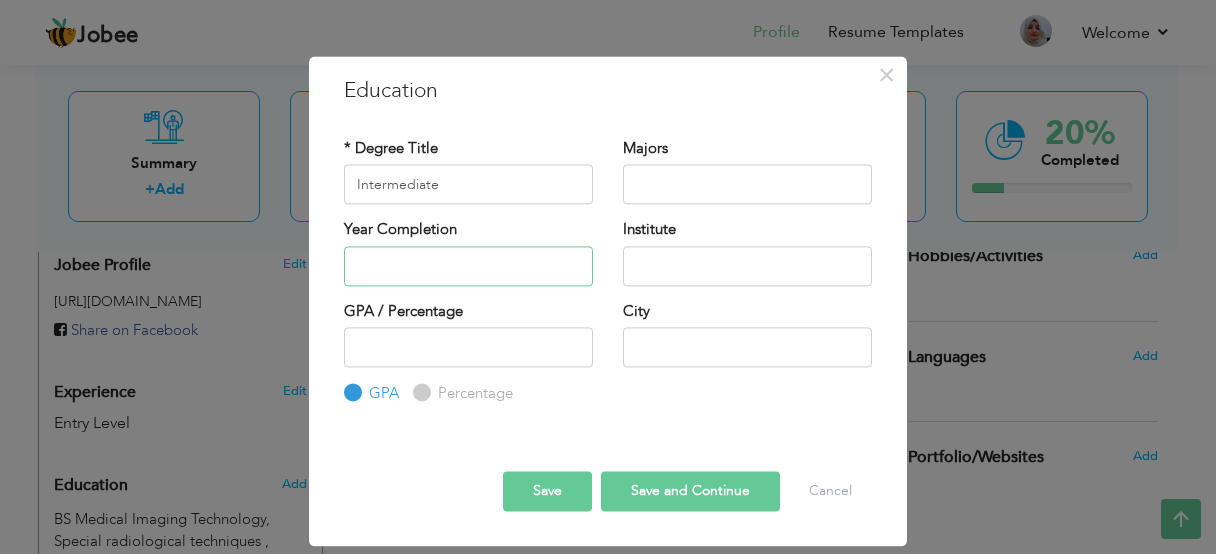 click at bounding box center [468, 266] 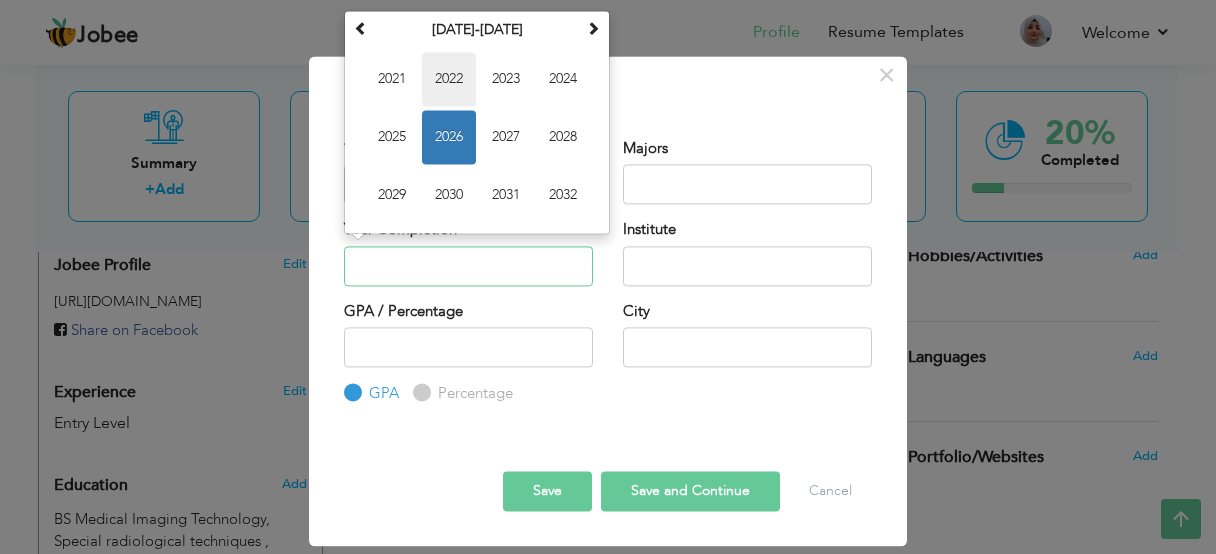 click on "2022" at bounding box center (449, 80) 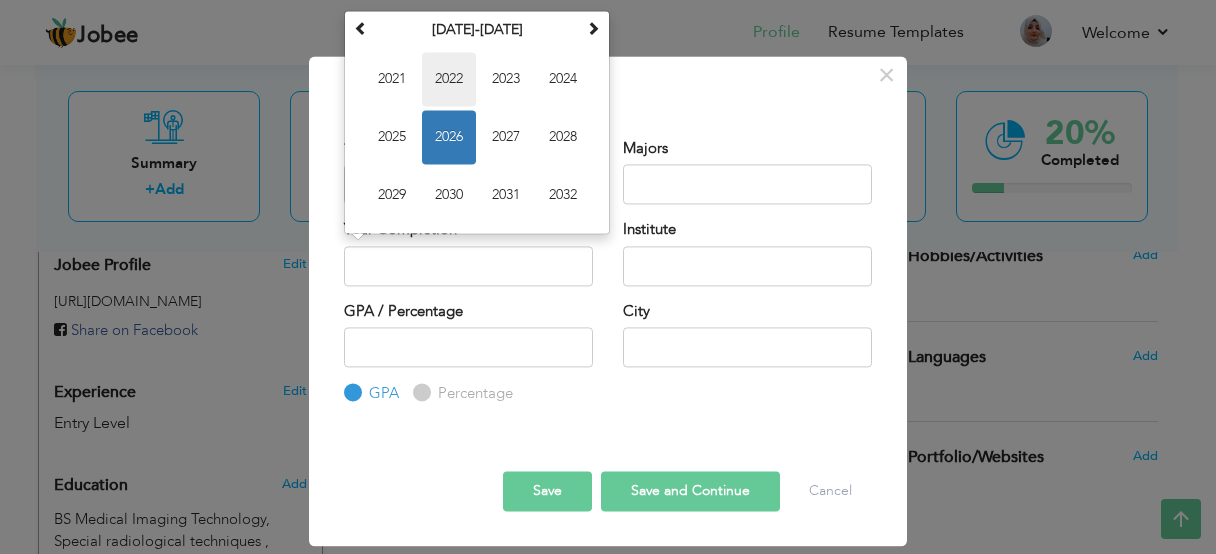 type on "2022" 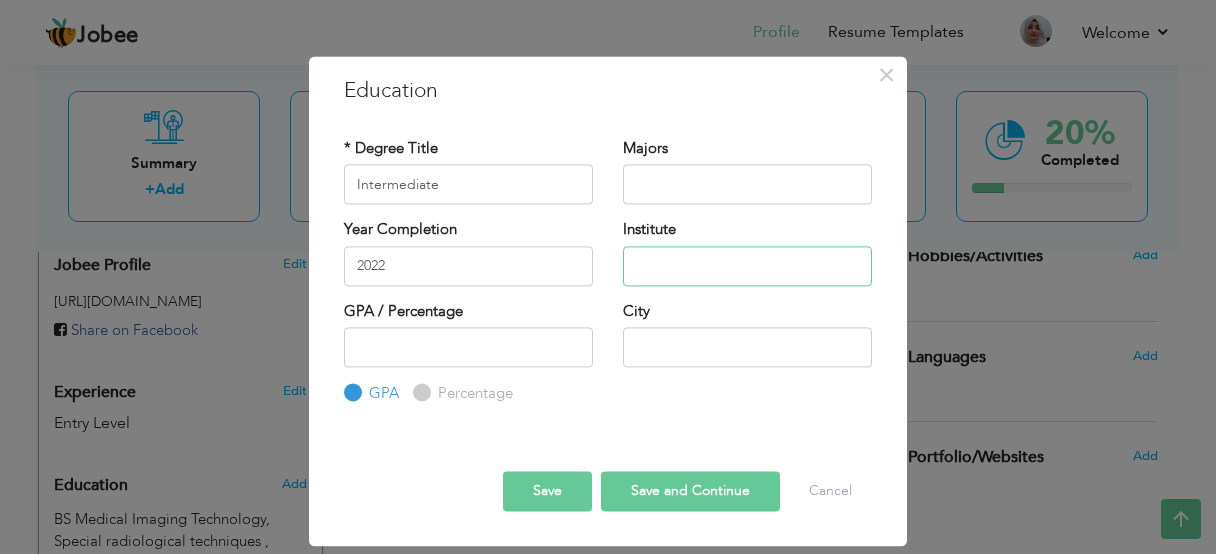 click at bounding box center (747, 266) 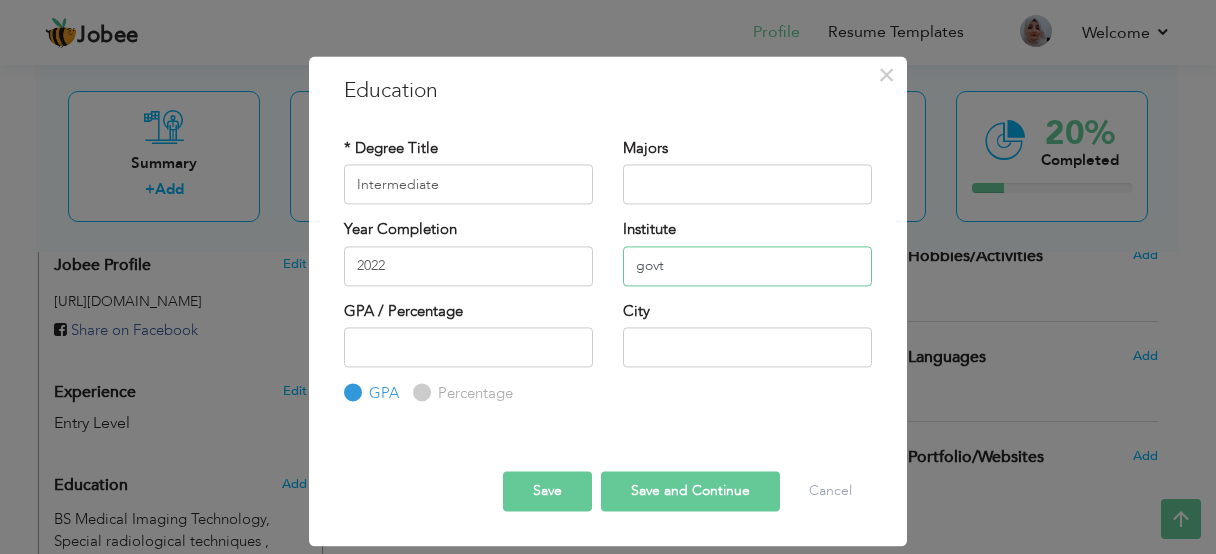 click on "govt" at bounding box center (747, 266) 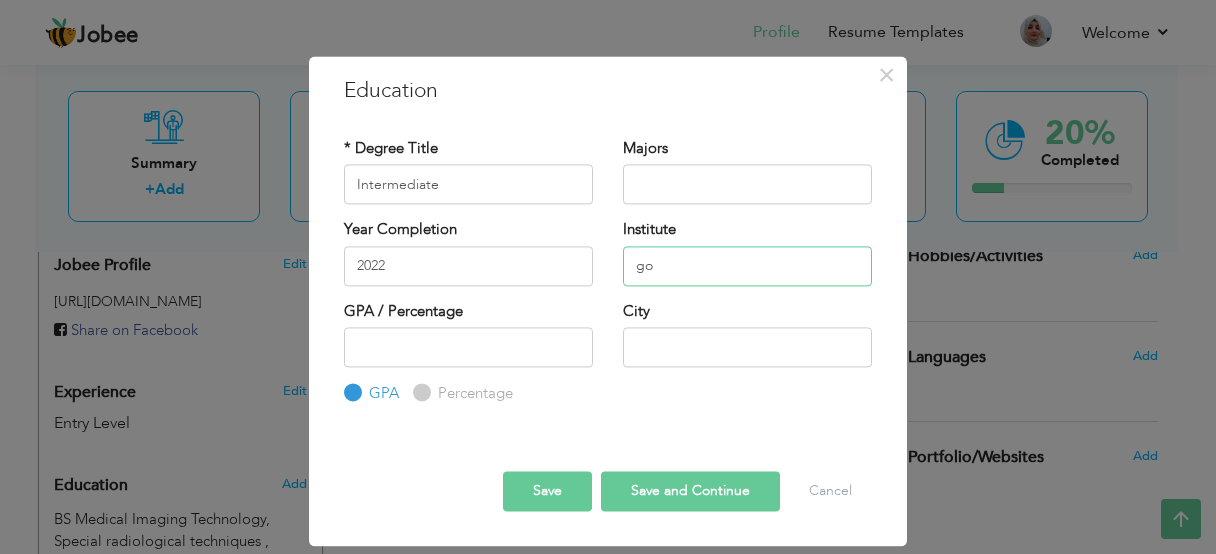 type on "g" 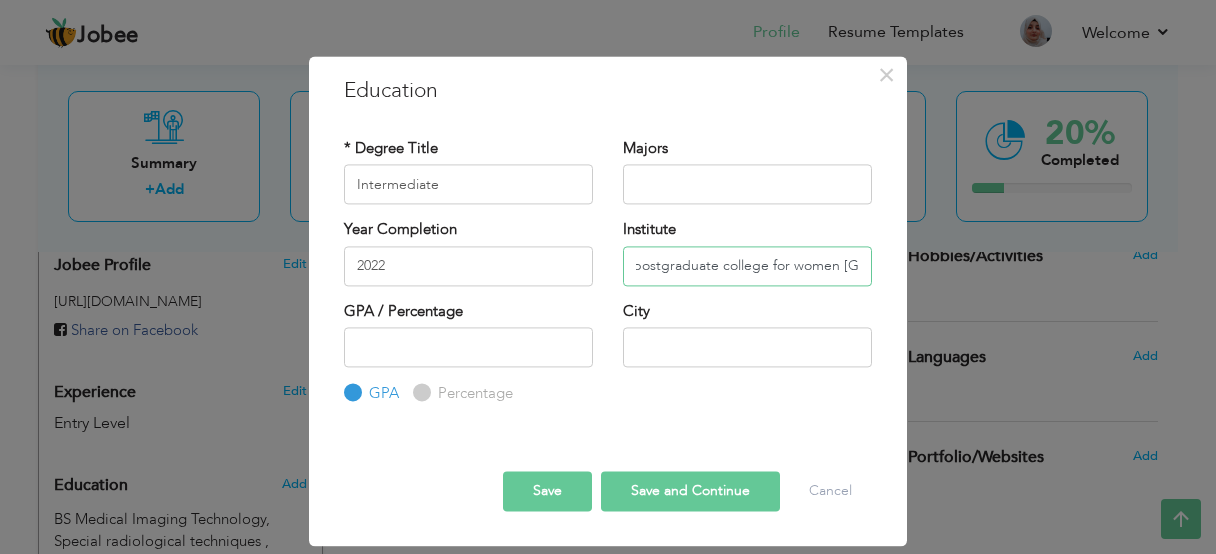 scroll, scrollTop: 0, scrollLeft: 41, axis: horizontal 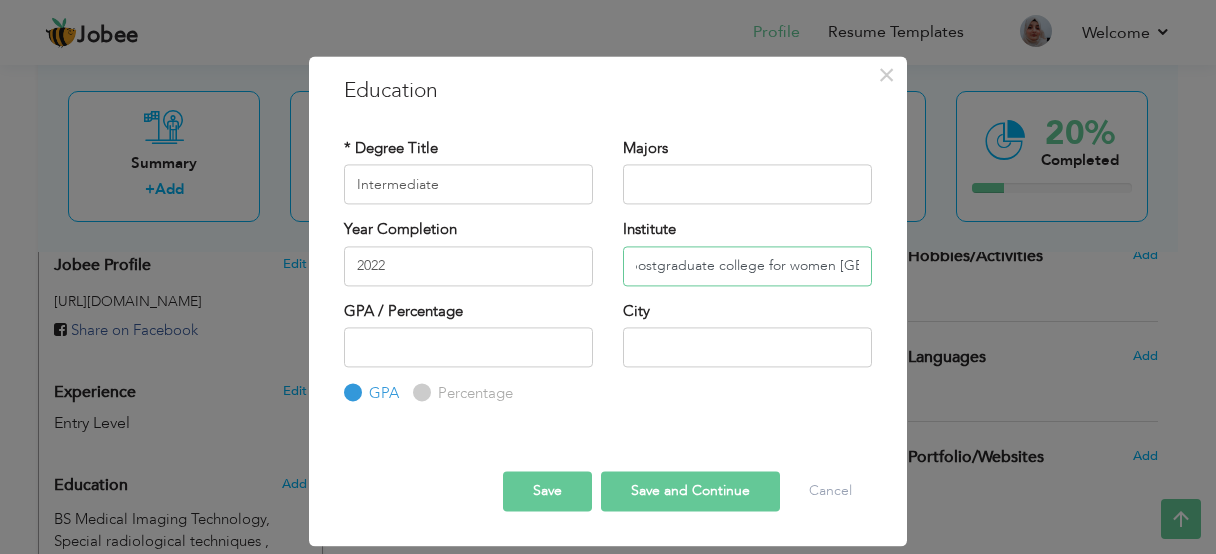 type on "Govt postgraduate college for women [GEOGRAPHIC_DATA]" 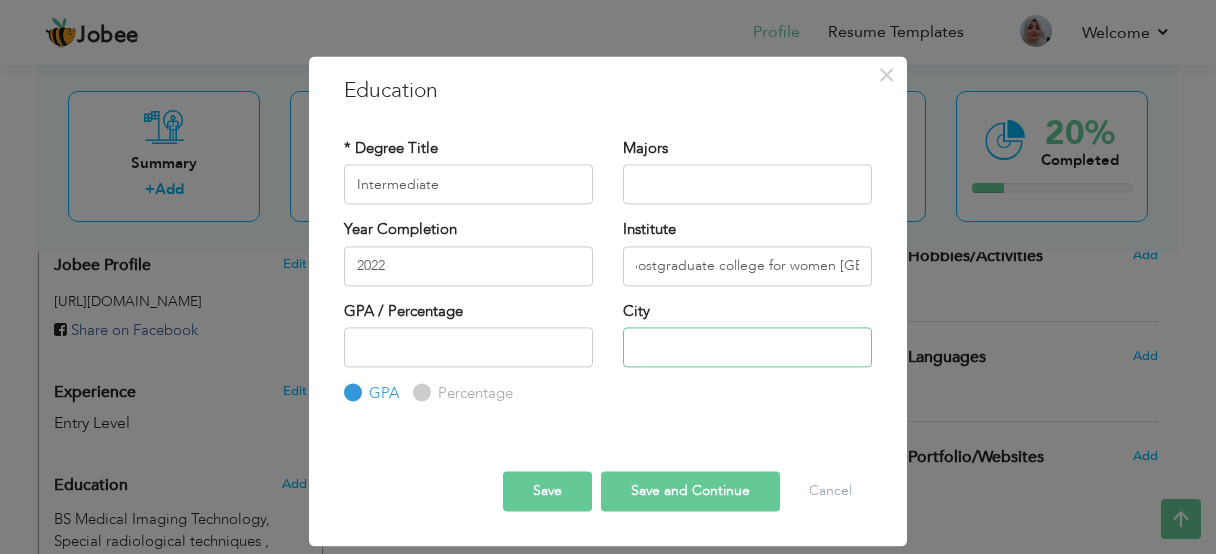 click at bounding box center (747, 347) 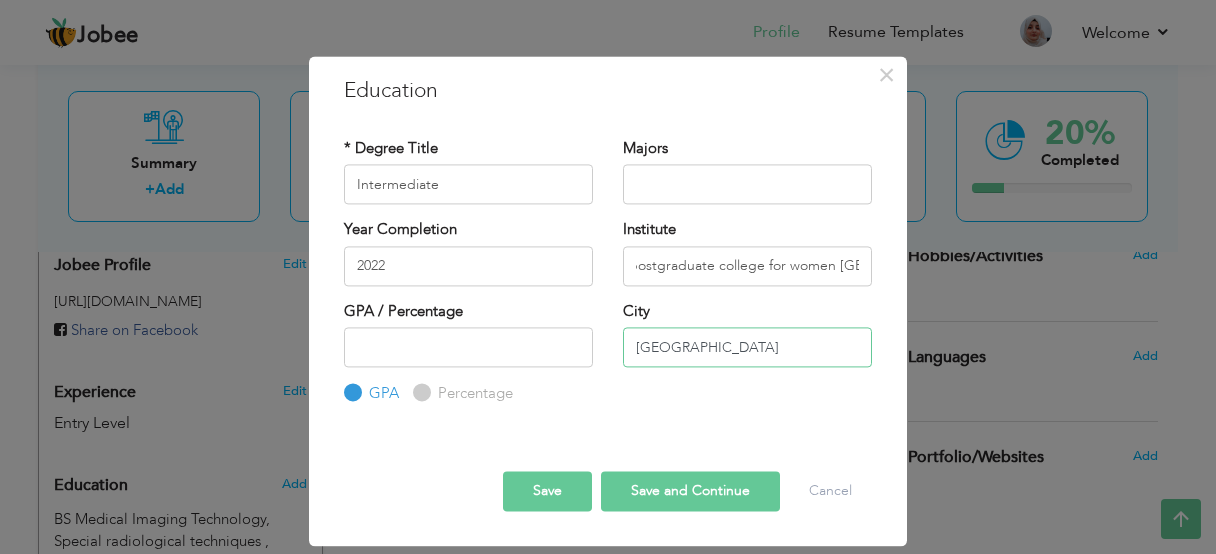 type on "[GEOGRAPHIC_DATA]" 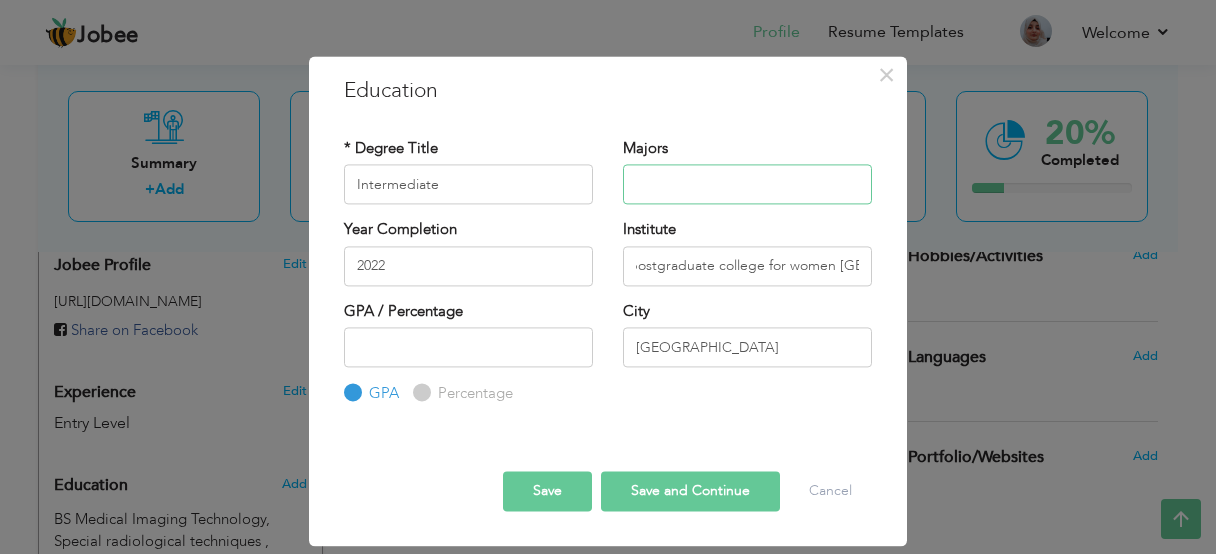 click at bounding box center [747, 185] 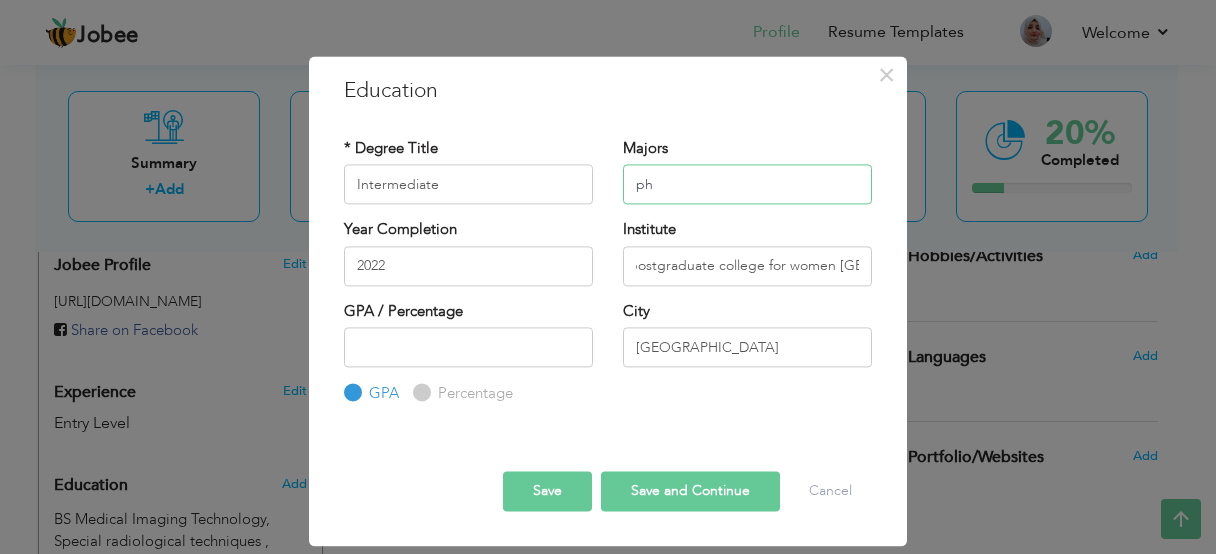 type on "p" 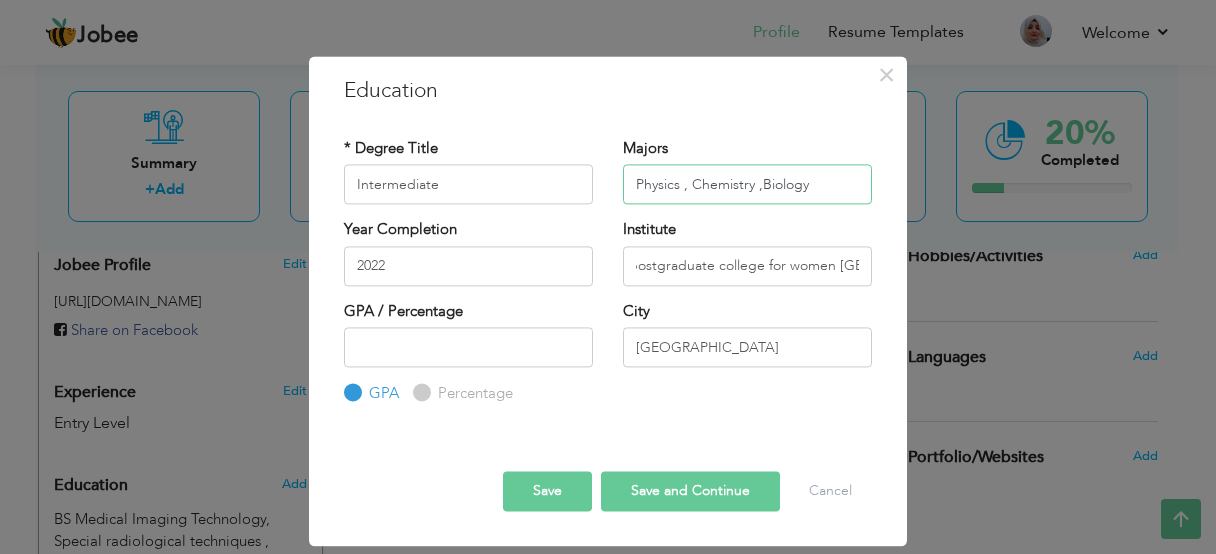 type on "Physics , Chemistry ,Biology" 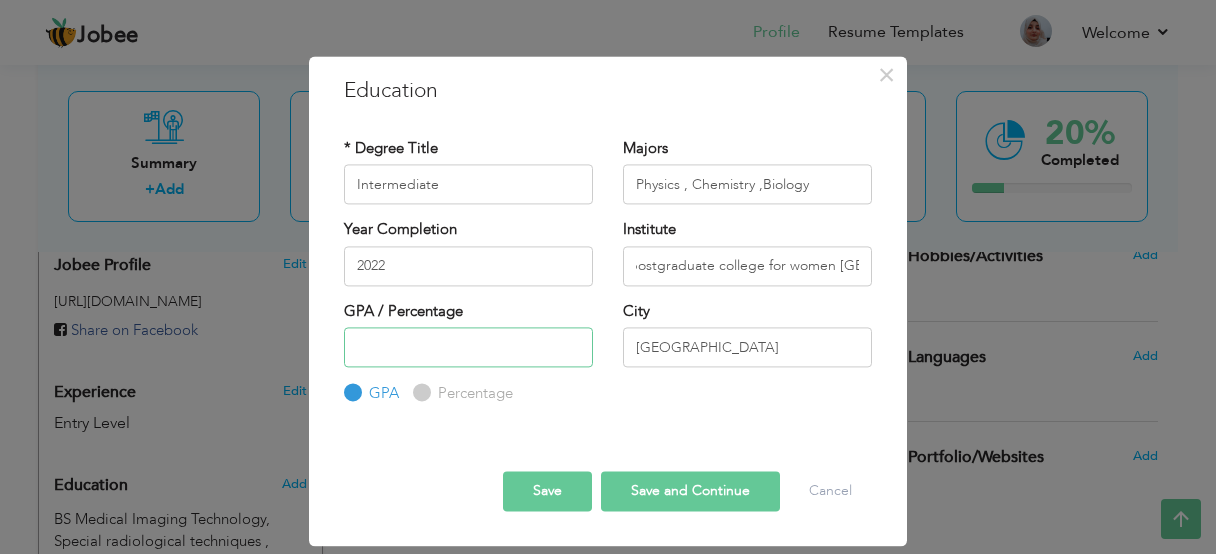 click at bounding box center (468, 347) 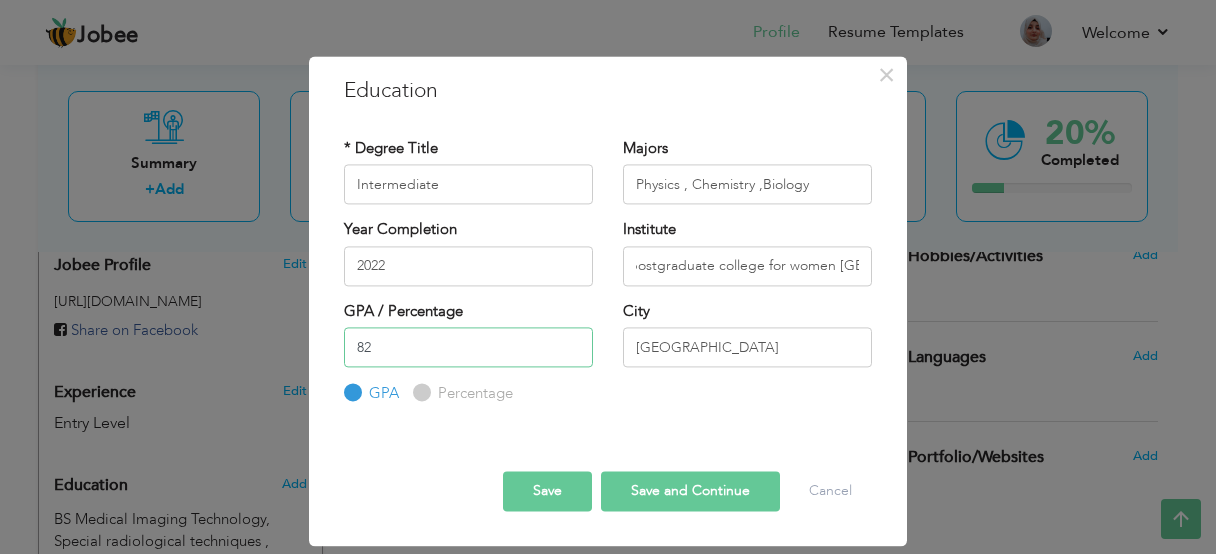 click on "82" at bounding box center [468, 347] 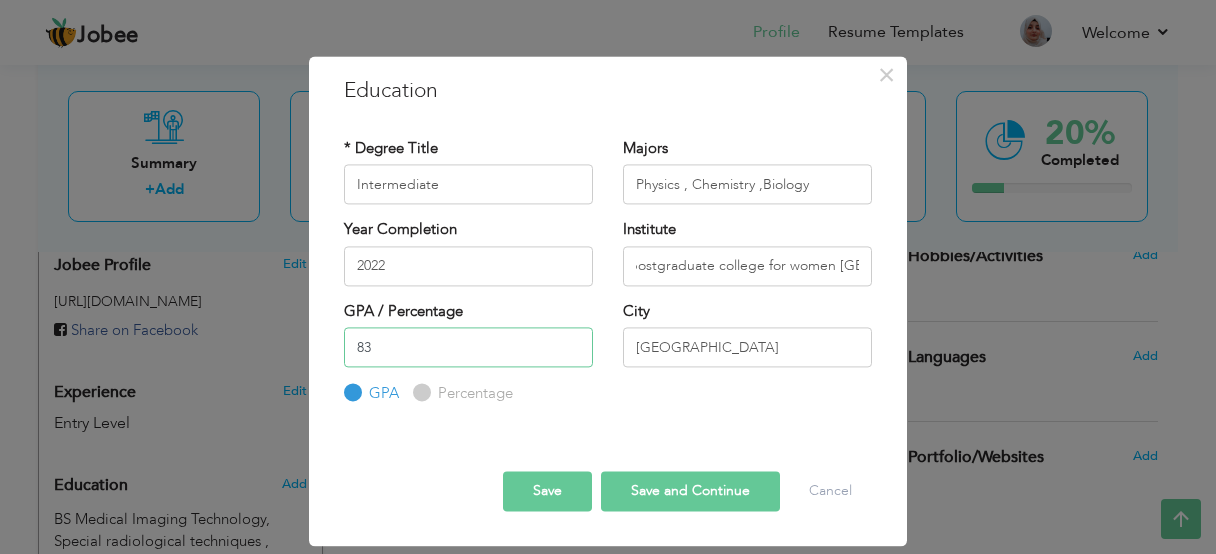 type on "83" 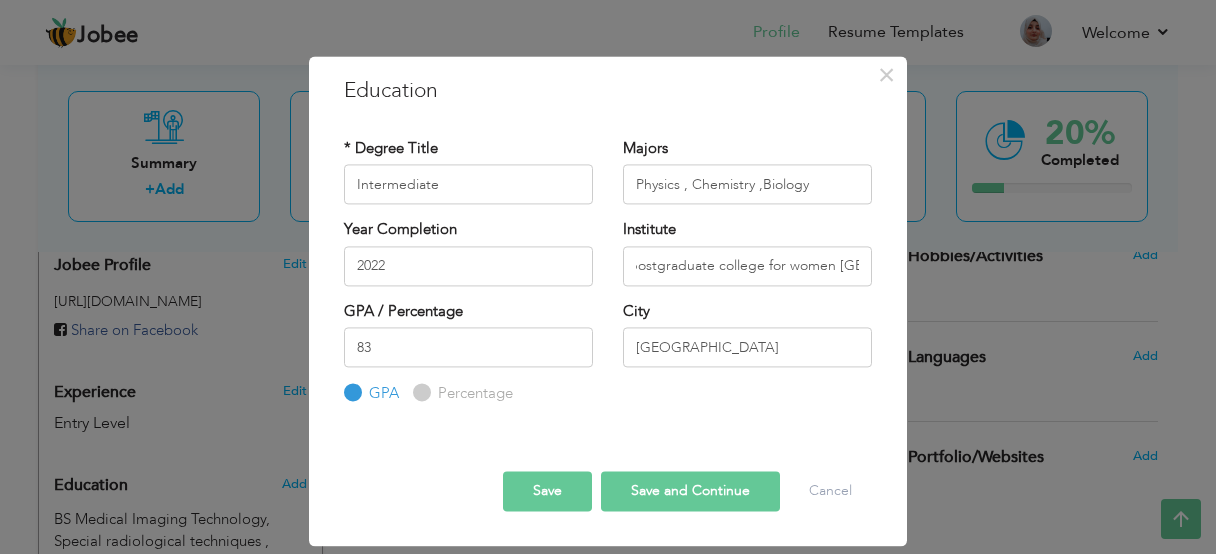 click on "Percentage" at bounding box center [419, 393] 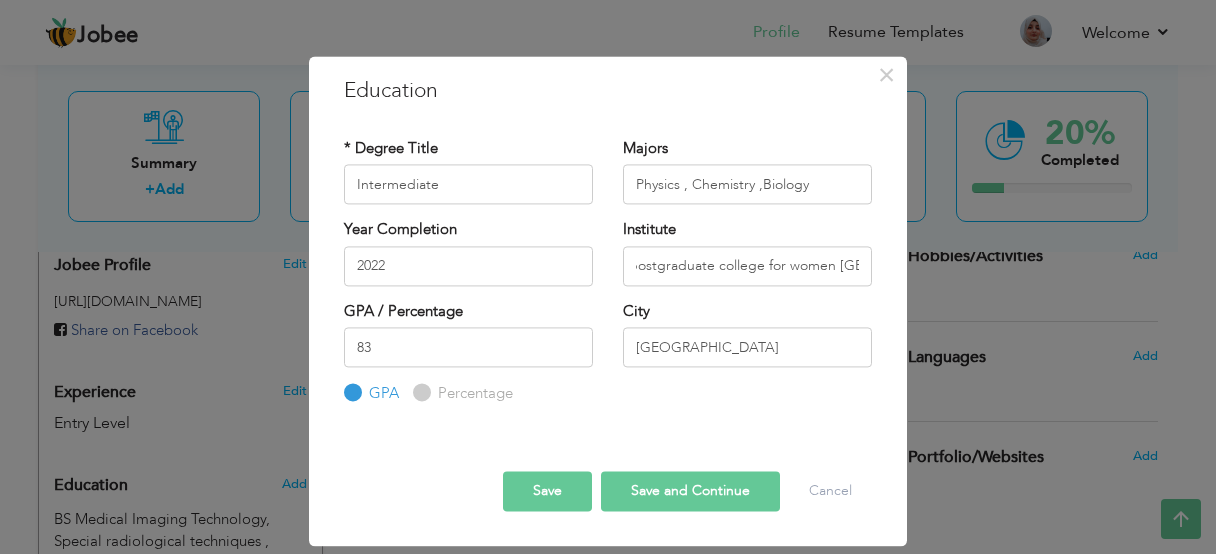 radio on "true" 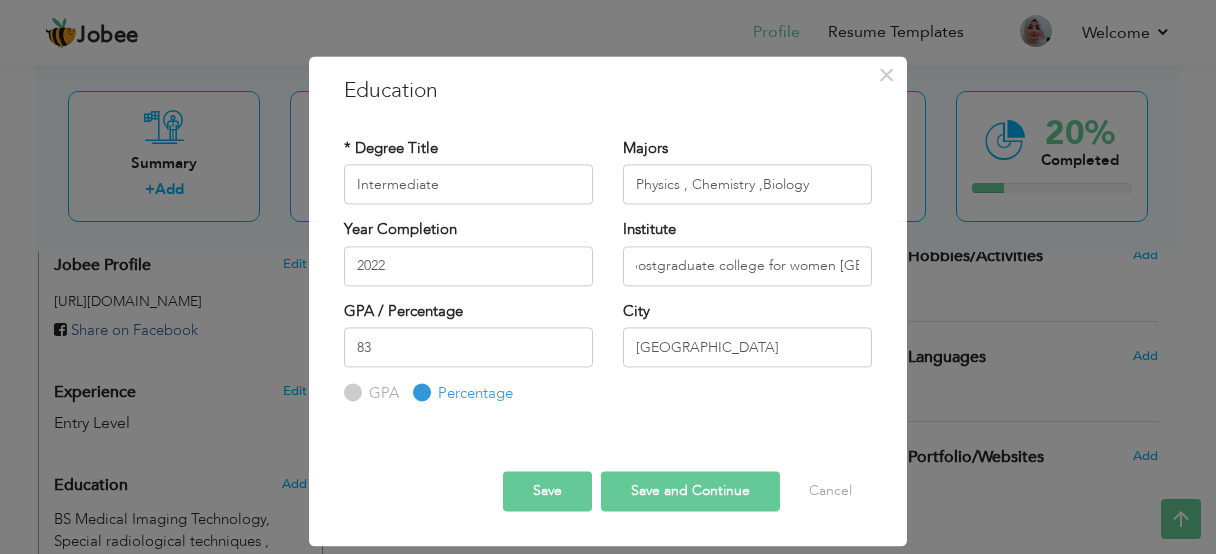 click on "Percentage" at bounding box center [419, 393] 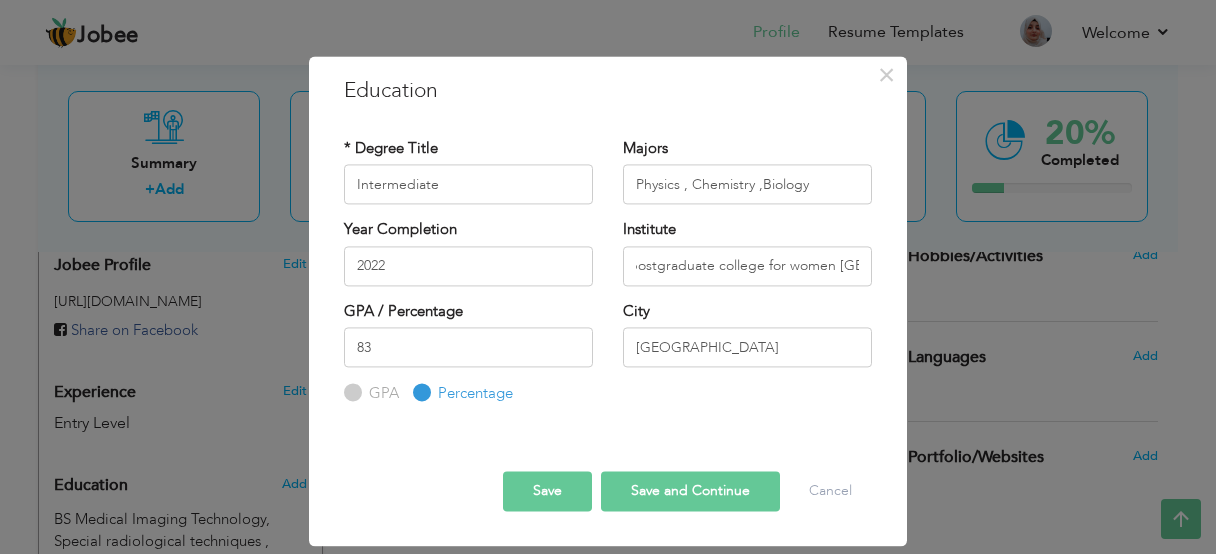 click on "Save and Continue" at bounding box center [690, 491] 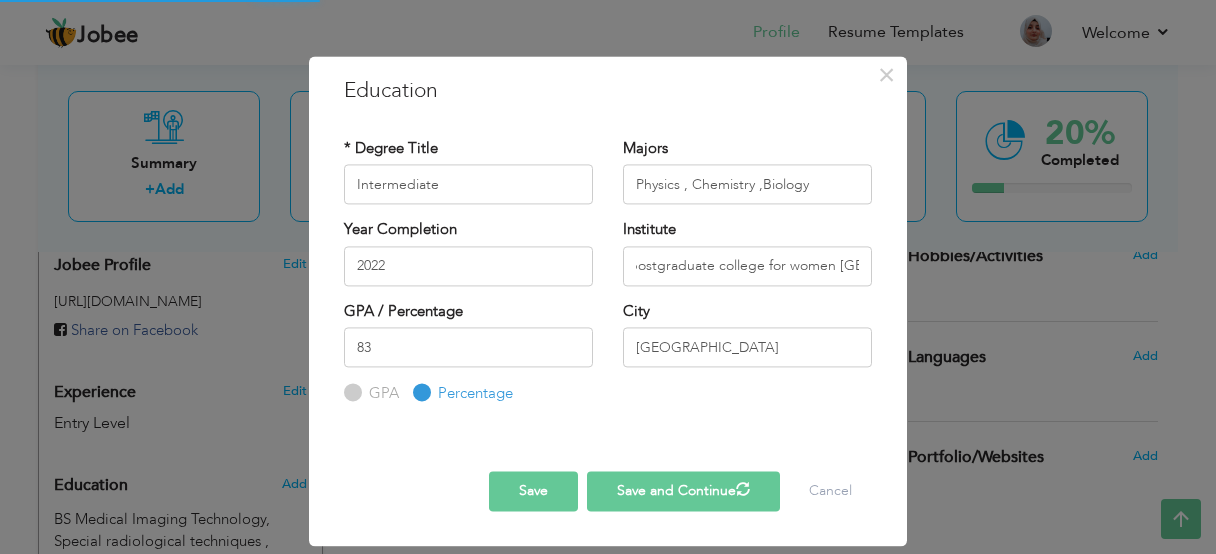 type 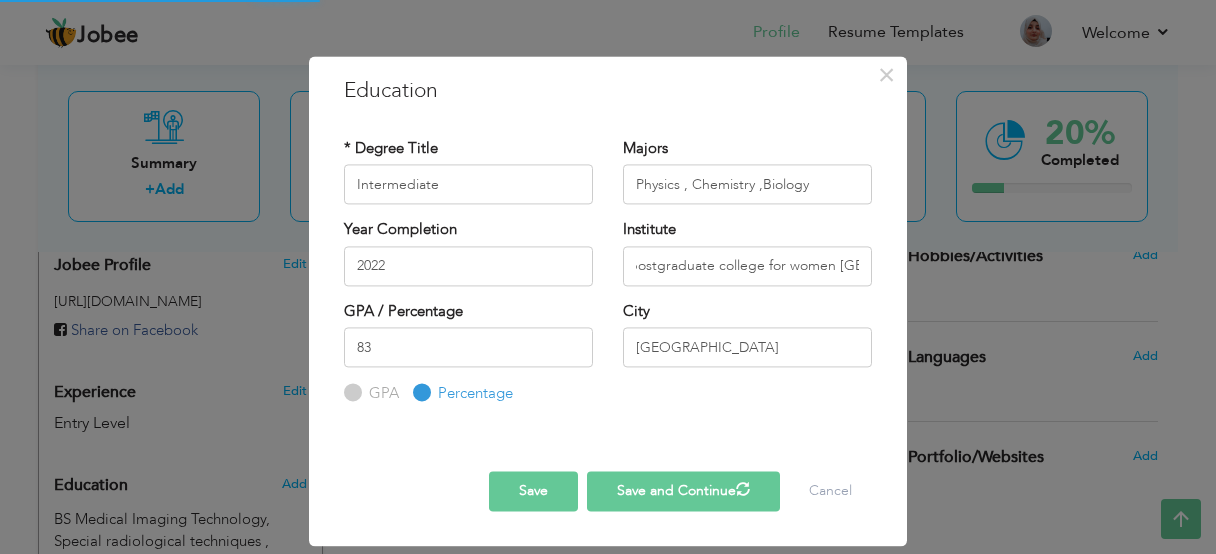 type 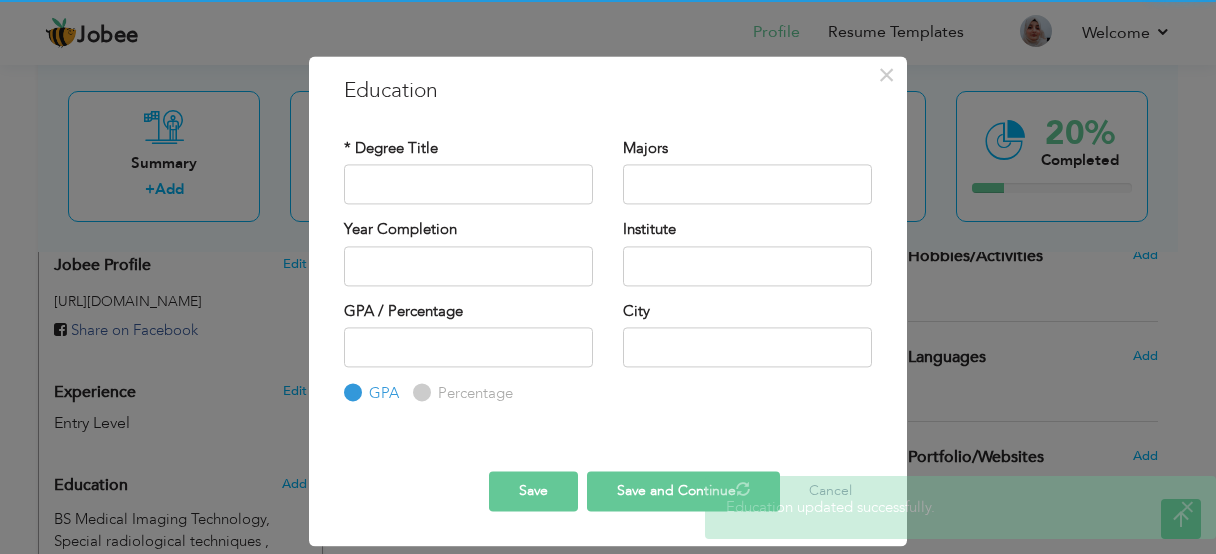 scroll, scrollTop: 0, scrollLeft: 0, axis: both 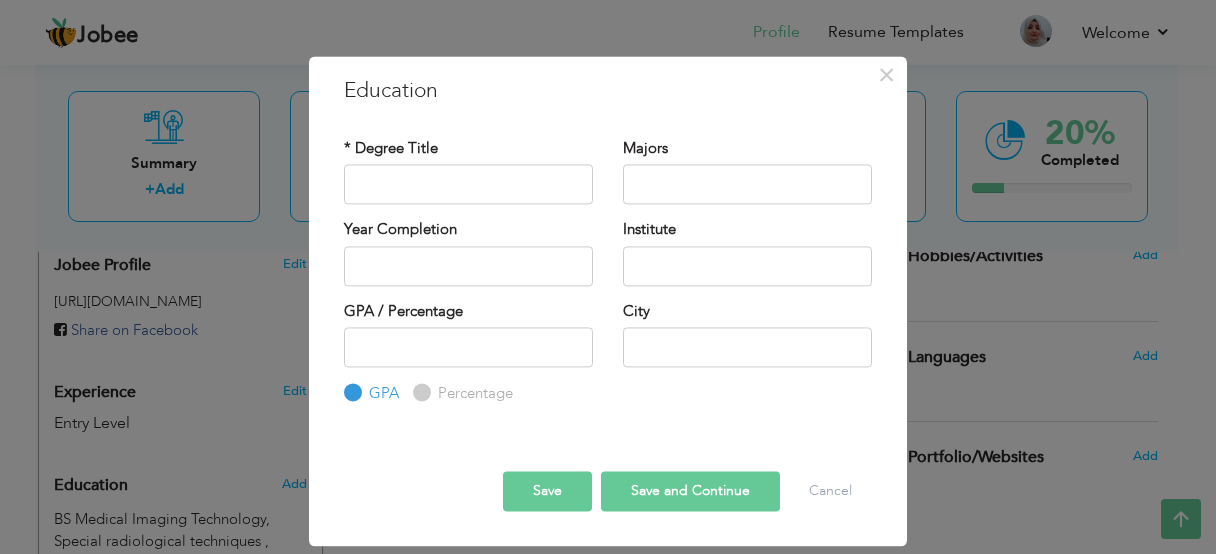 type 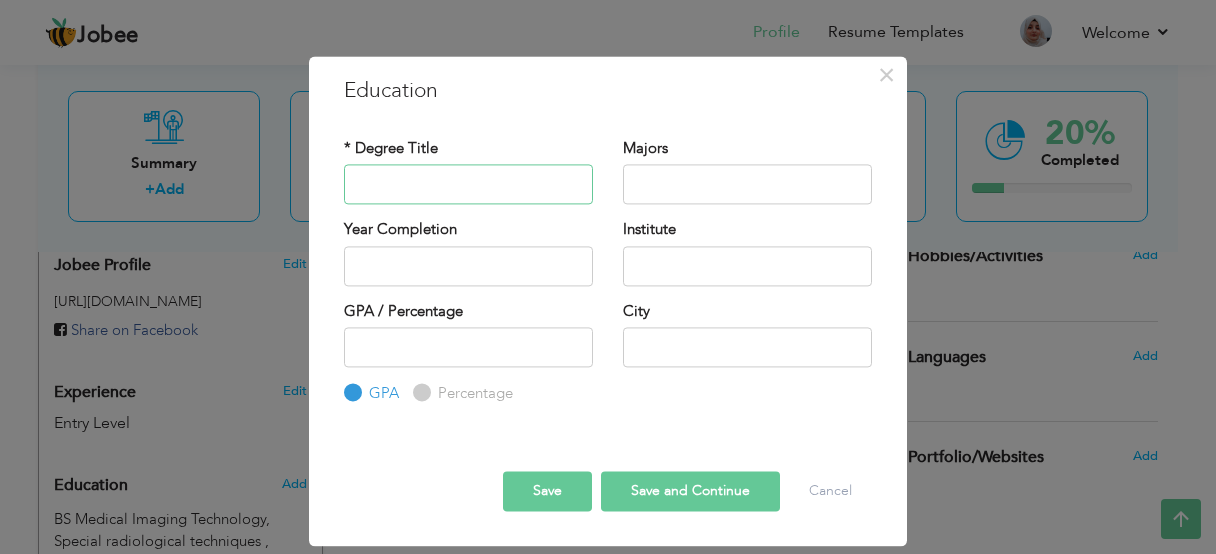 click at bounding box center [468, 185] 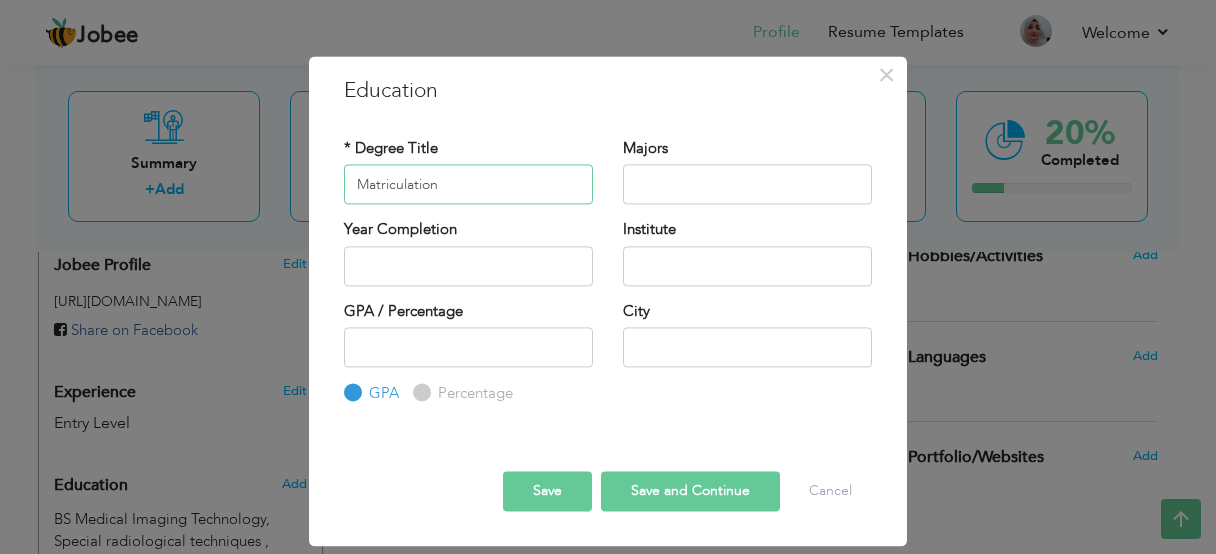 type on "Matriculation" 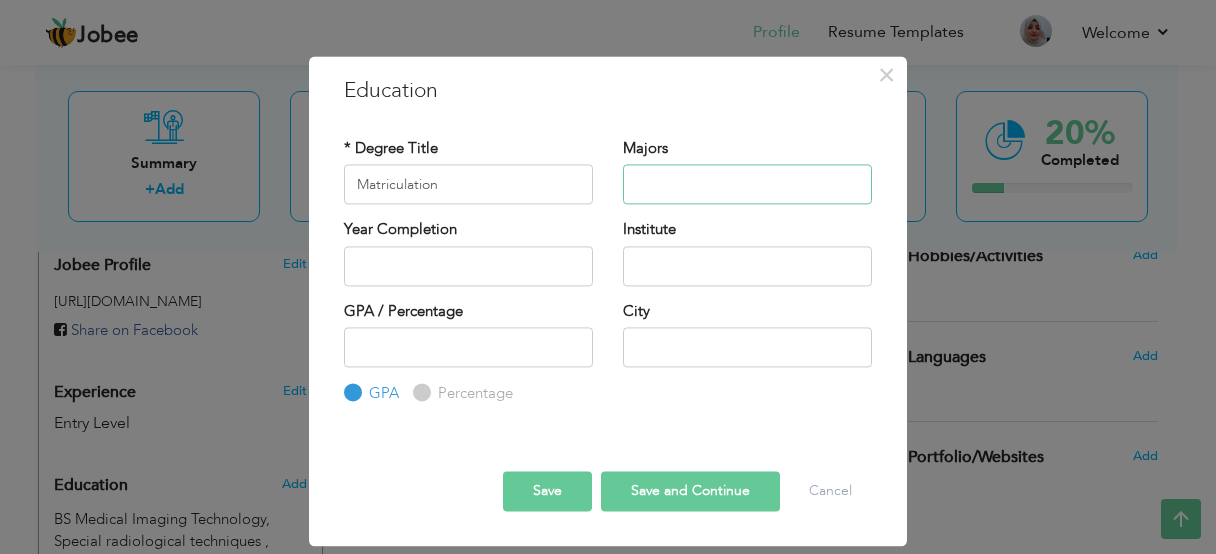 click at bounding box center [747, 185] 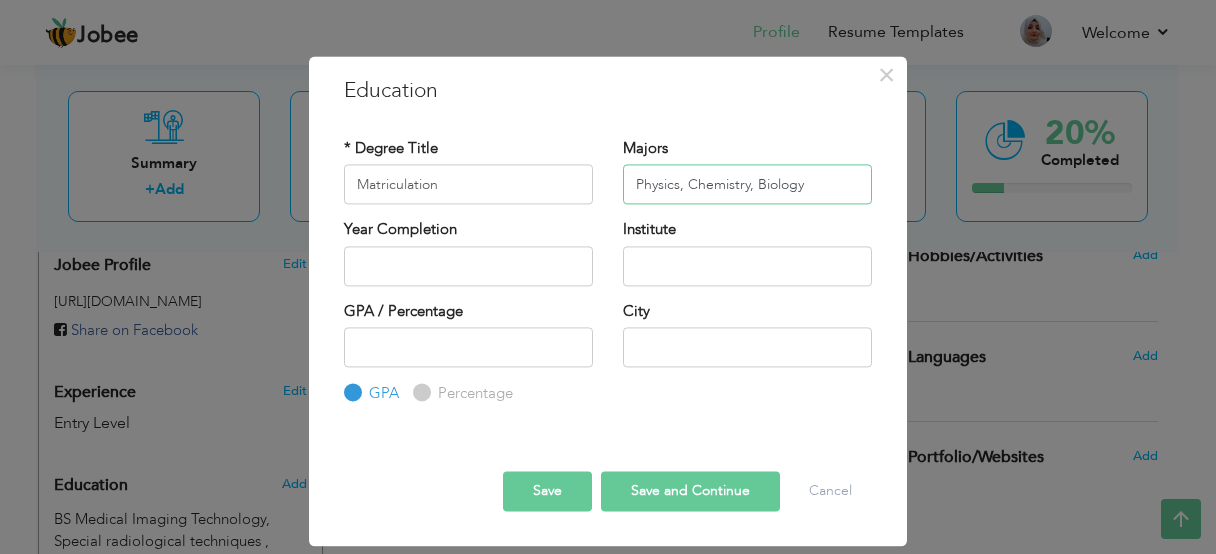 type on "Physics, Chemistry, Biology" 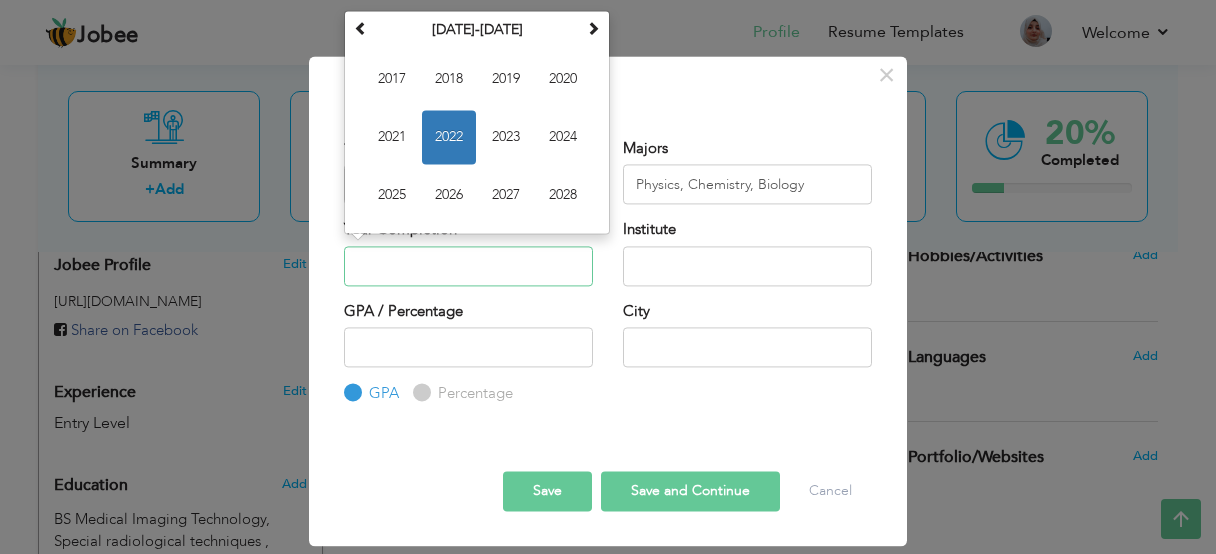 click at bounding box center [468, 266] 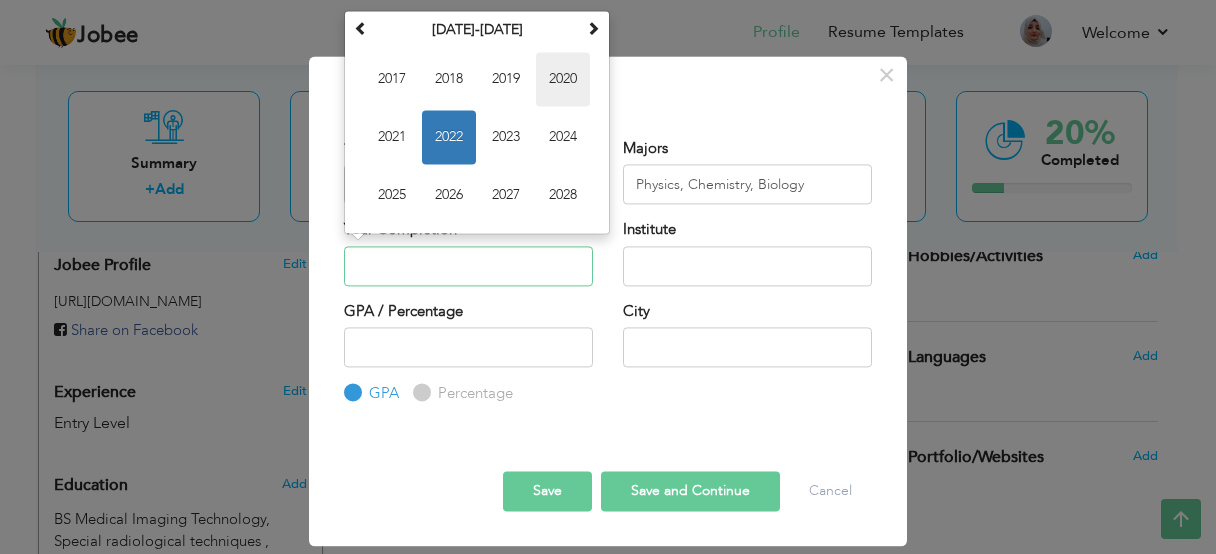 click on "2020" at bounding box center [563, 80] 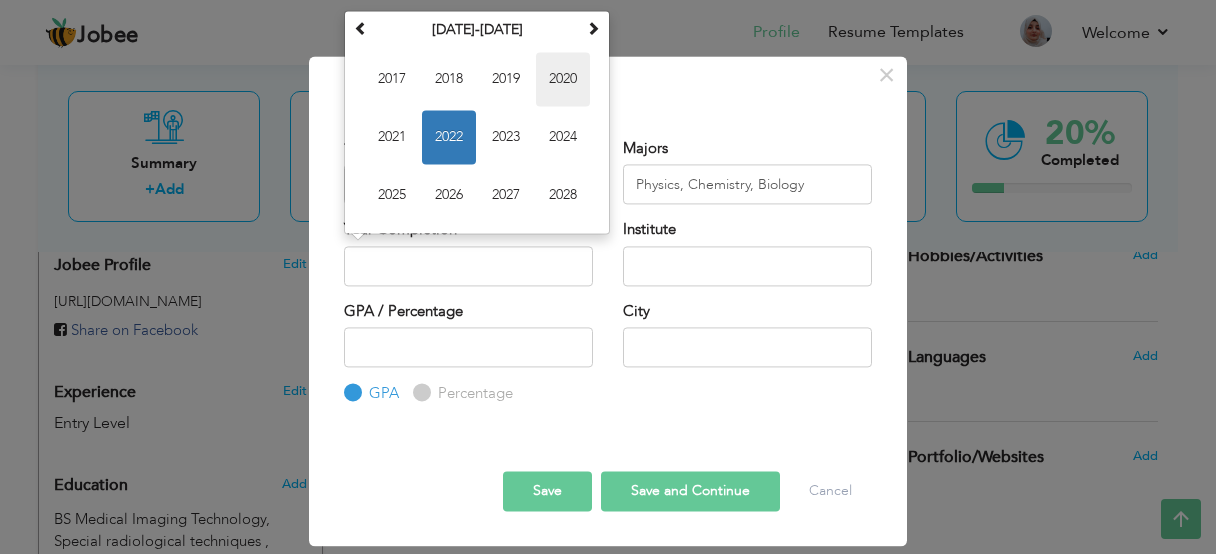 type on "2020" 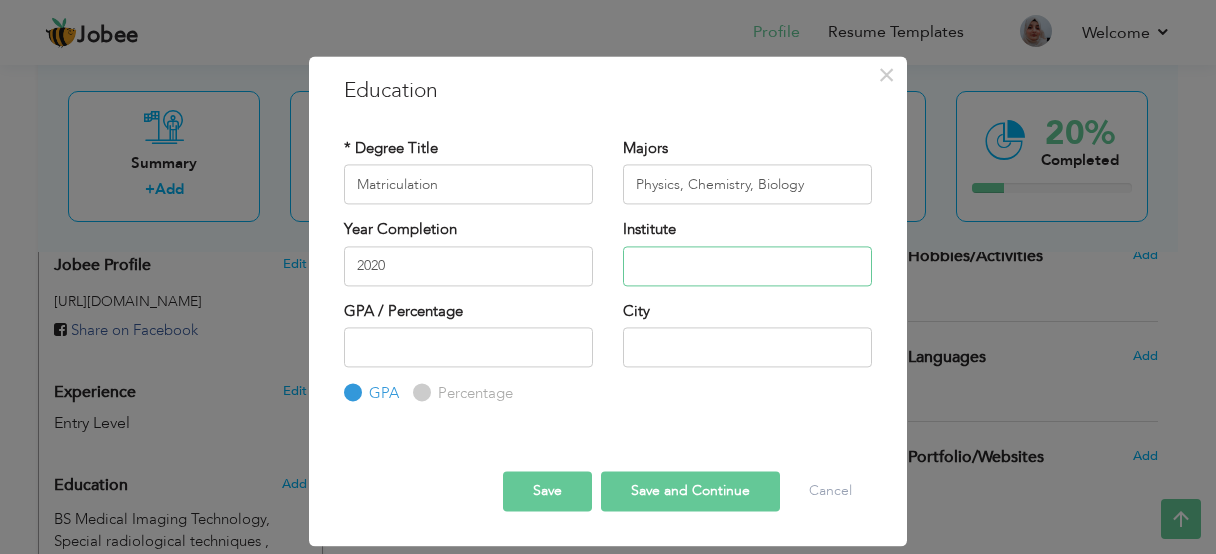 click at bounding box center [747, 266] 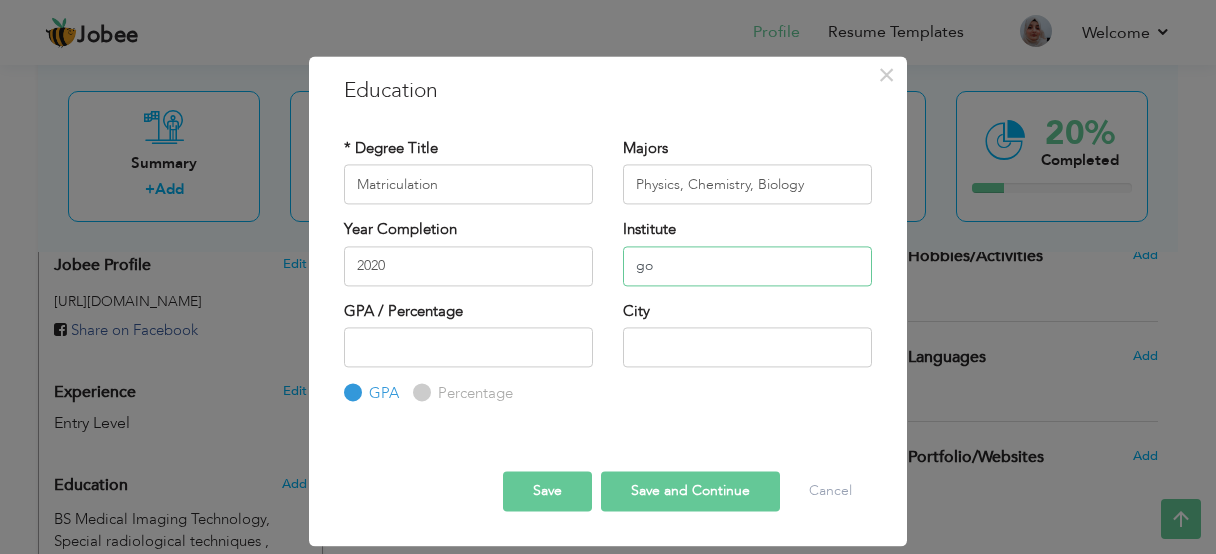 type on "g" 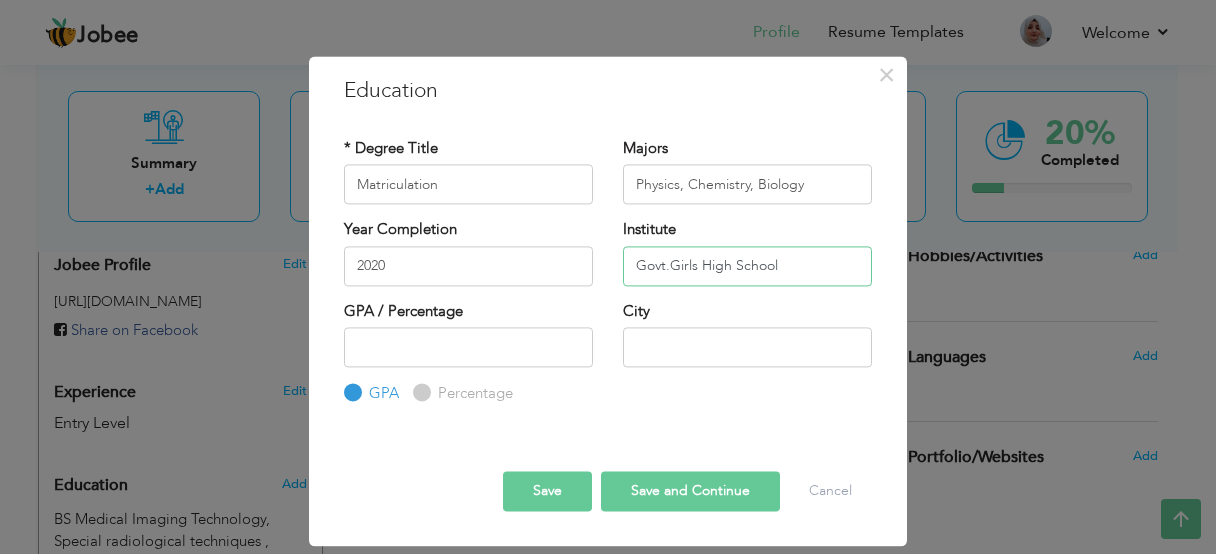 type on "Govt.Girls High School" 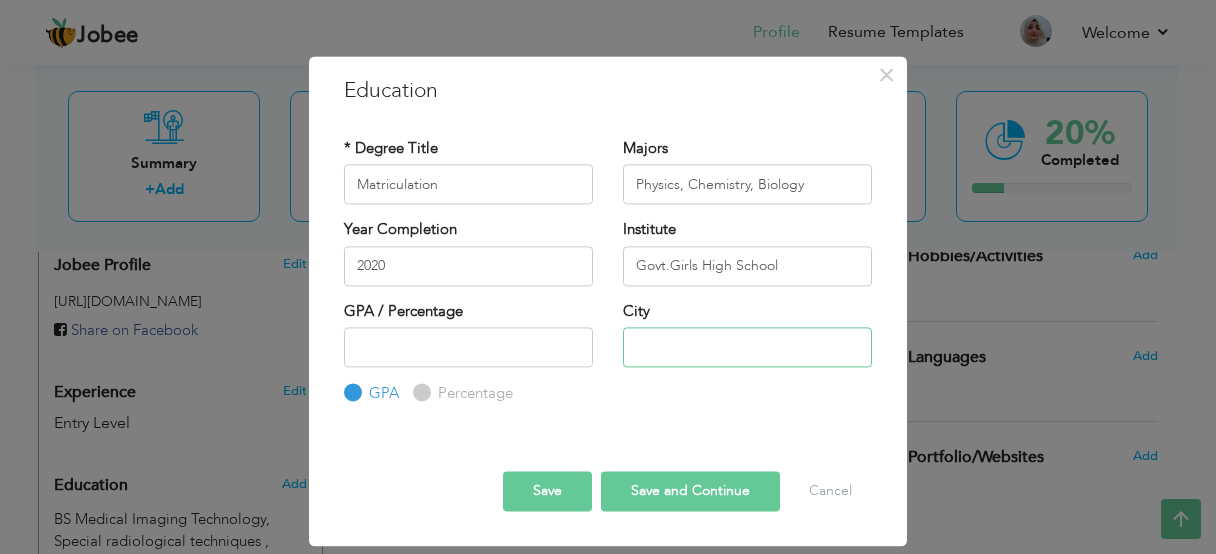 click at bounding box center (747, 347) 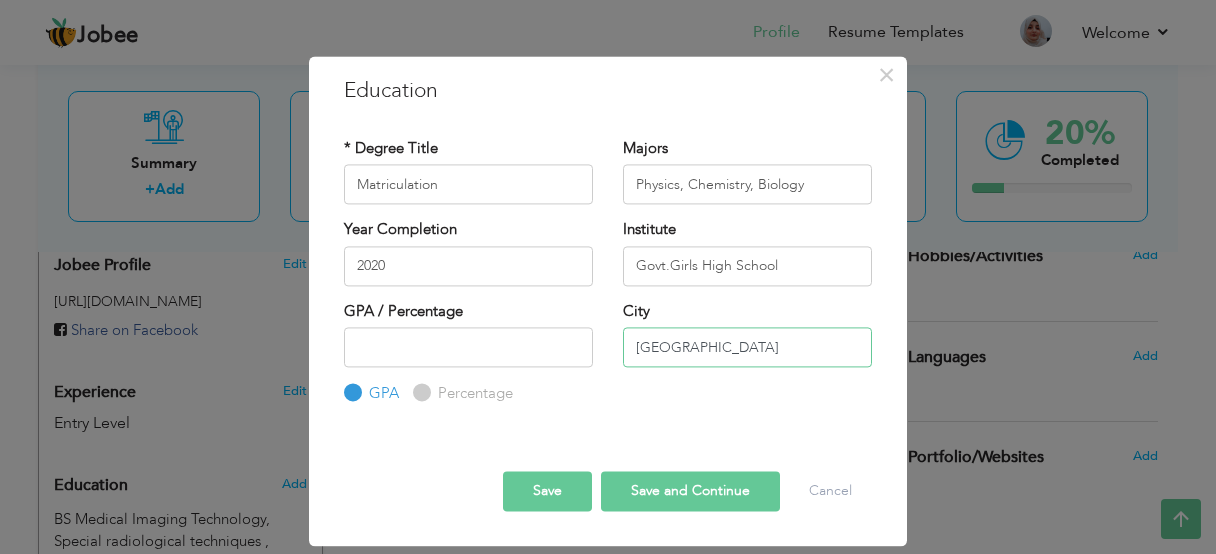 type on "[GEOGRAPHIC_DATA]" 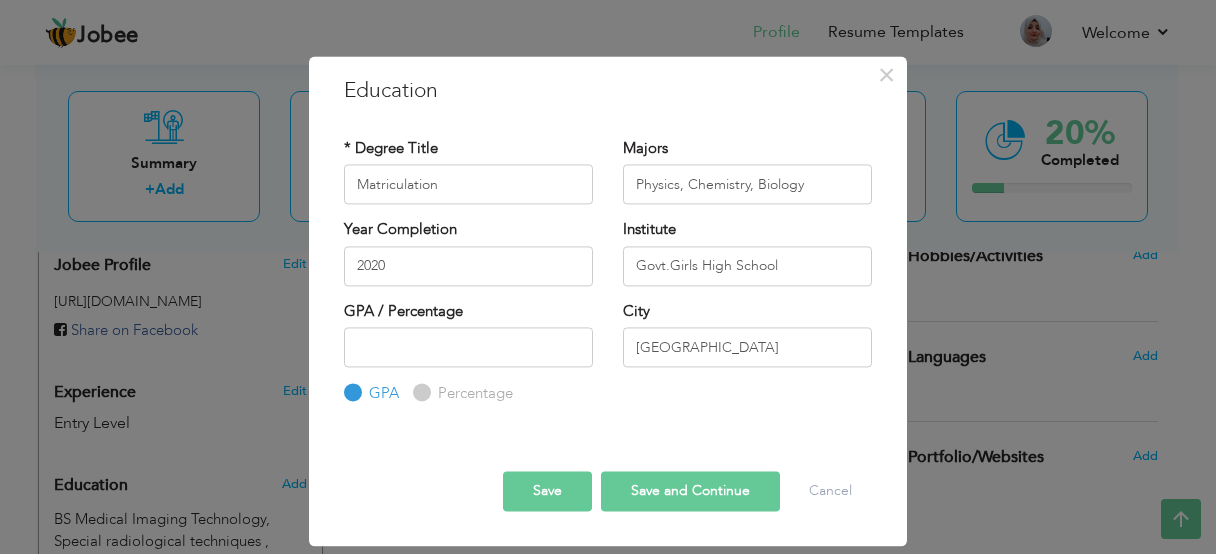 click on "Percentage" at bounding box center (419, 393) 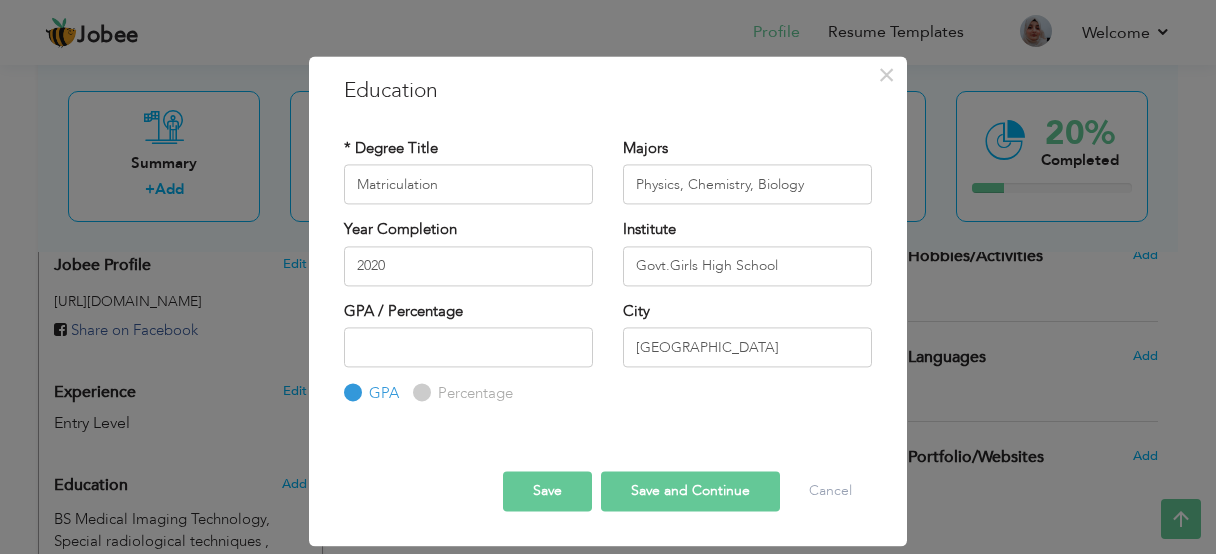 radio on "true" 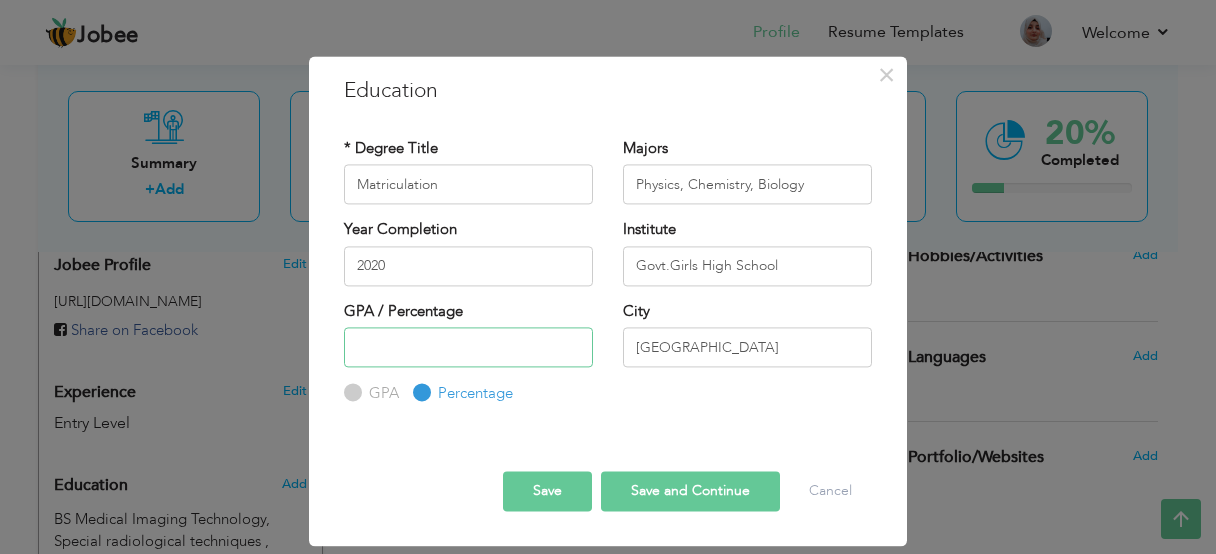 click at bounding box center [468, 347] 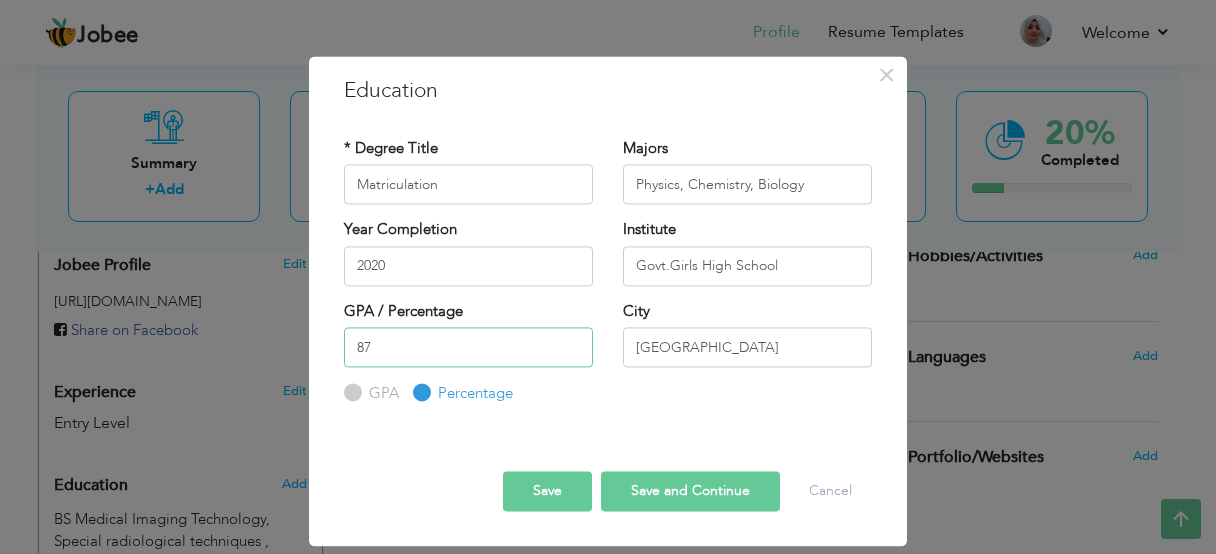 type on "87" 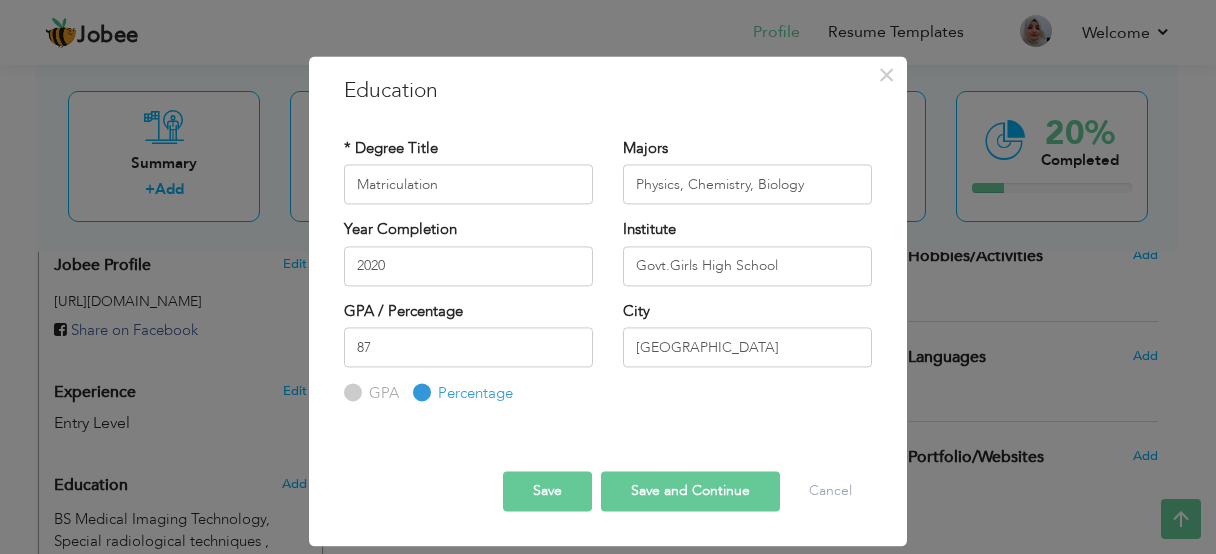 click on "Save and Continue" at bounding box center (690, 491) 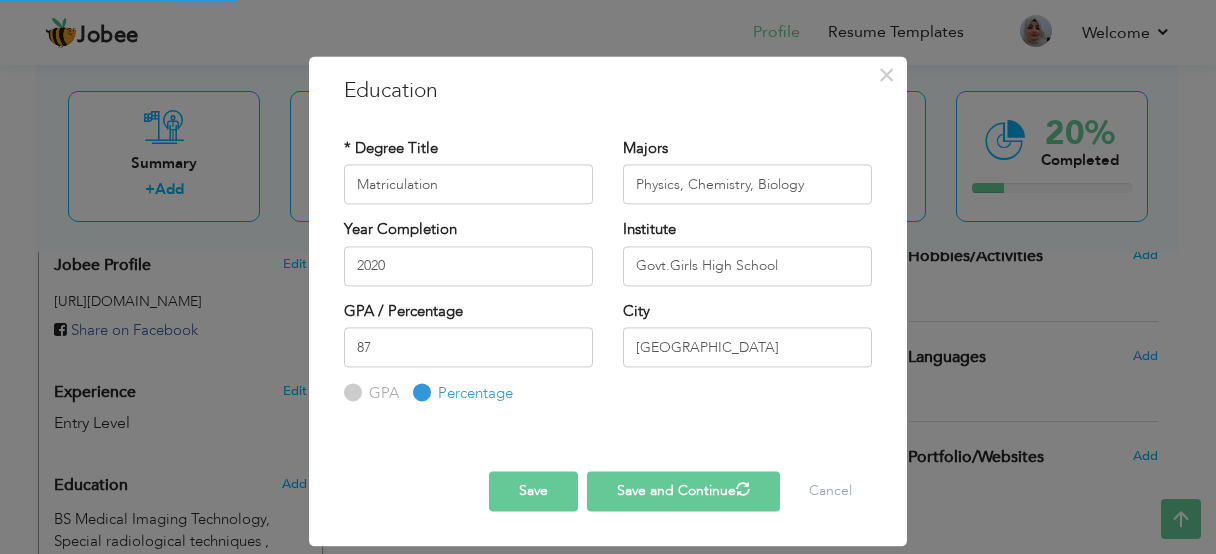 type 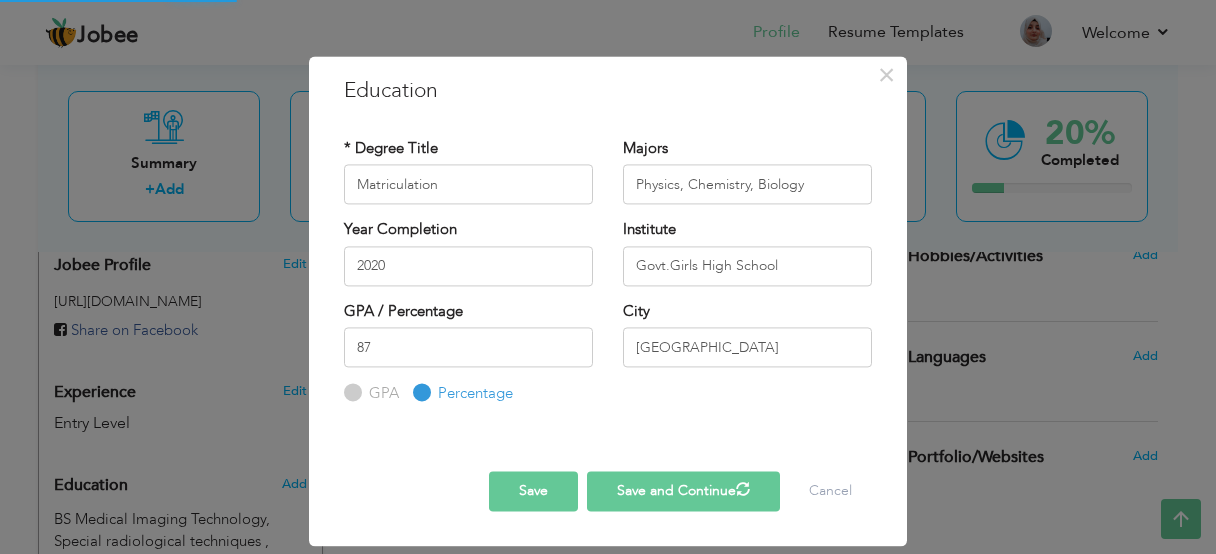 type 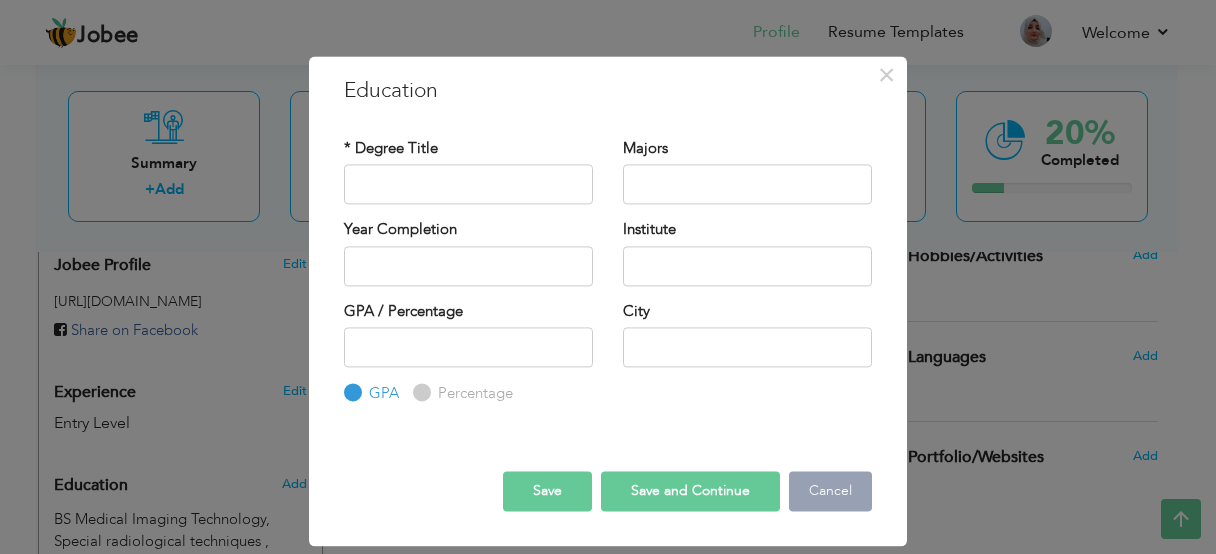 click on "Cancel" at bounding box center [830, 491] 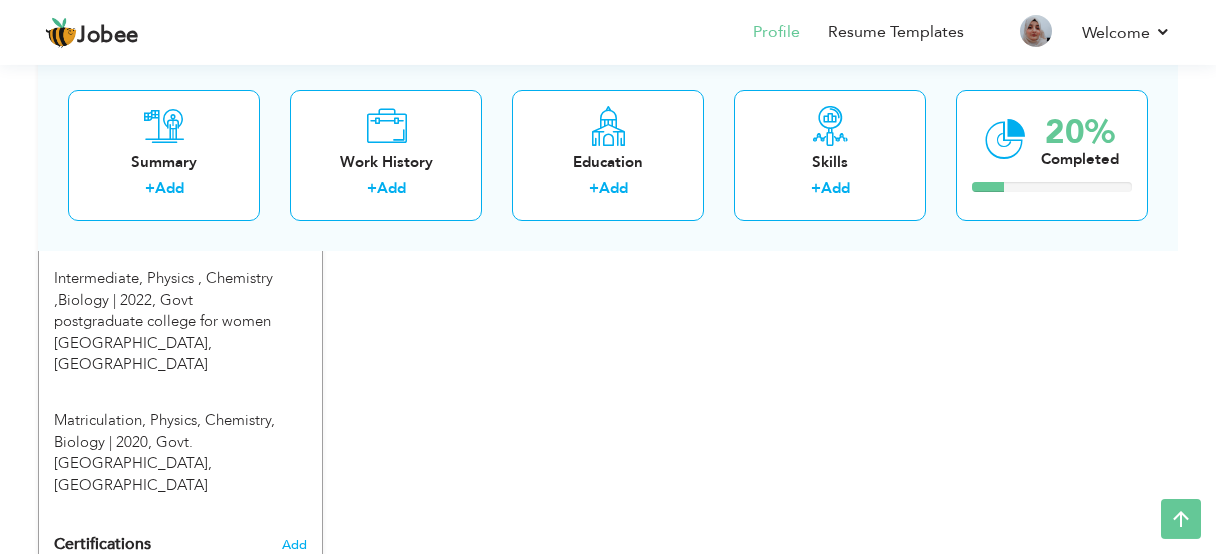 scroll, scrollTop: 1043, scrollLeft: 0, axis: vertical 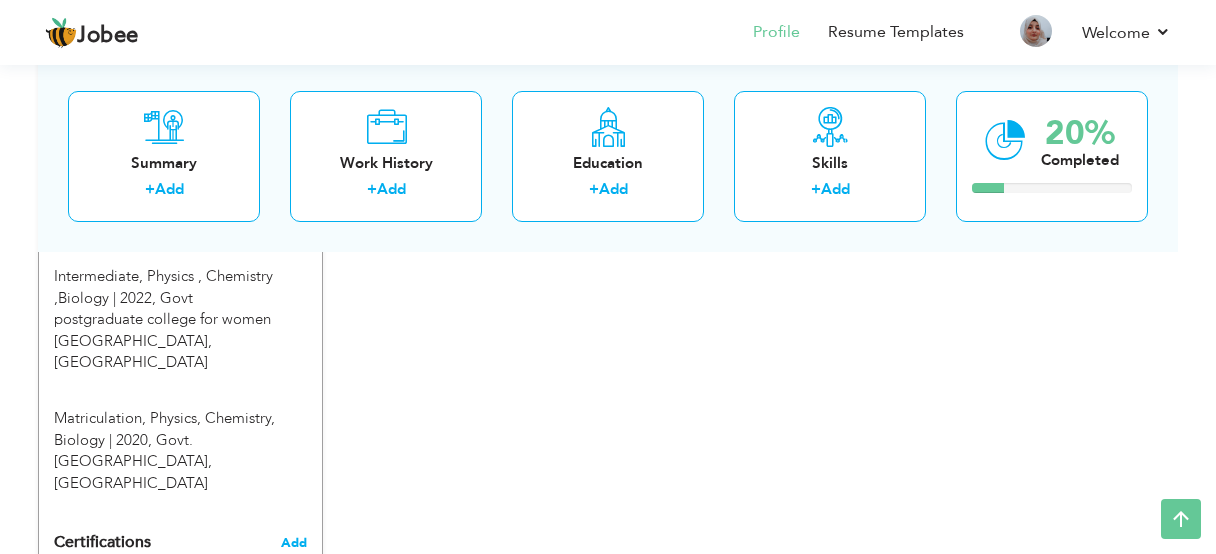 click on "Add" at bounding box center [294, 543] 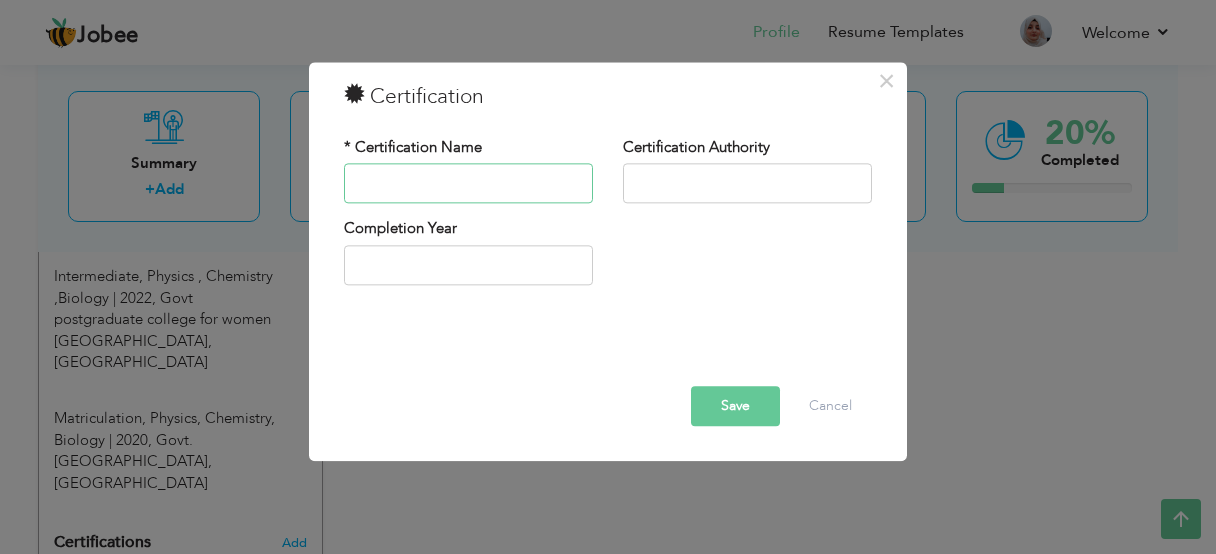 click at bounding box center [468, 184] 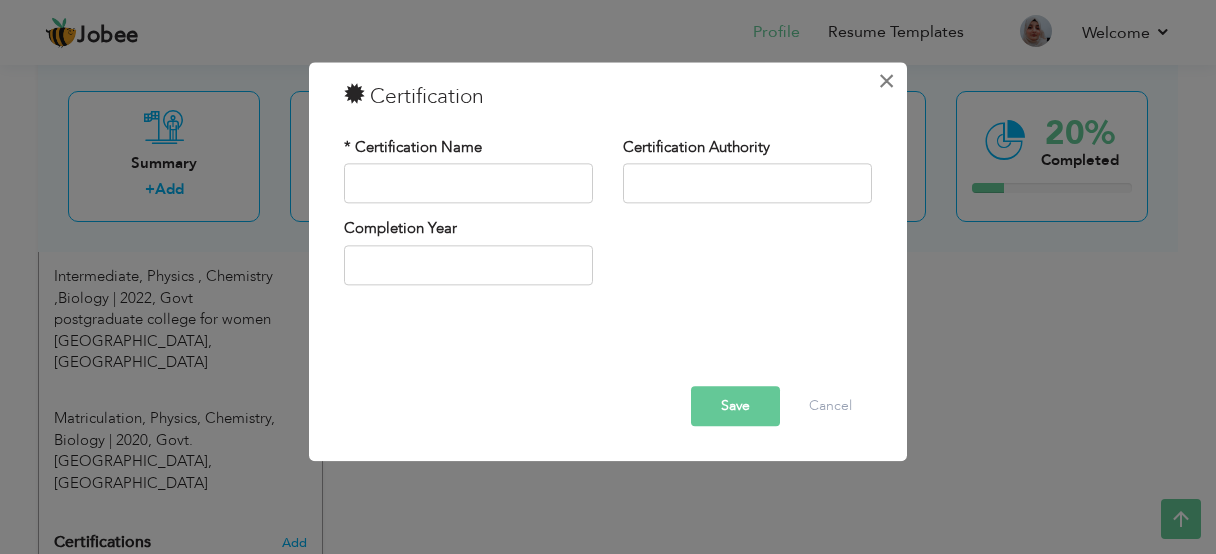 click on "×" at bounding box center [886, 81] 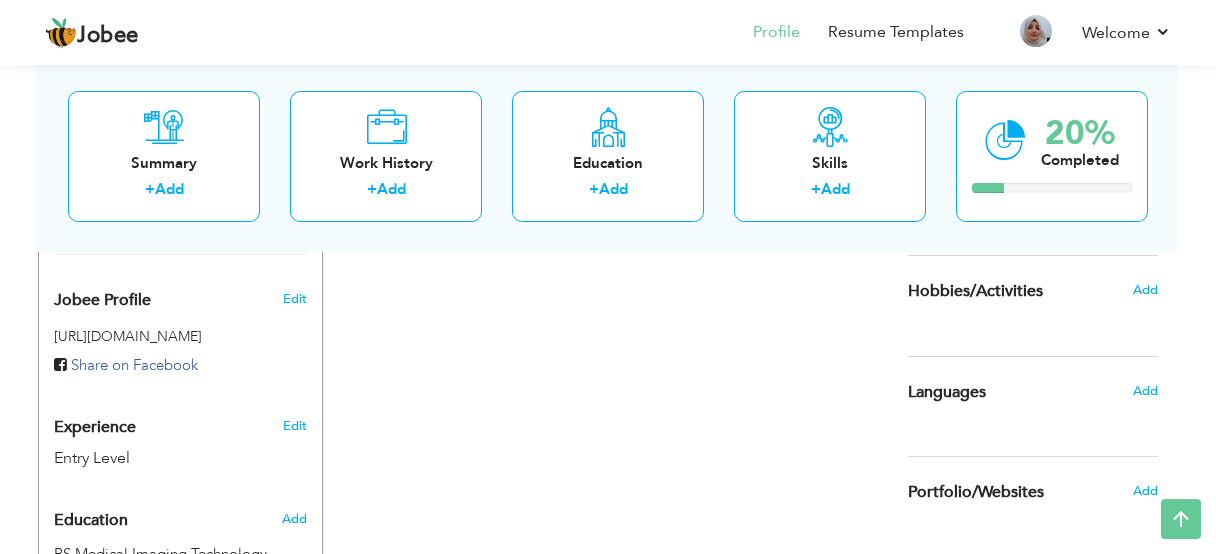 scroll, scrollTop: 576, scrollLeft: 0, axis: vertical 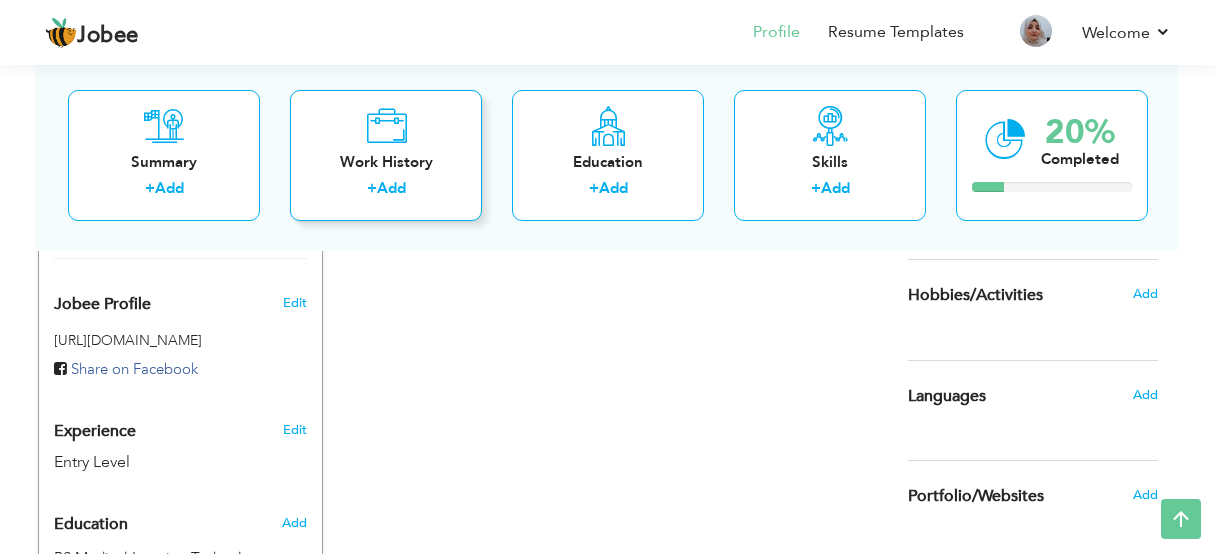 click on "+  Add" at bounding box center (386, 192) 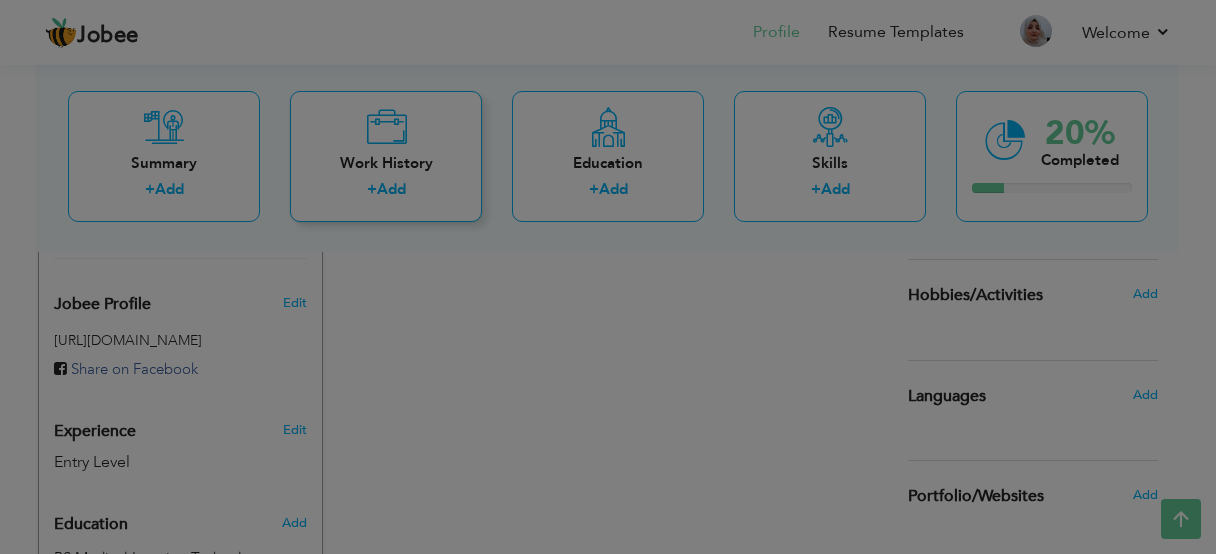 scroll, scrollTop: 0, scrollLeft: 0, axis: both 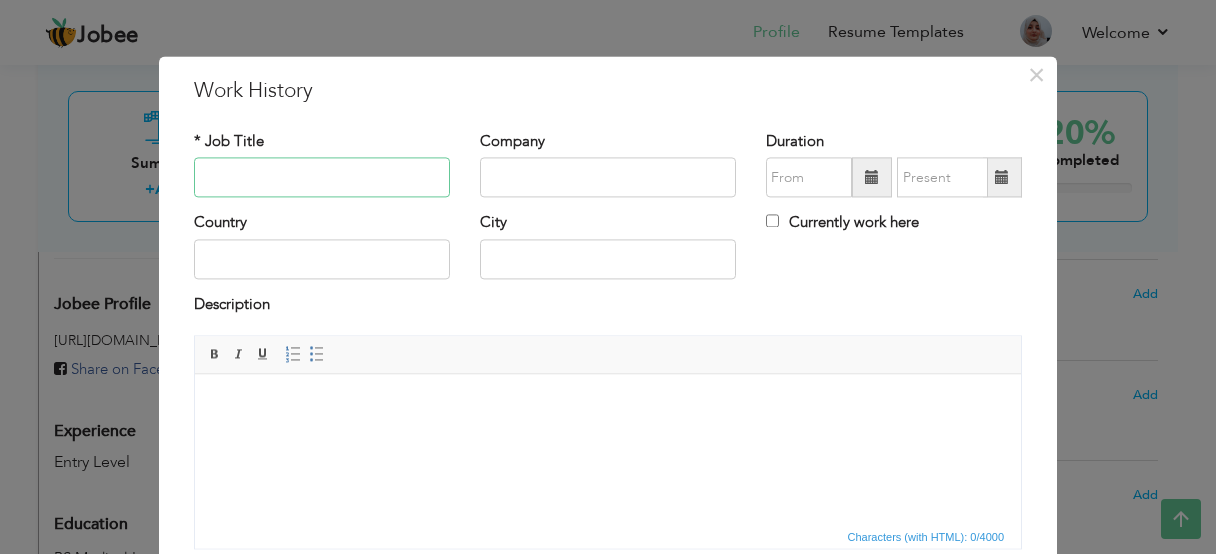 click at bounding box center (322, 178) 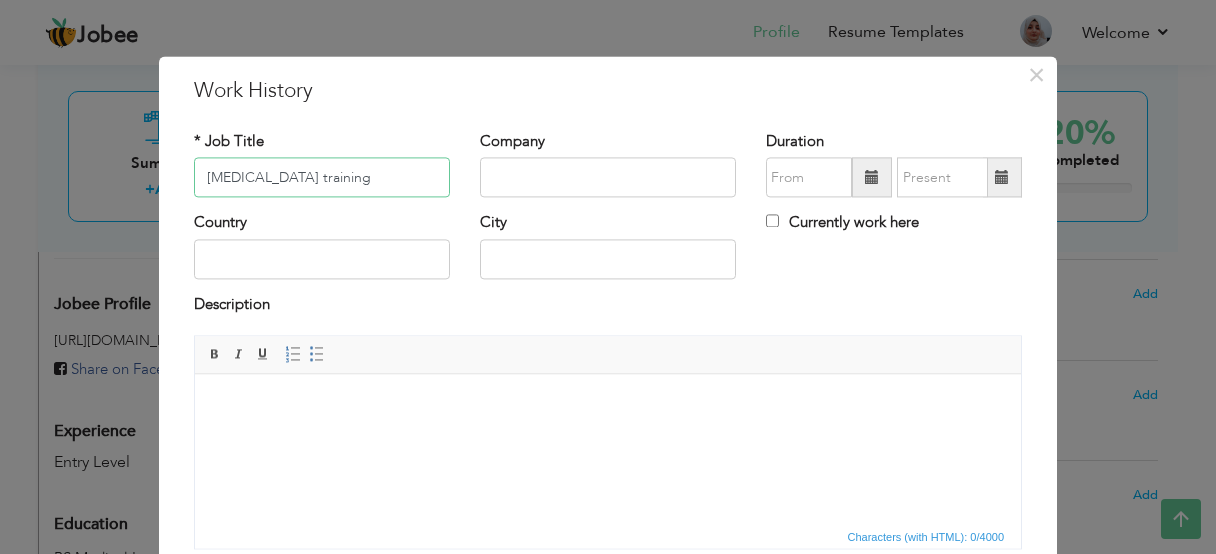 type on "Radiology training" 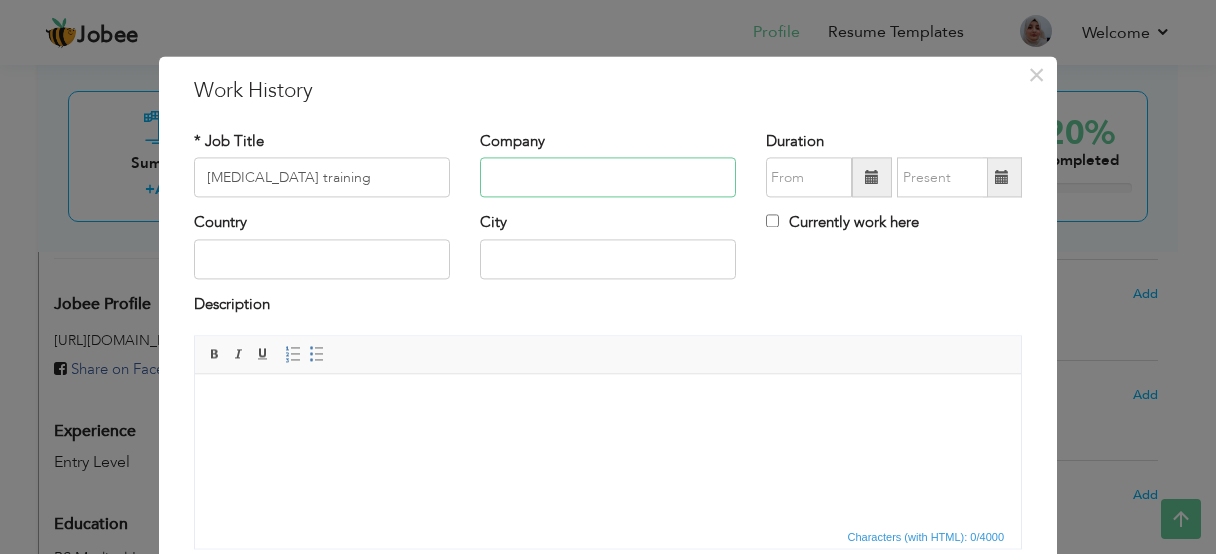 click at bounding box center [608, 178] 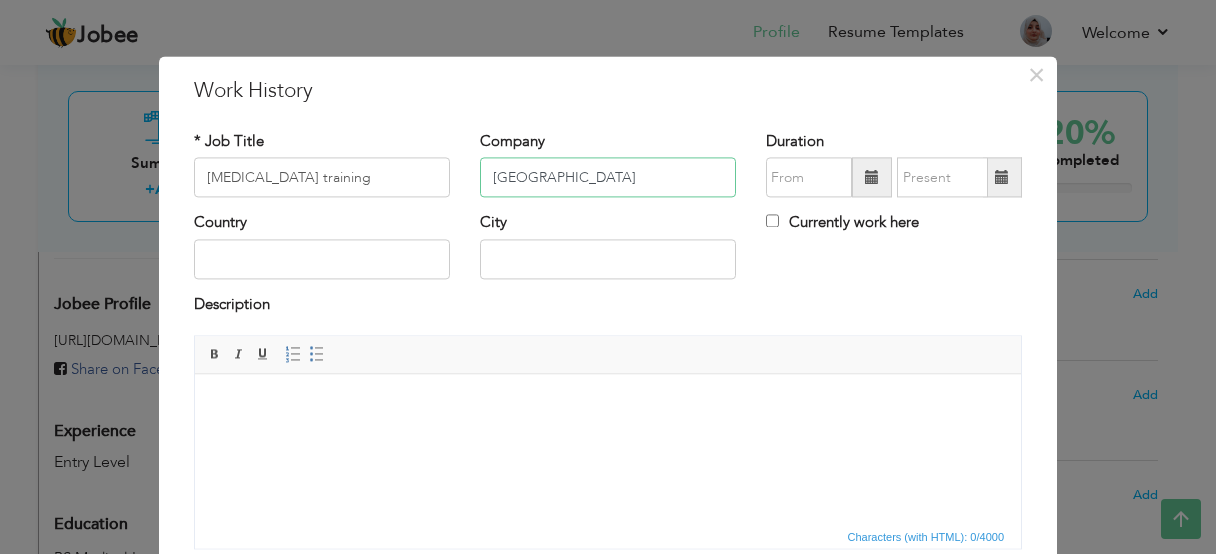 type on "[GEOGRAPHIC_DATA]" 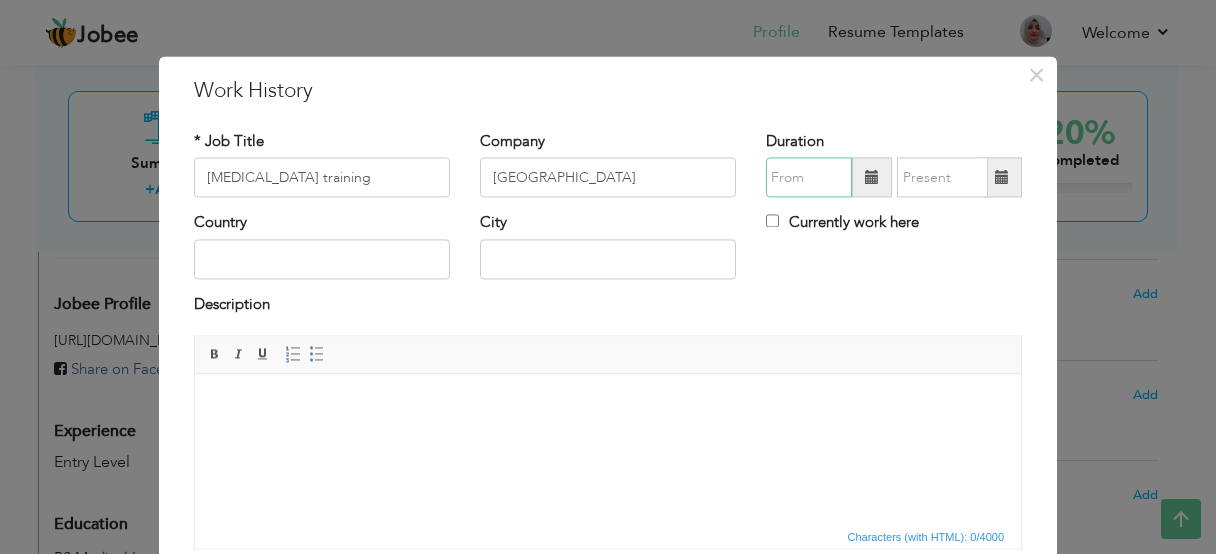 type on "07/2025" 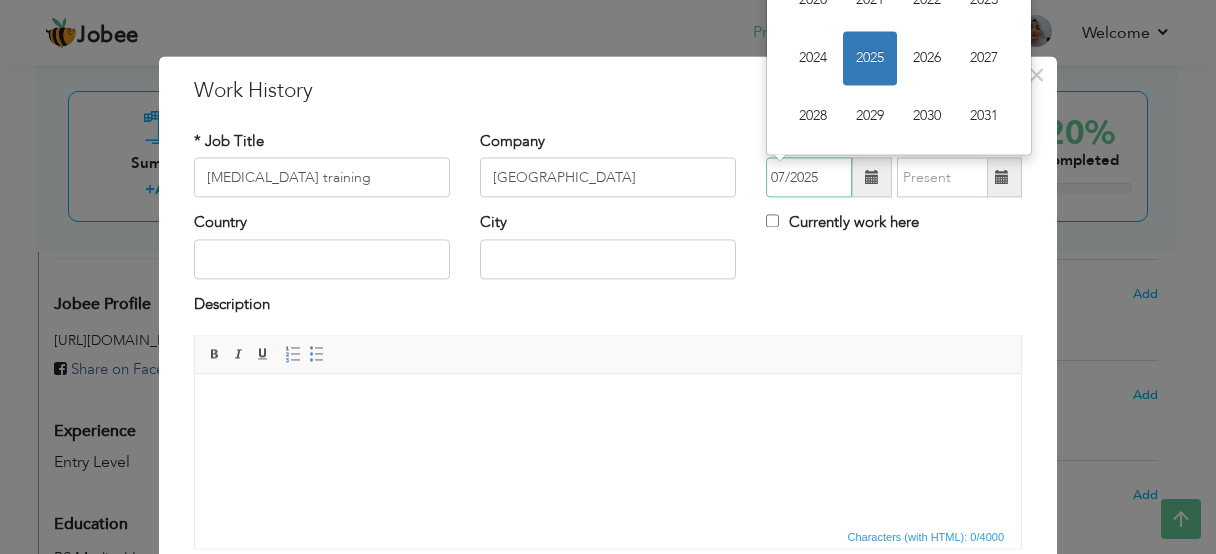 click on "07/2025" at bounding box center (809, 178) 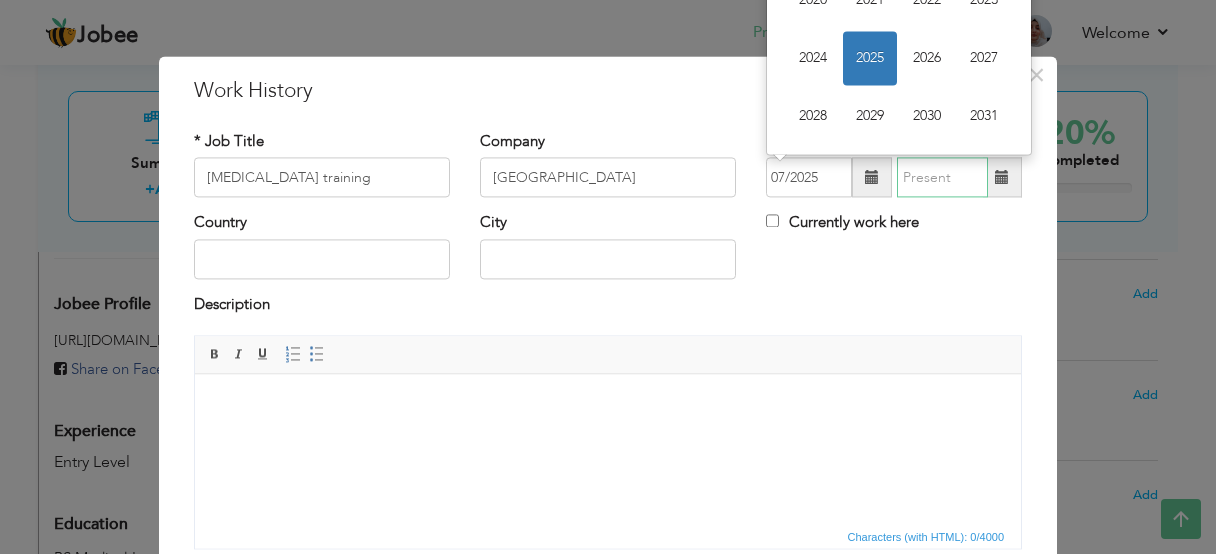 type on "07/2025" 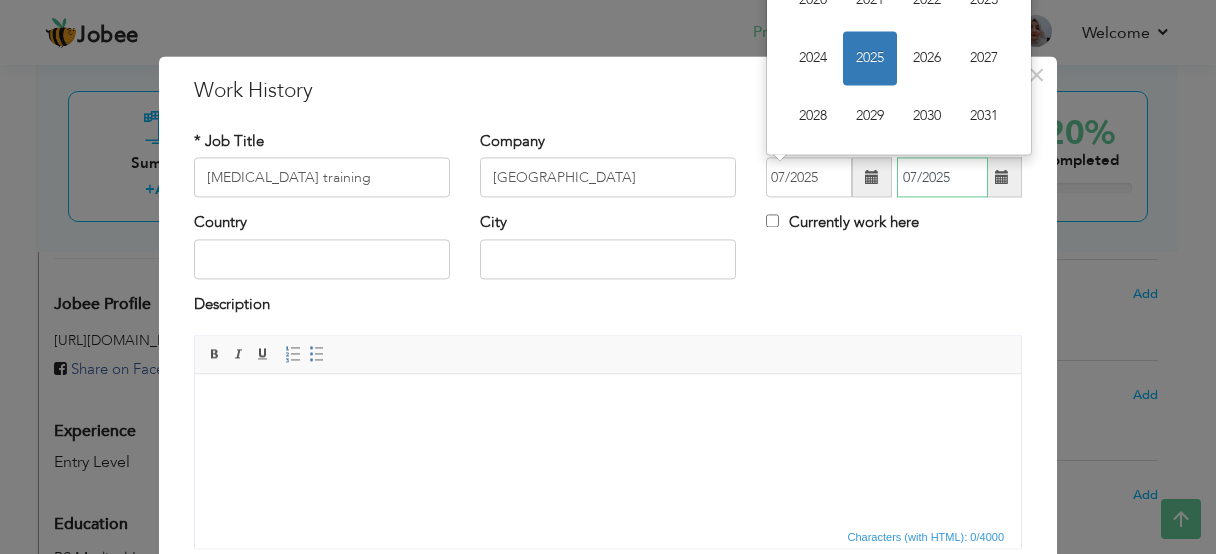 click on "07/2025" at bounding box center [942, 178] 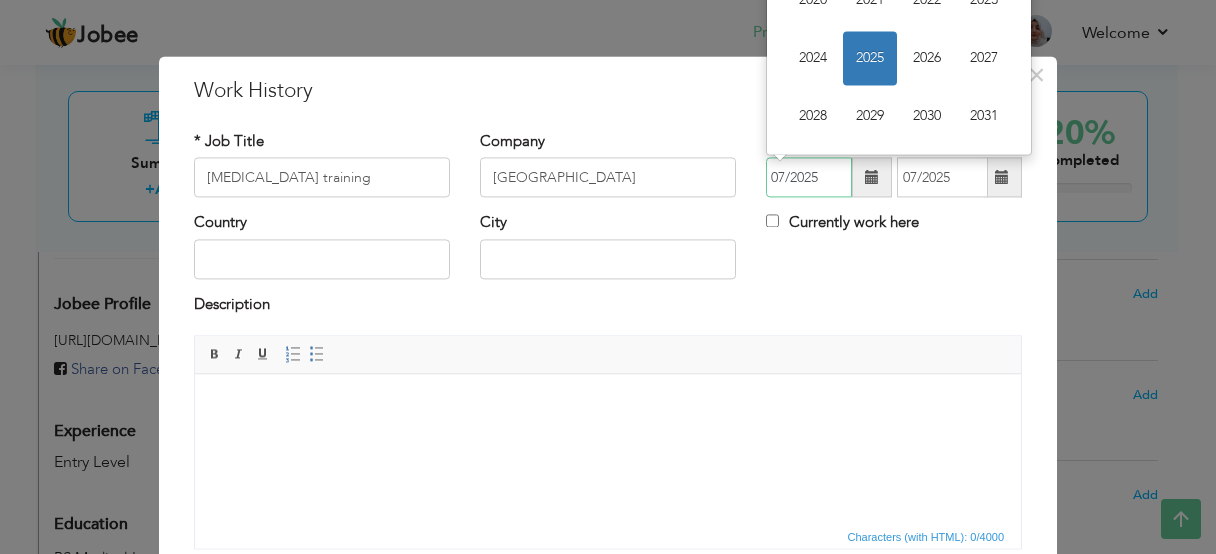 drag, startPoint x: 819, startPoint y: 174, endPoint x: 756, endPoint y: 191, distance: 65.25335 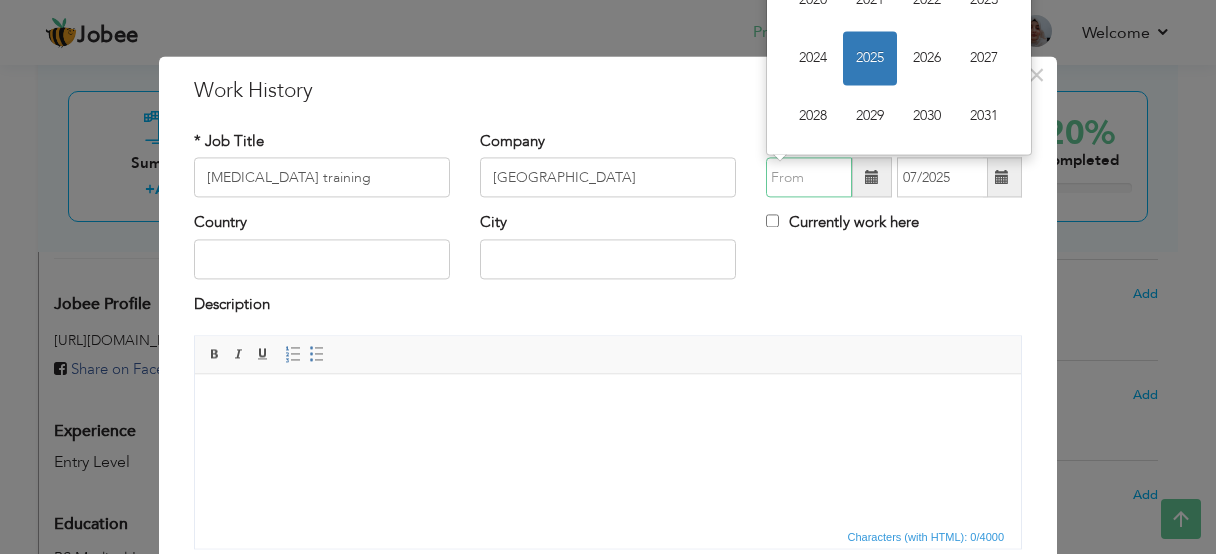 type 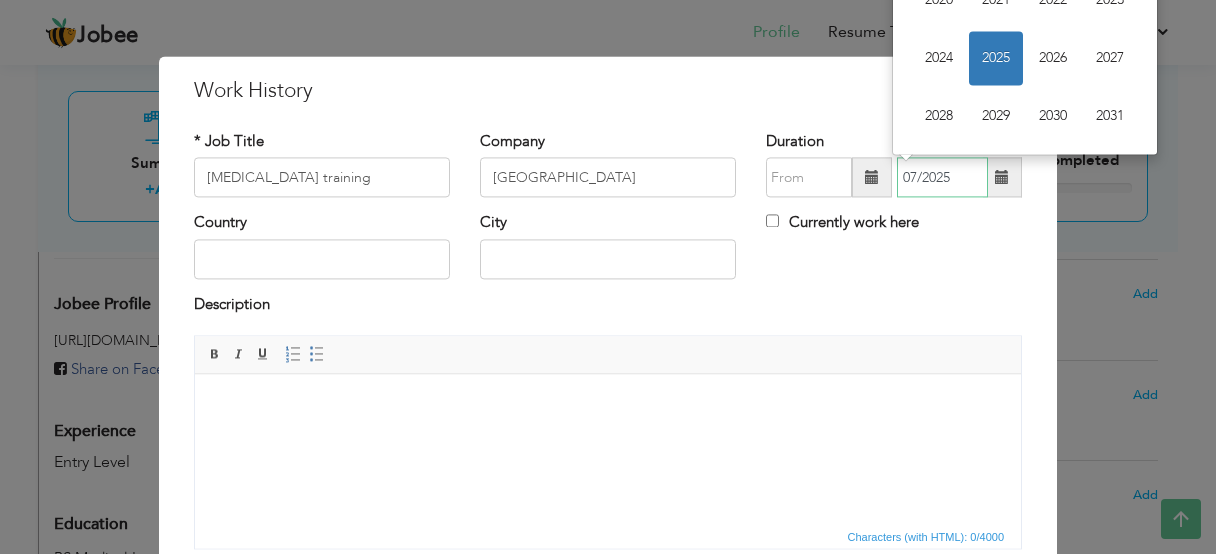 drag, startPoint x: 967, startPoint y: 179, endPoint x: 899, endPoint y: 182, distance: 68.06615 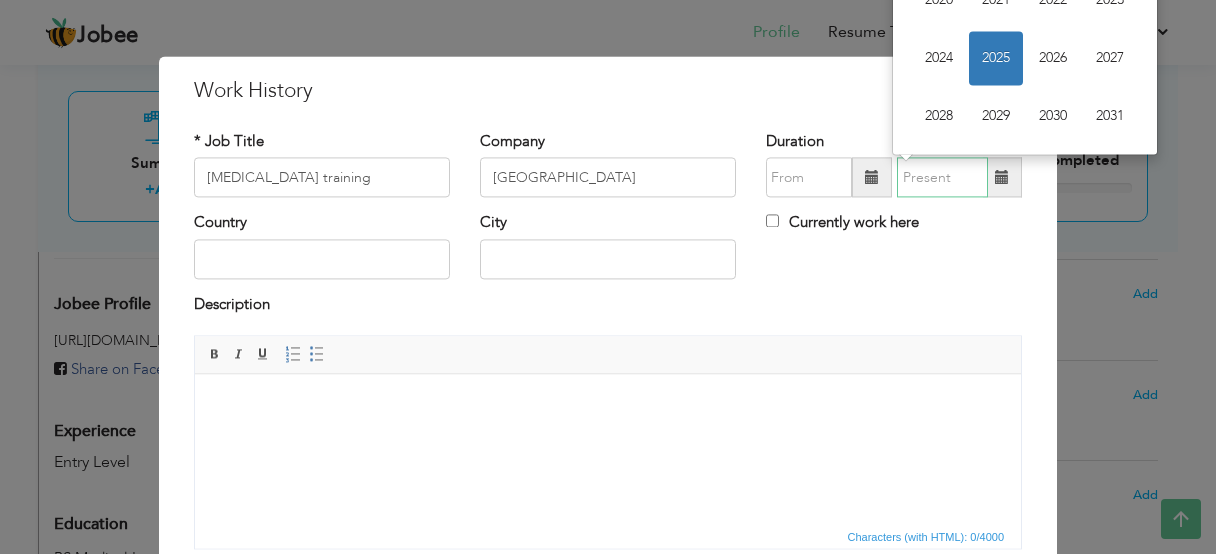 type 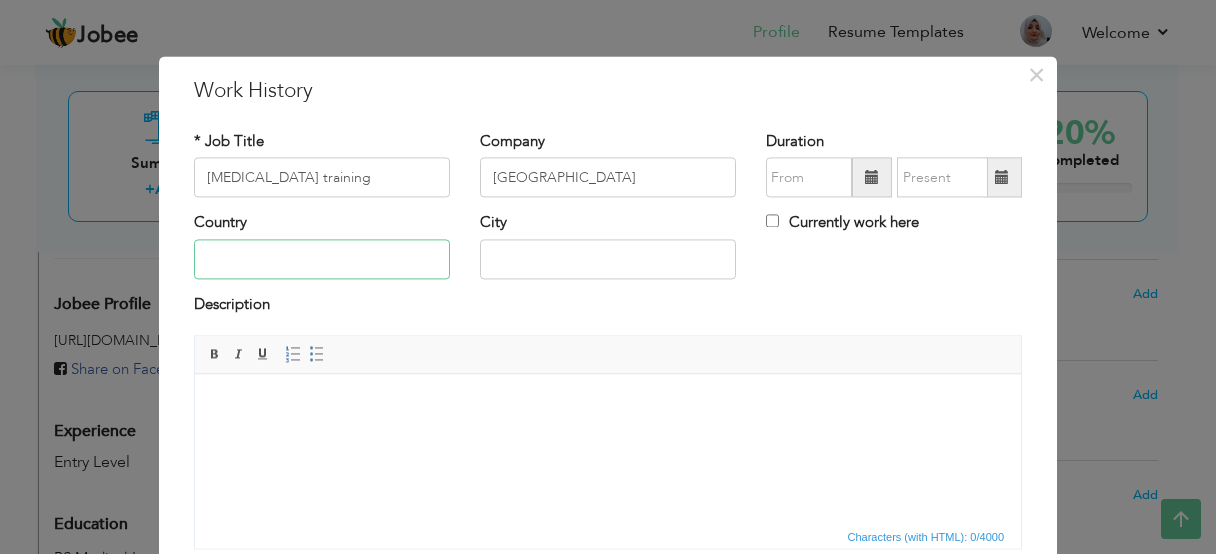 click at bounding box center [322, 259] 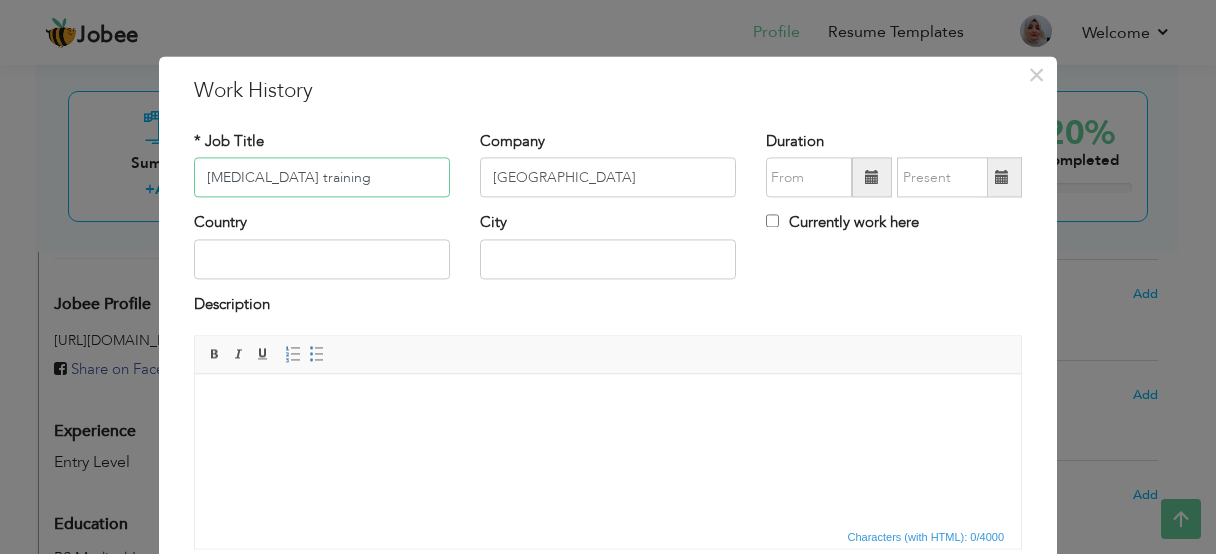 click on "Radiology training" at bounding box center (322, 178) 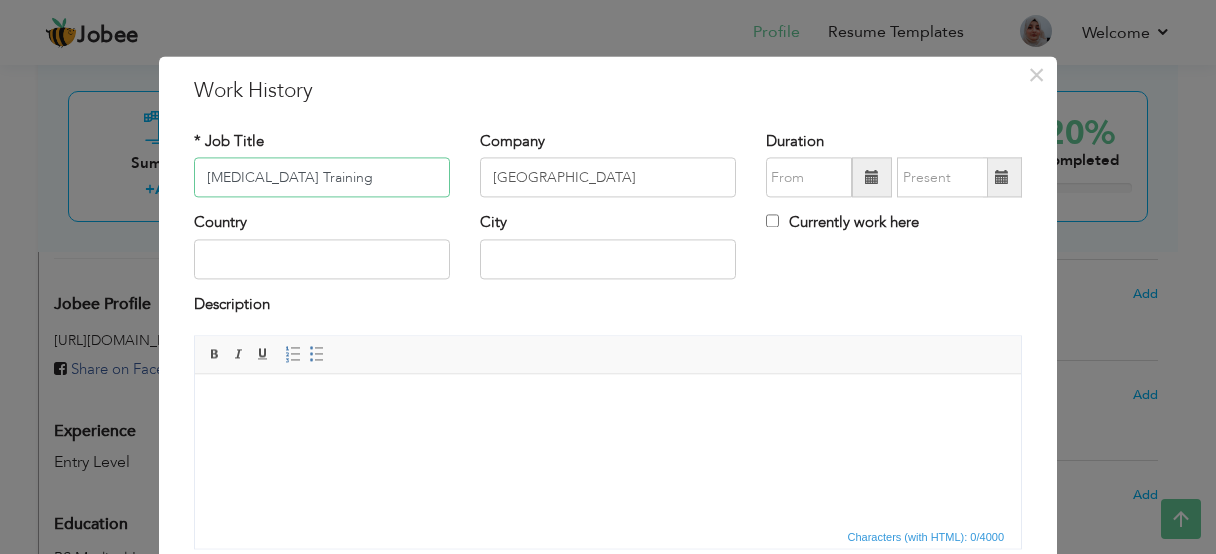 type on "[MEDICAL_DATA] Training" 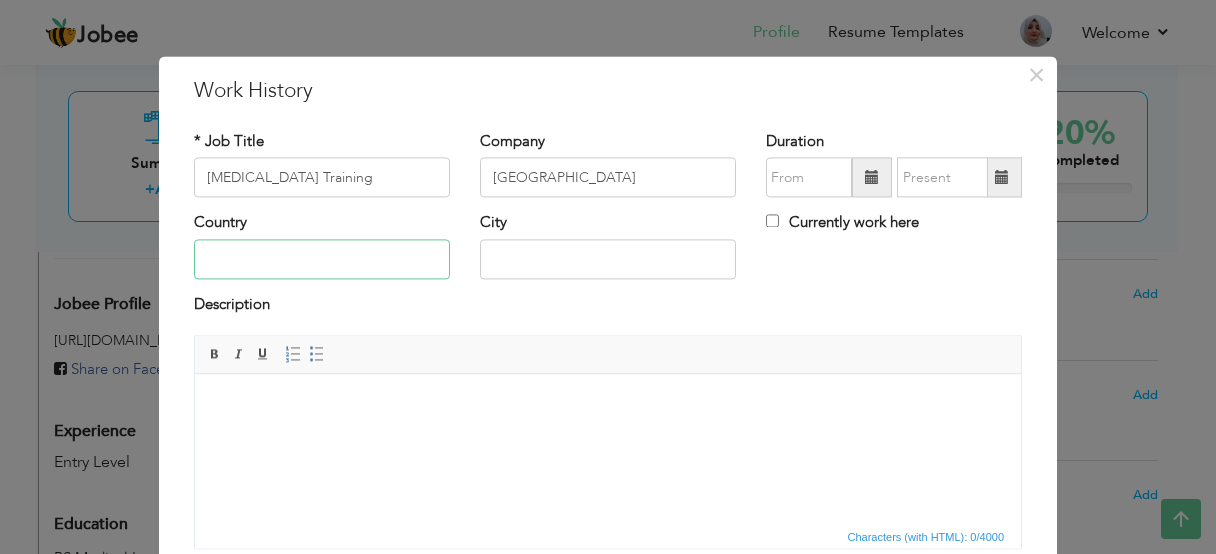 click at bounding box center [322, 259] 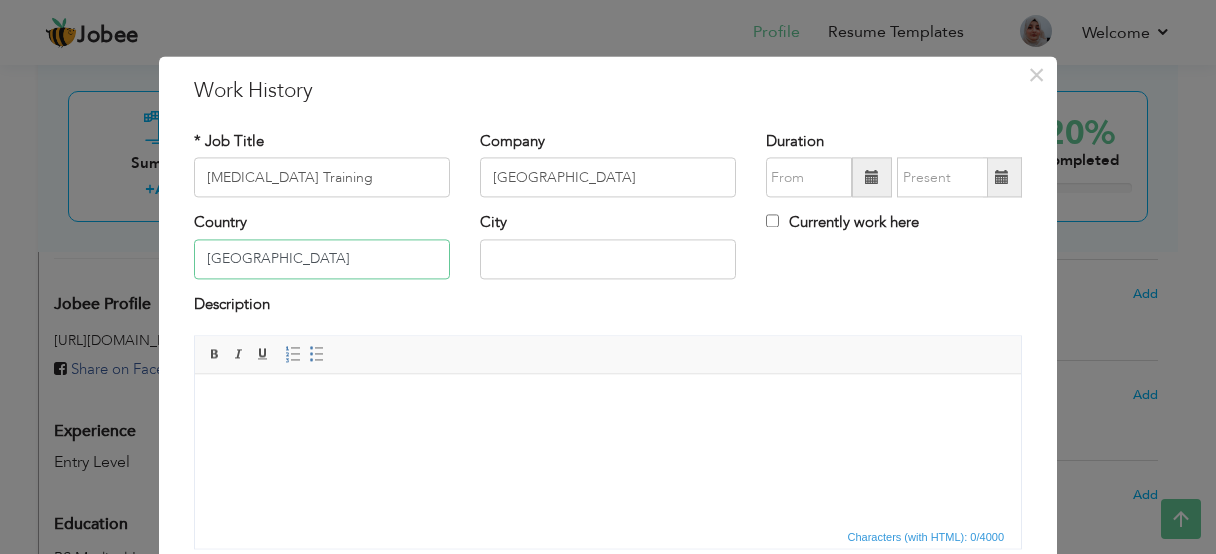 type on "[GEOGRAPHIC_DATA]" 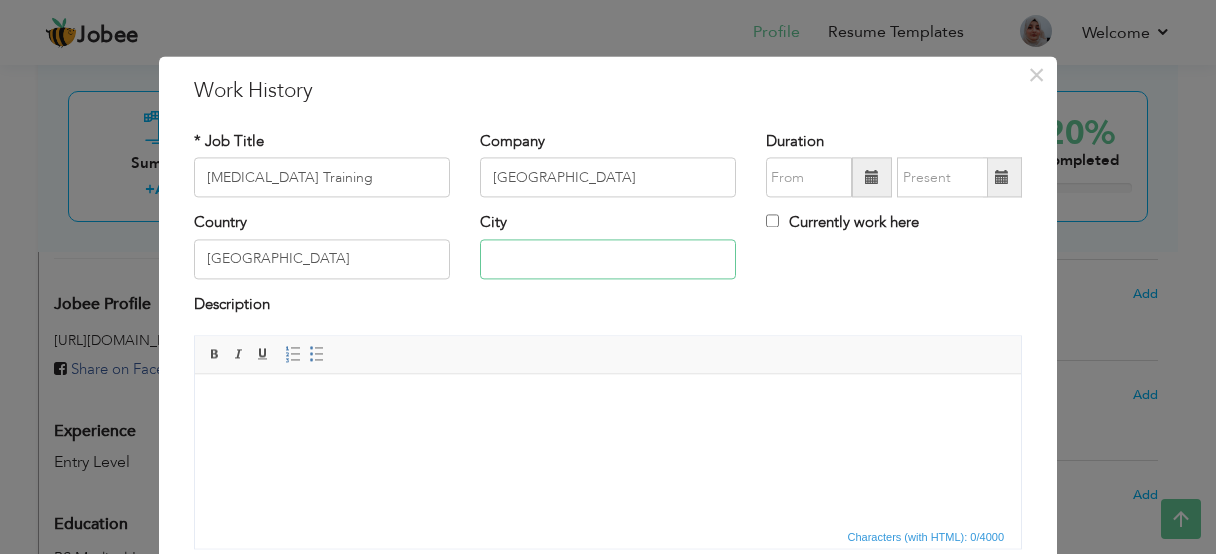 click at bounding box center (608, 259) 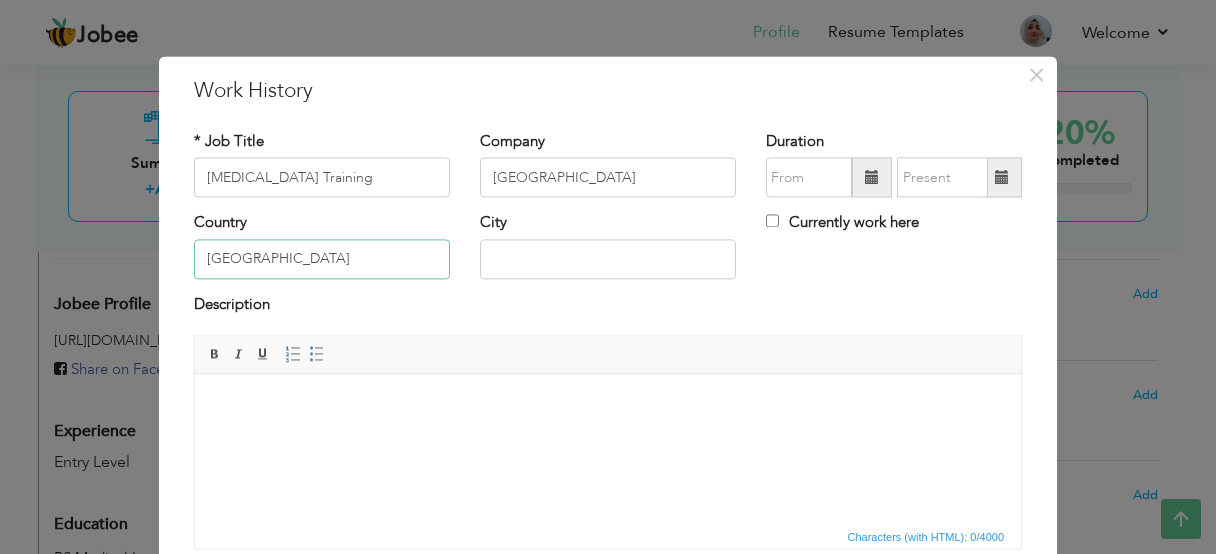 drag, startPoint x: 261, startPoint y: 248, endPoint x: 164, endPoint y: 257, distance: 97.41663 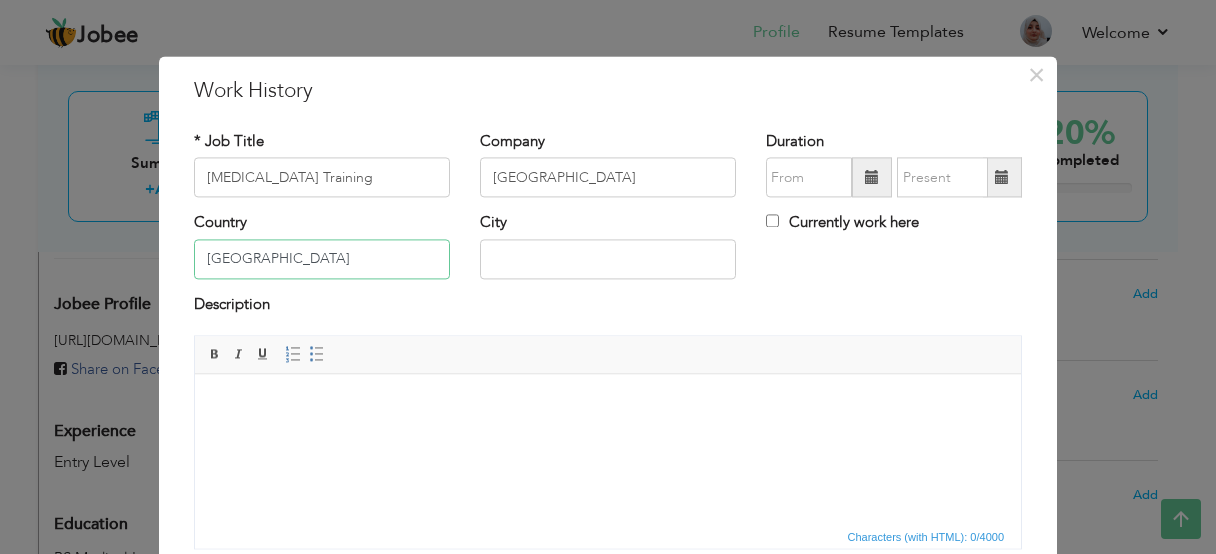 type on "[GEOGRAPHIC_DATA]" 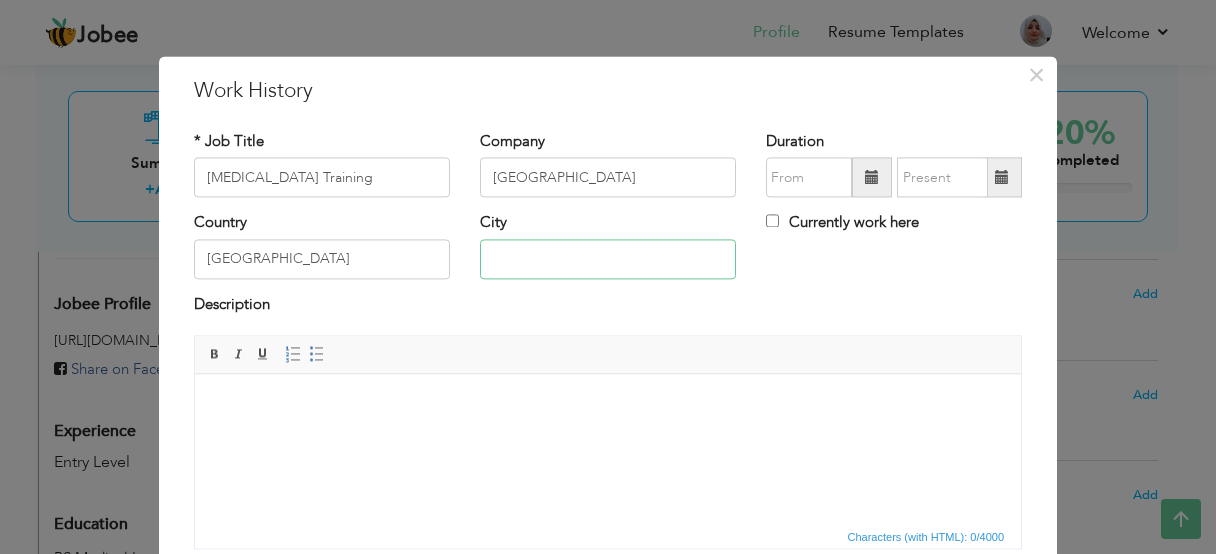 click at bounding box center [608, 259] 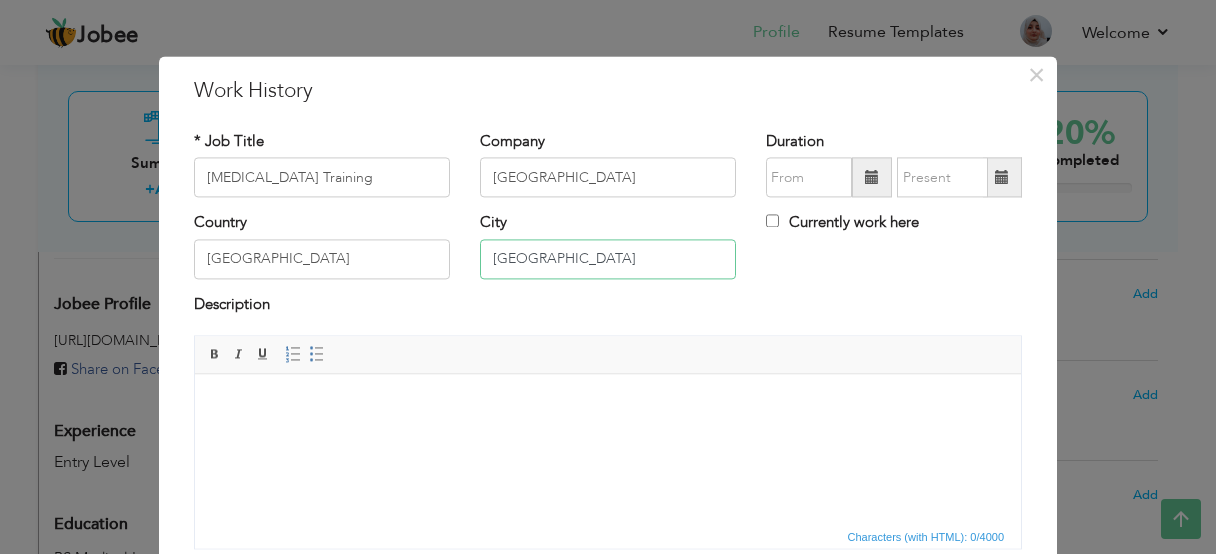 type on "[GEOGRAPHIC_DATA]" 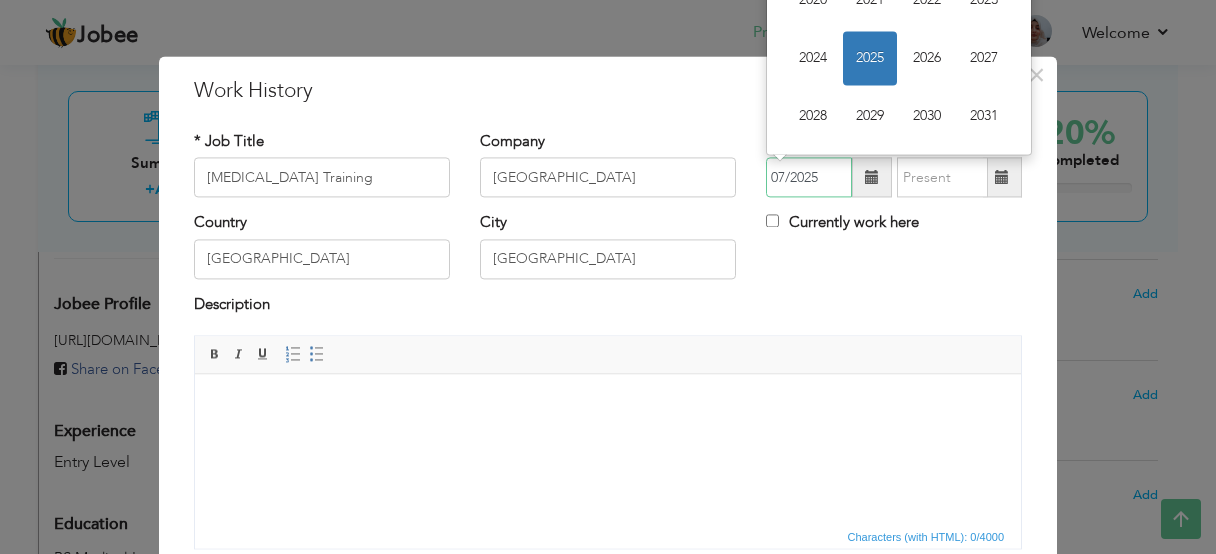 click on "07/2025" at bounding box center (809, 178) 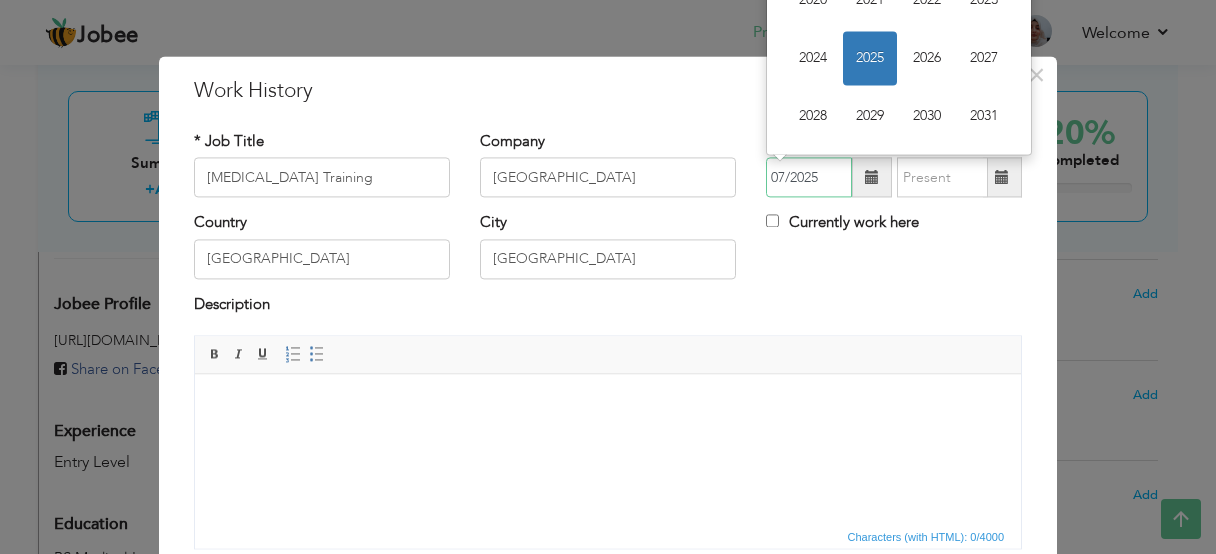 click on "07/2025" at bounding box center (809, 178) 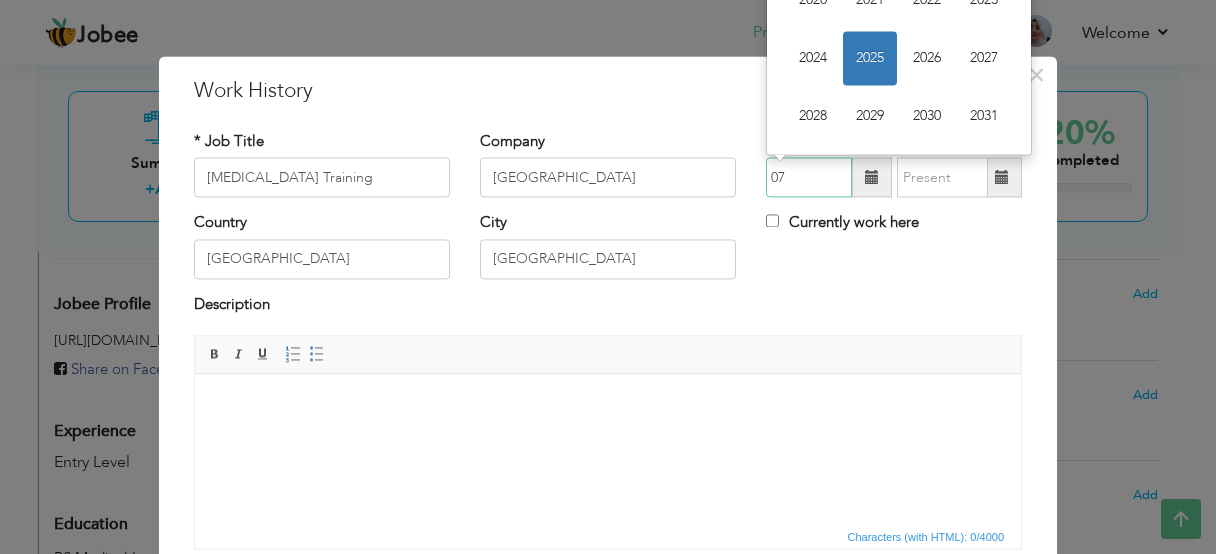 type on "0" 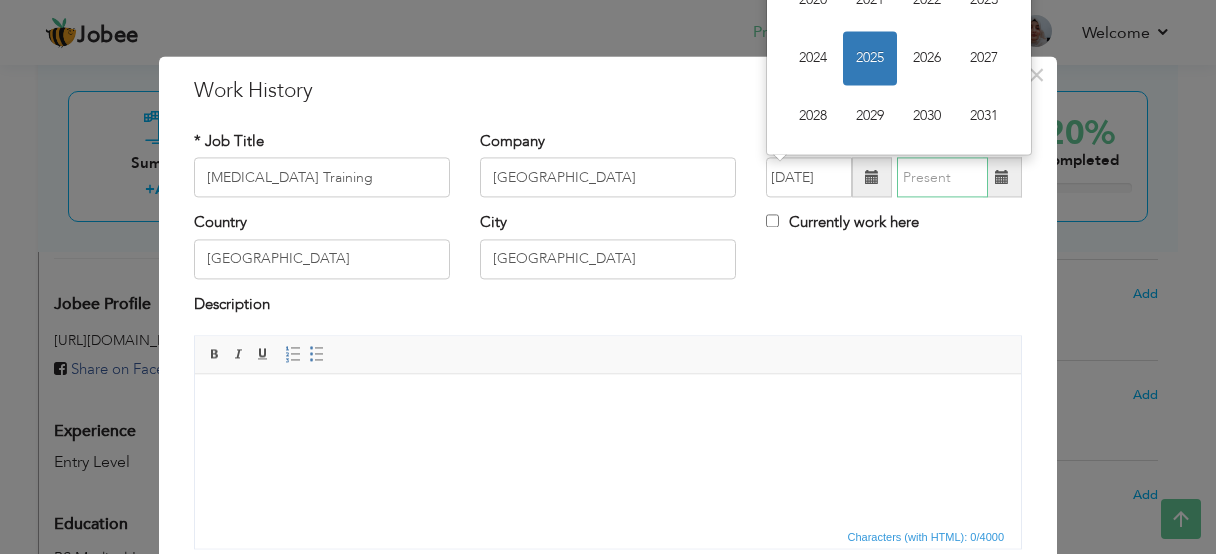 type on "07/2025" 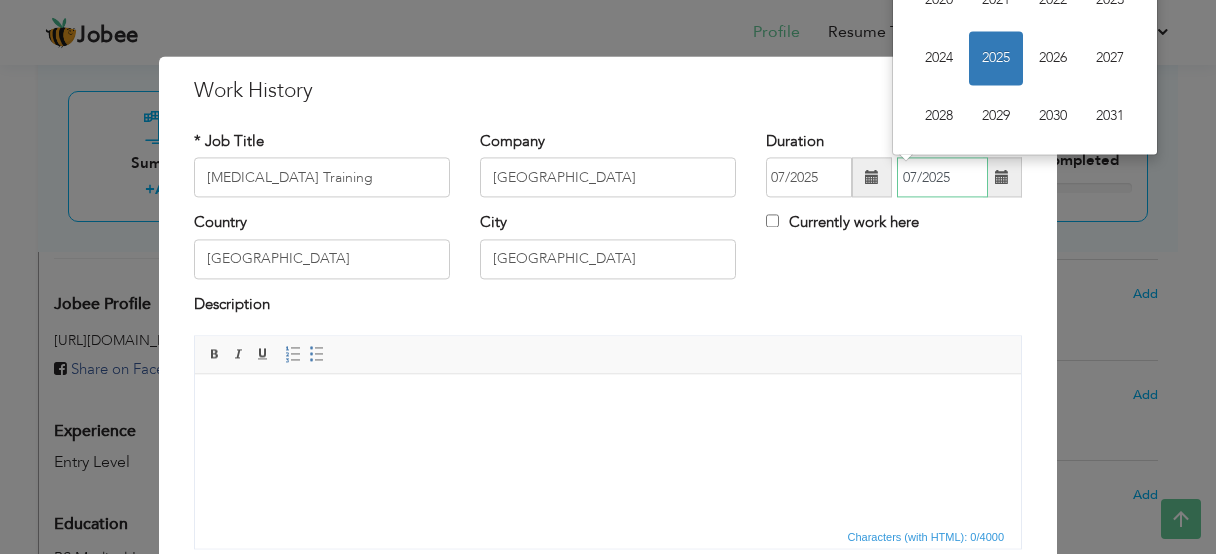 click on "07/2025" at bounding box center [942, 178] 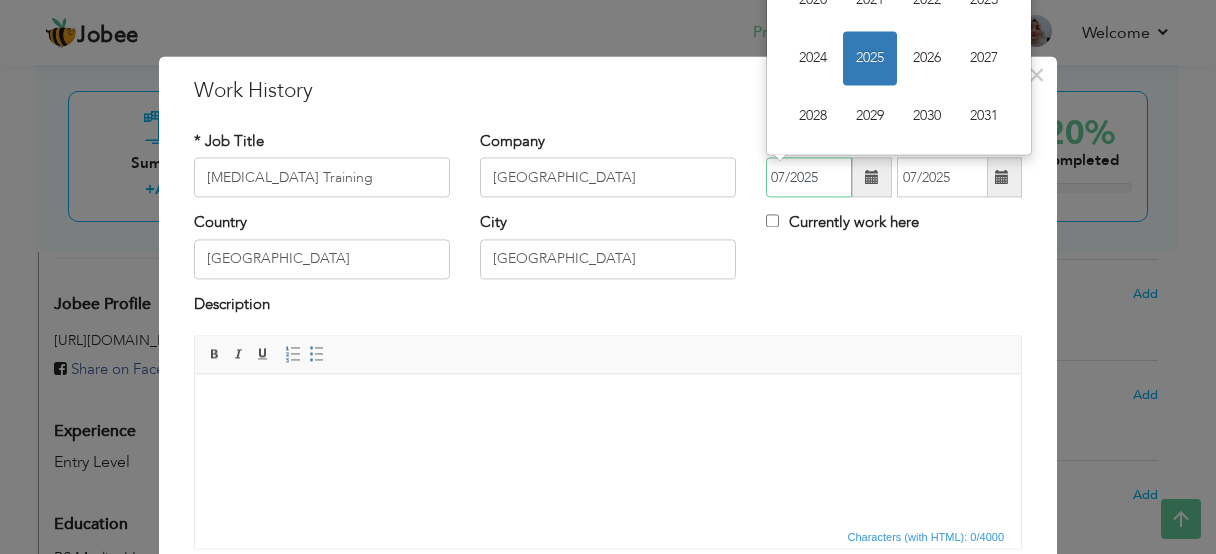 click on "07/2025" at bounding box center [809, 178] 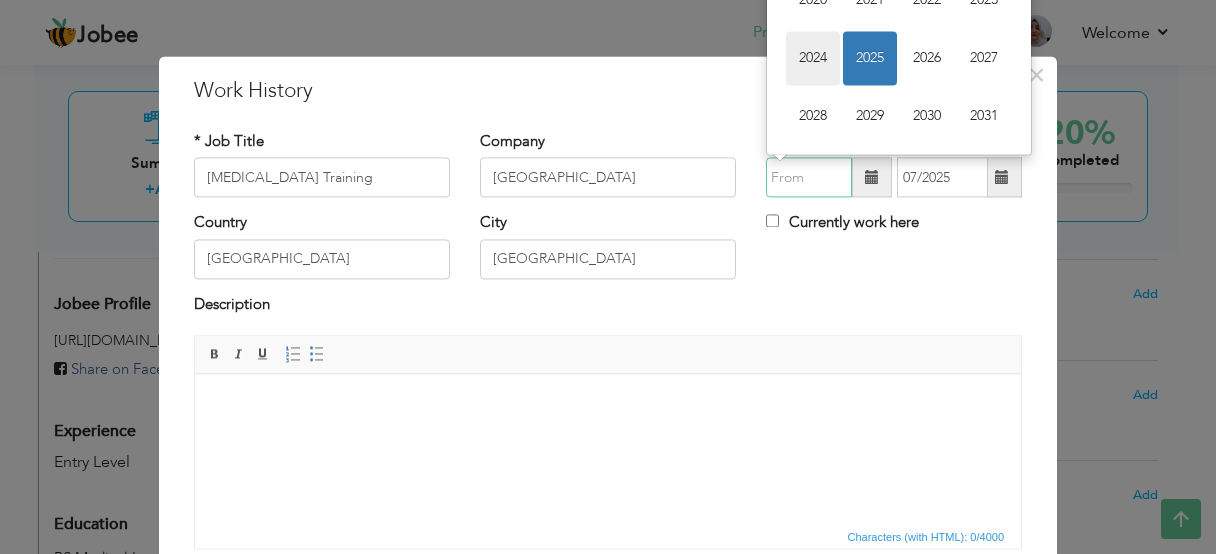 click on "2024" at bounding box center [813, 59] 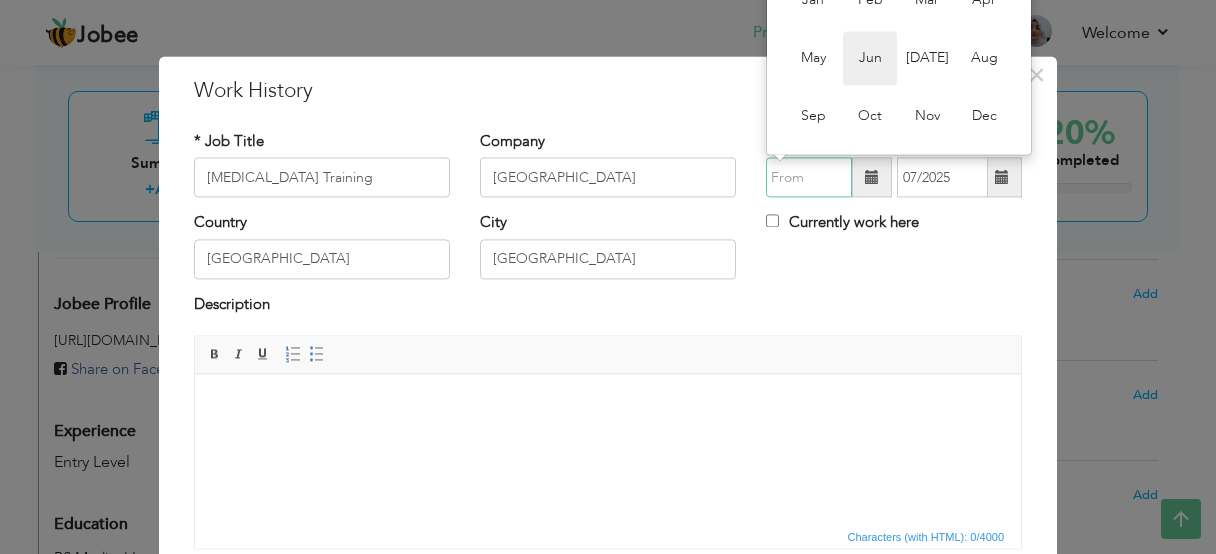 click on "Jun" at bounding box center (870, 59) 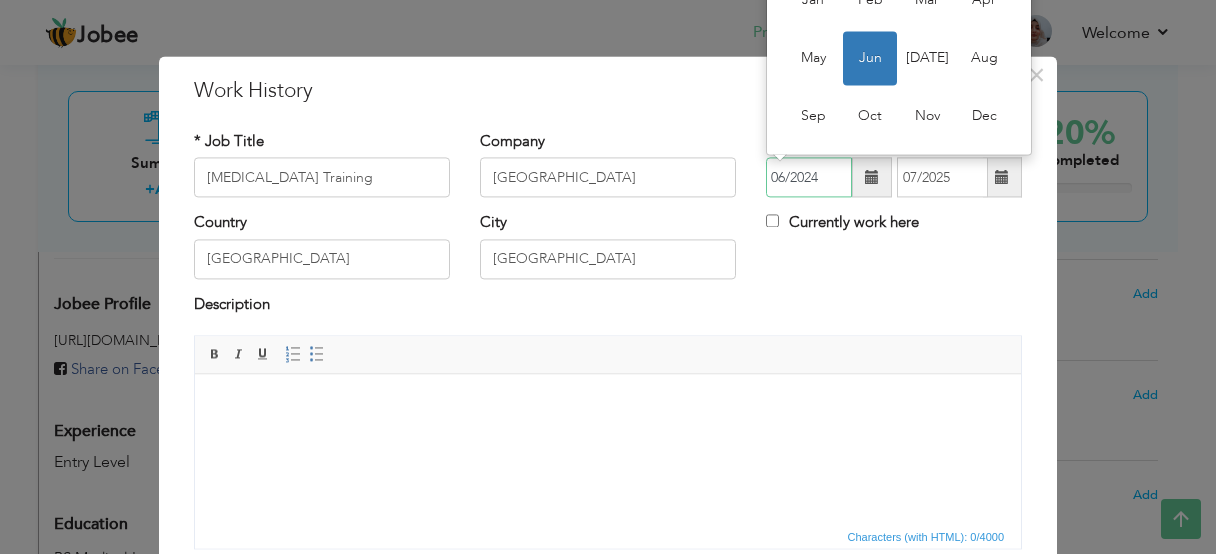 click on "06/2024" at bounding box center (809, 178) 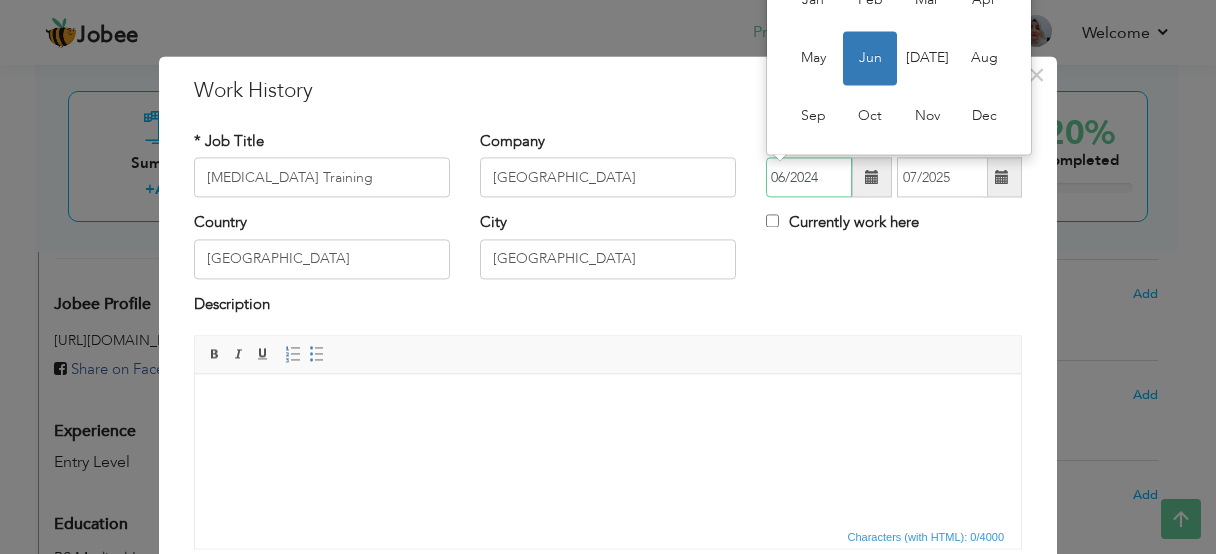drag, startPoint x: 826, startPoint y: 174, endPoint x: 723, endPoint y: 200, distance: 106.23088 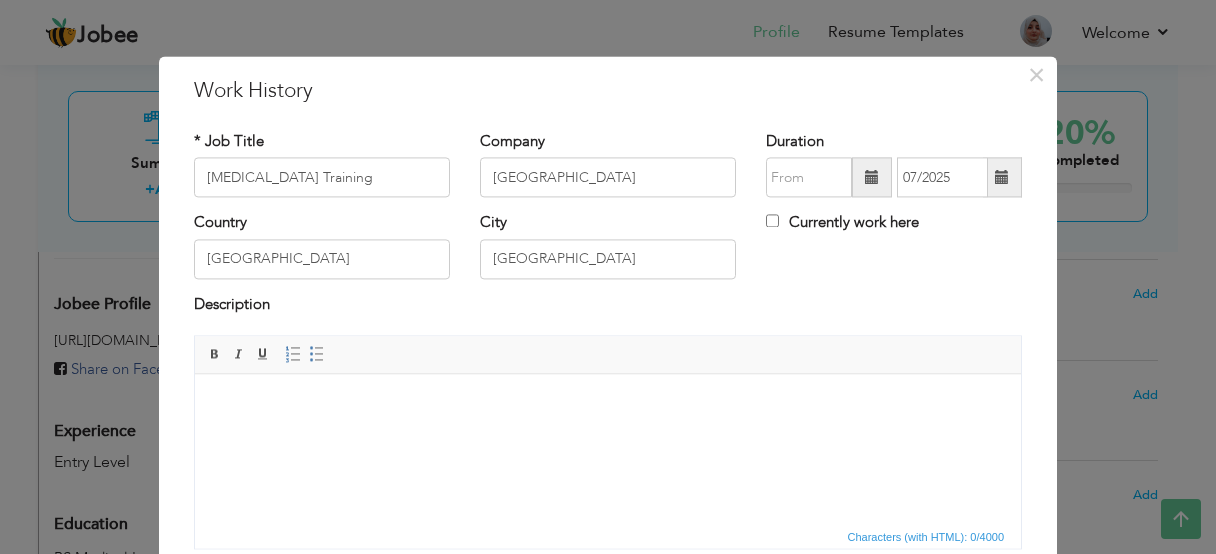 click at bounding box center (608, 449) 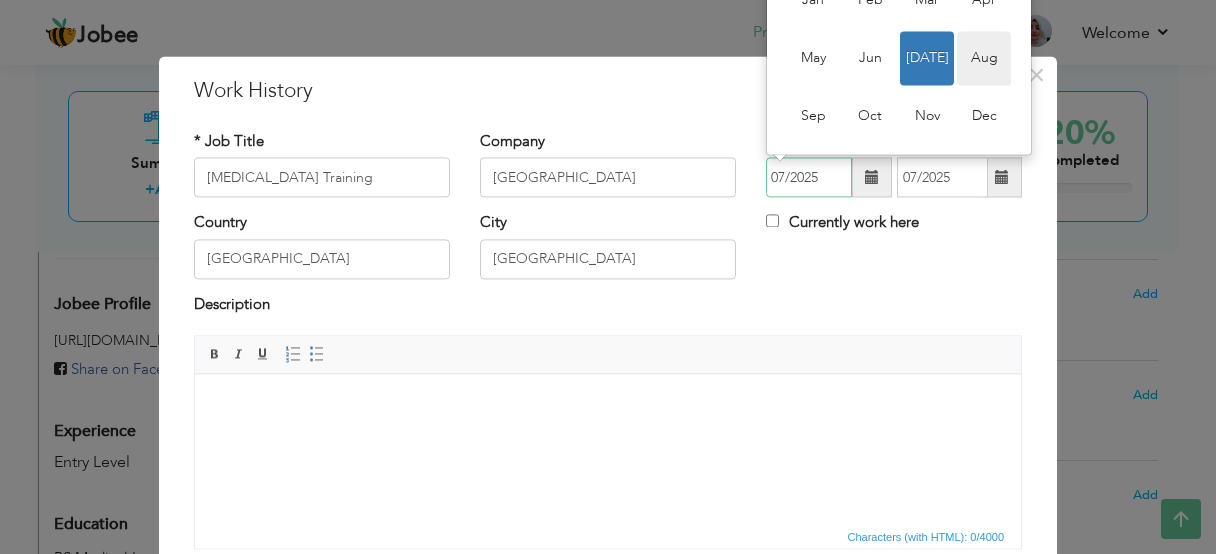 click on "Aug" at bounding box center (984, 59) 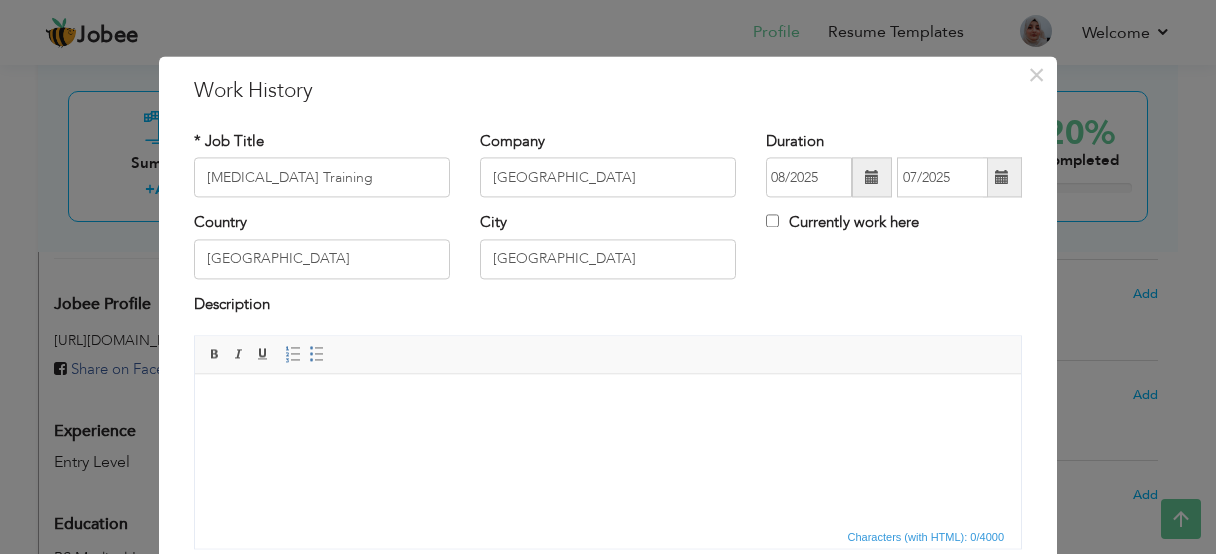 click at bounding box center (872, 177) 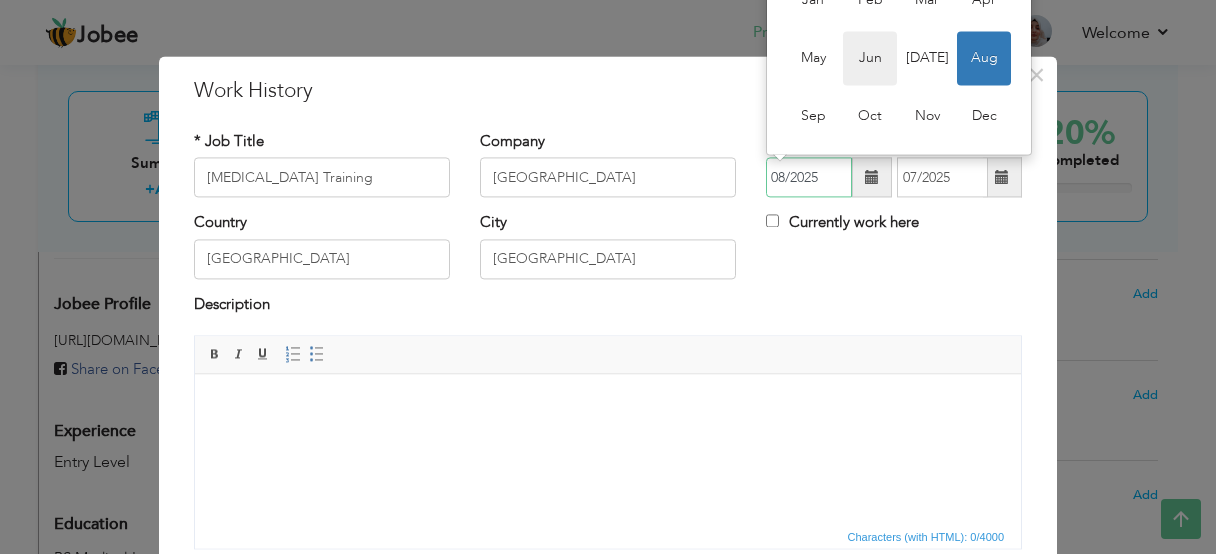 click on "Jun" at bounding box center [870, 59] 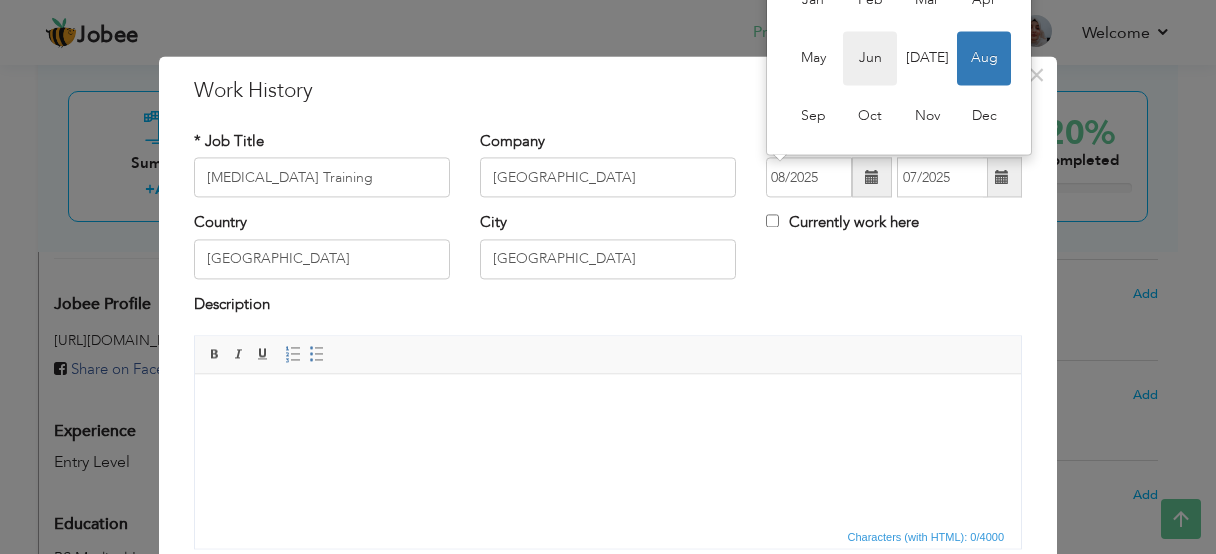 type on "06/2025" 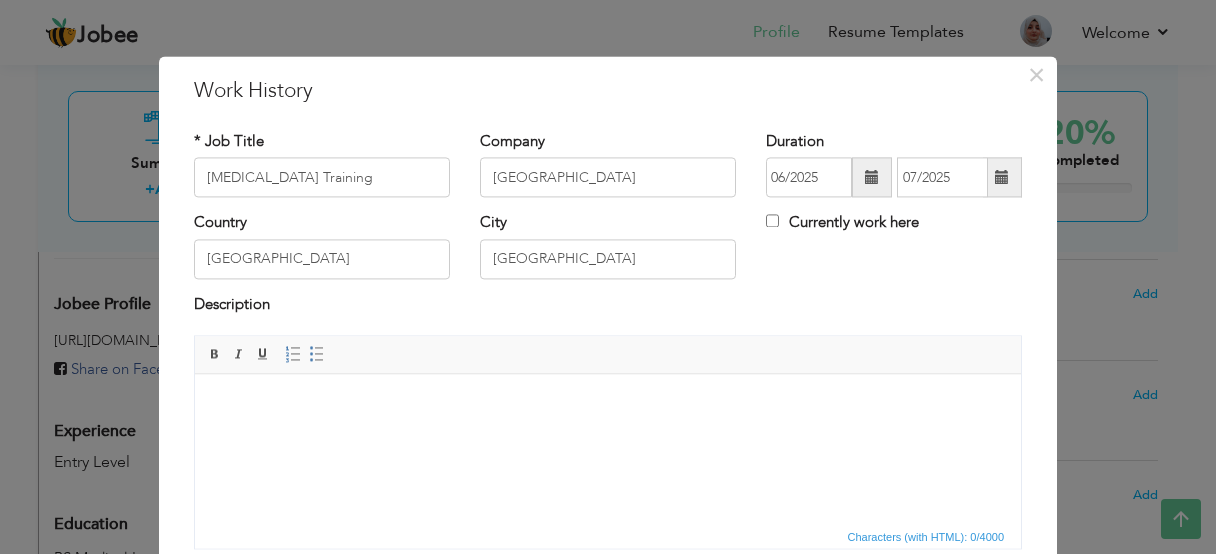 click at bounding box center [872, 177] 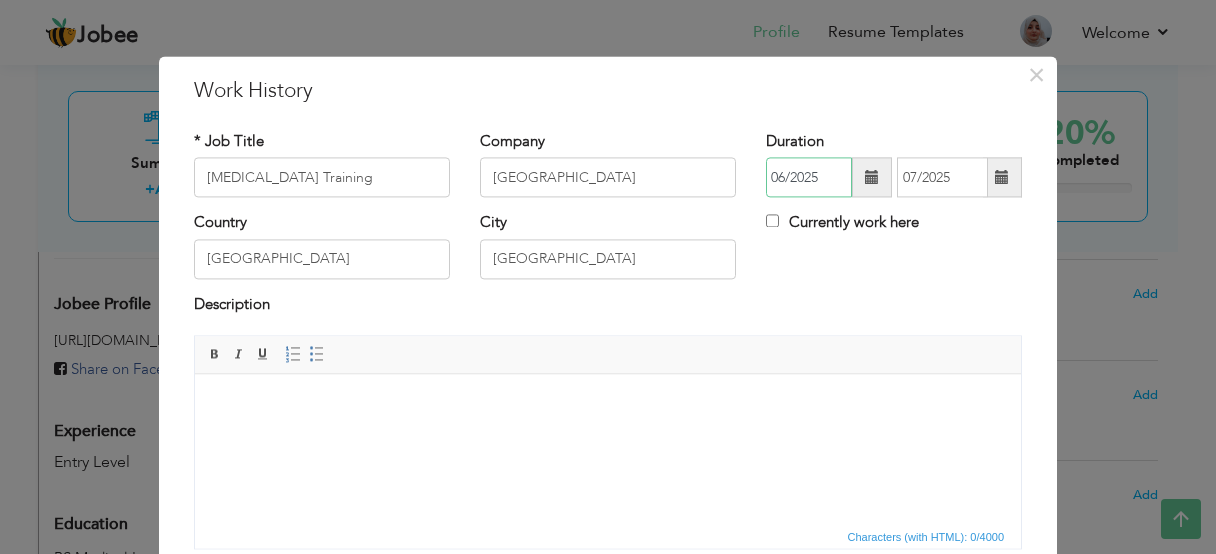 click on "06/2025" at bounding box center [809, 178] 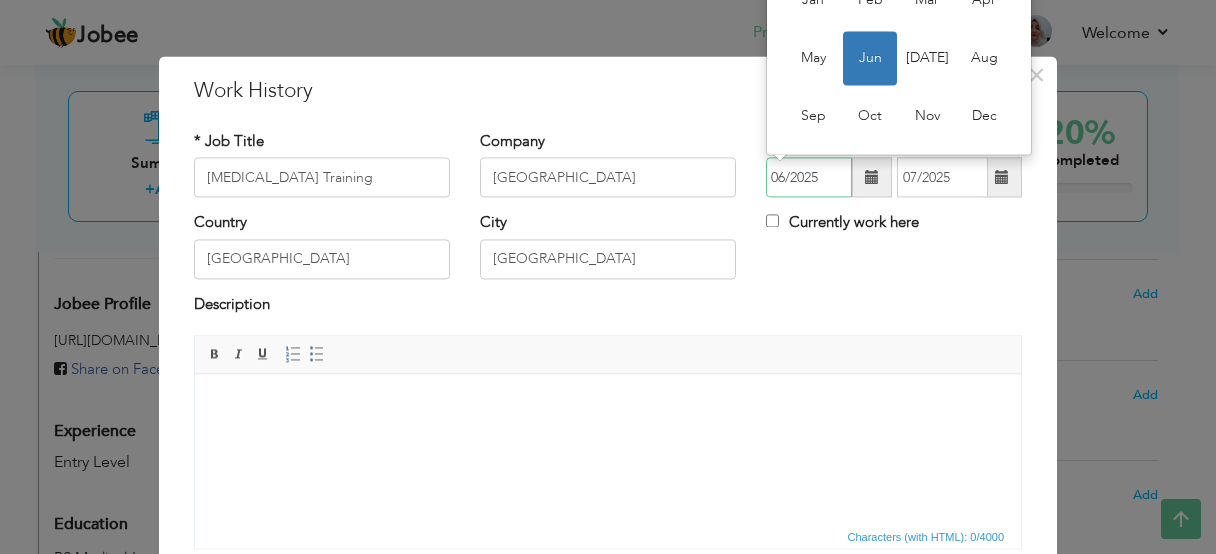 drag, startPoint x: 843, startPoint y: 184, endPoint x: 773, endPoint y: 172, distance: 71.021126 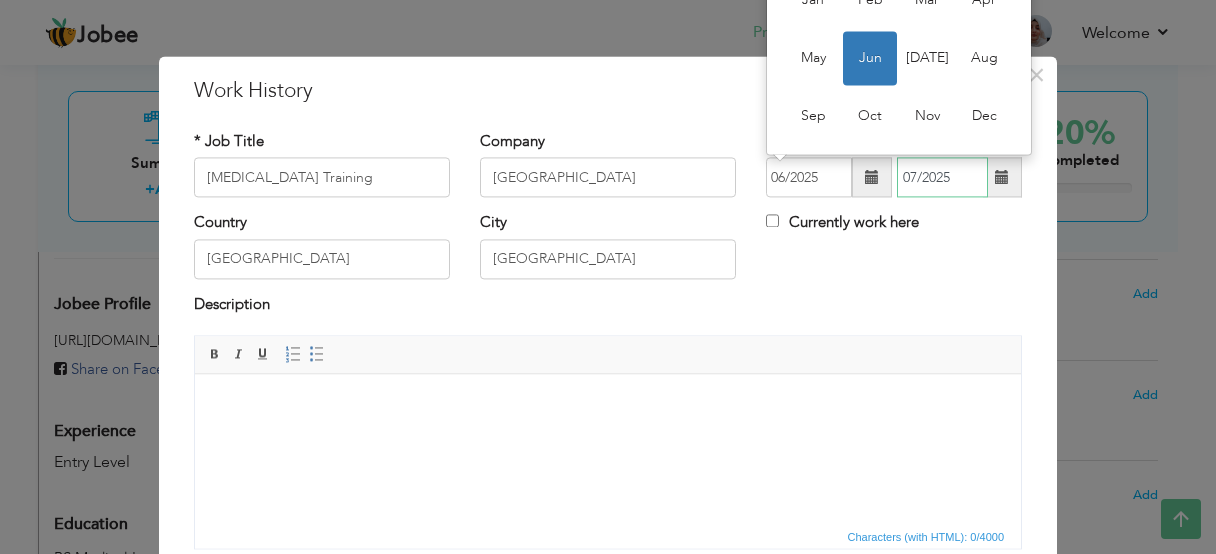 click on "07/2025" at bounding box center [942, 178] 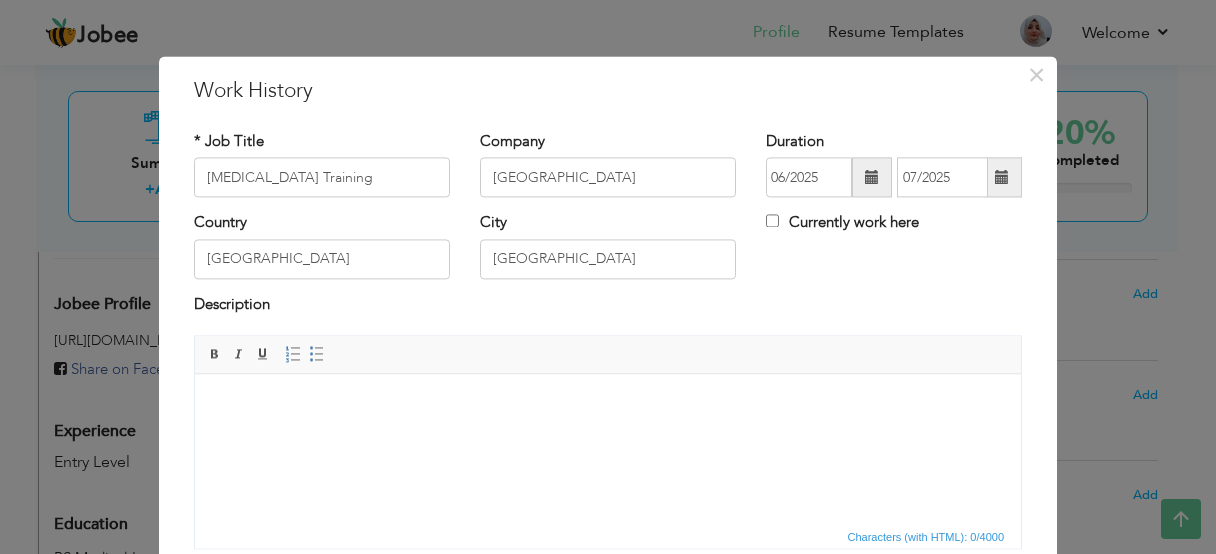 click at bounding box center [872, 177] 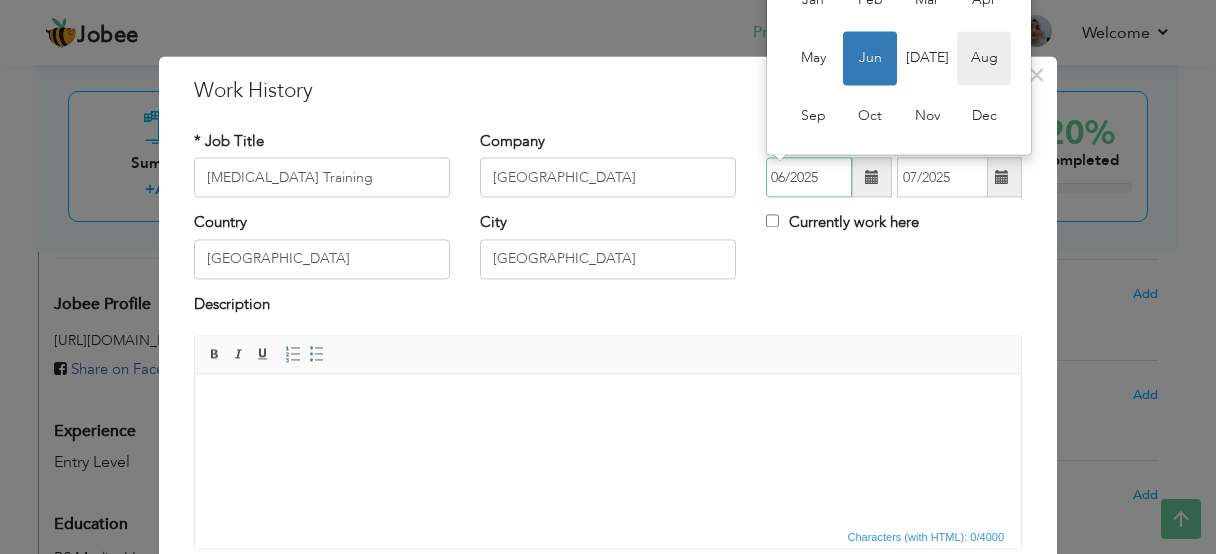 click on "Aug" at bounding box center [984, 59] 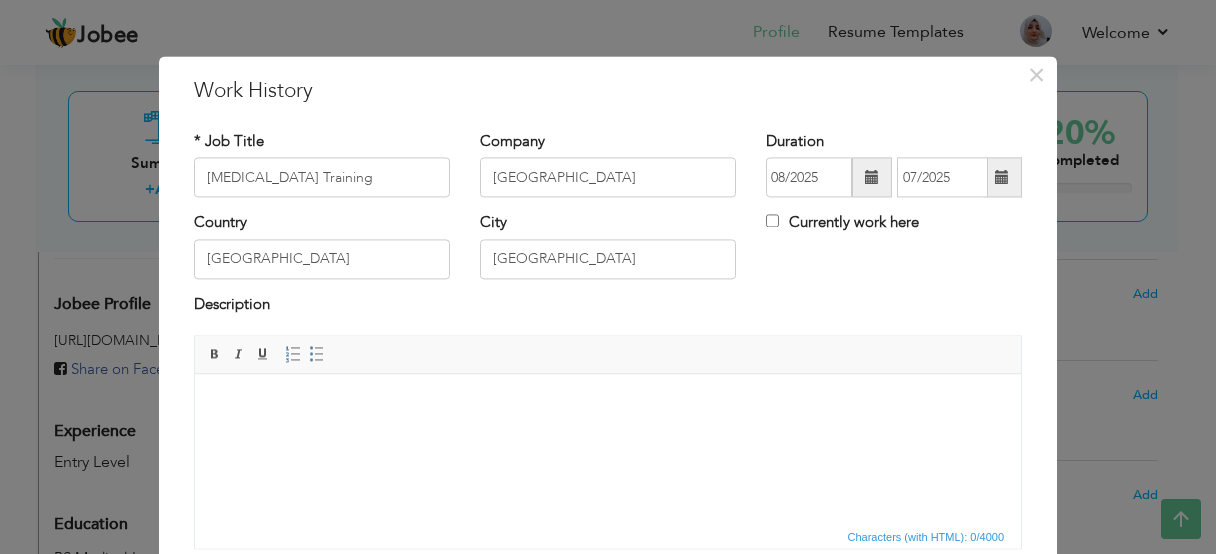 click at bounding box center (872, 177) 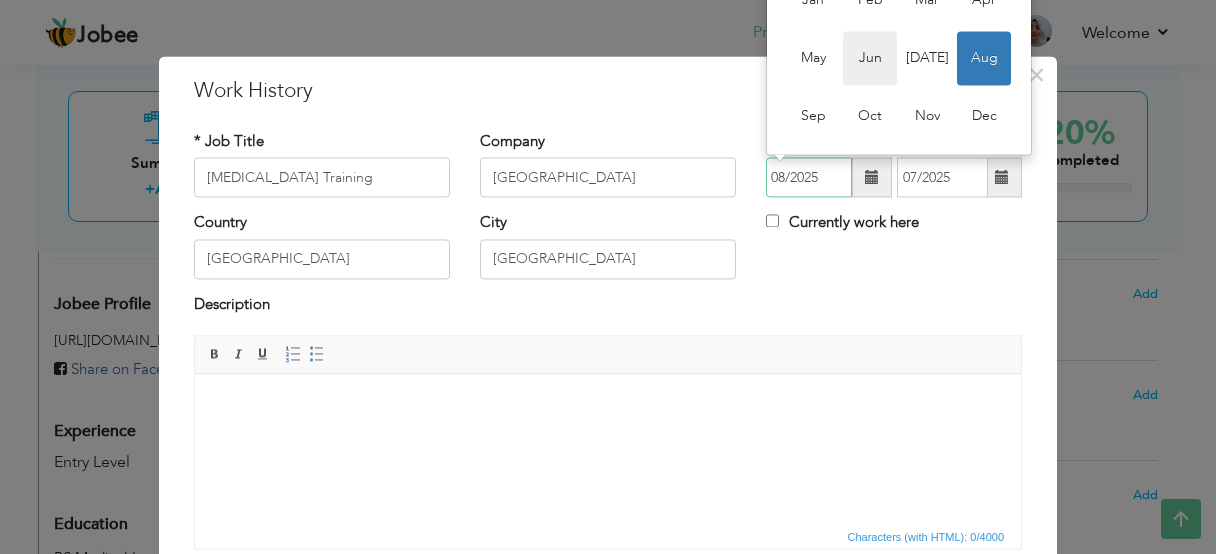 click on "Jun" at bounding box center [870, 59] 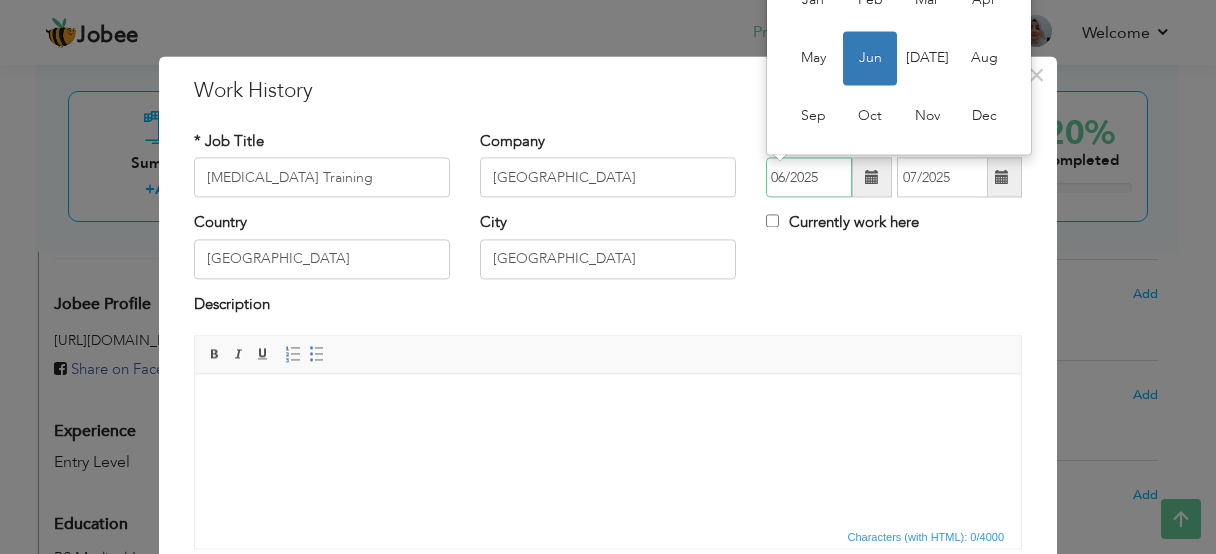 drag, startPoint x: 831, startPoint y: 175, endPoint x: 747, endPoint y: 187, distance: 84.85281 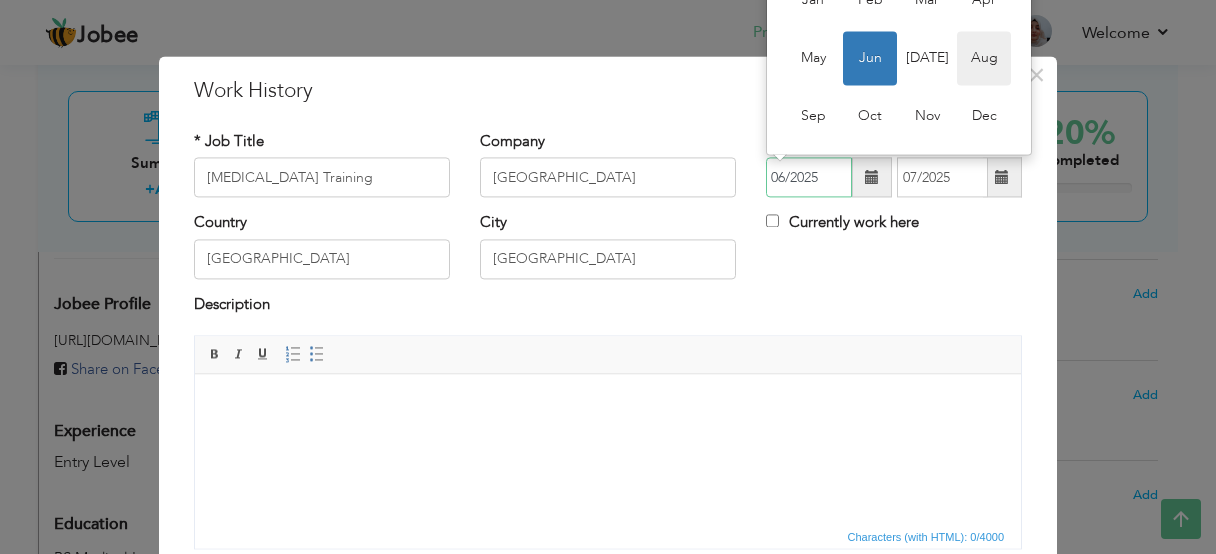 click on "Aug" at bounding box center (984, 59) 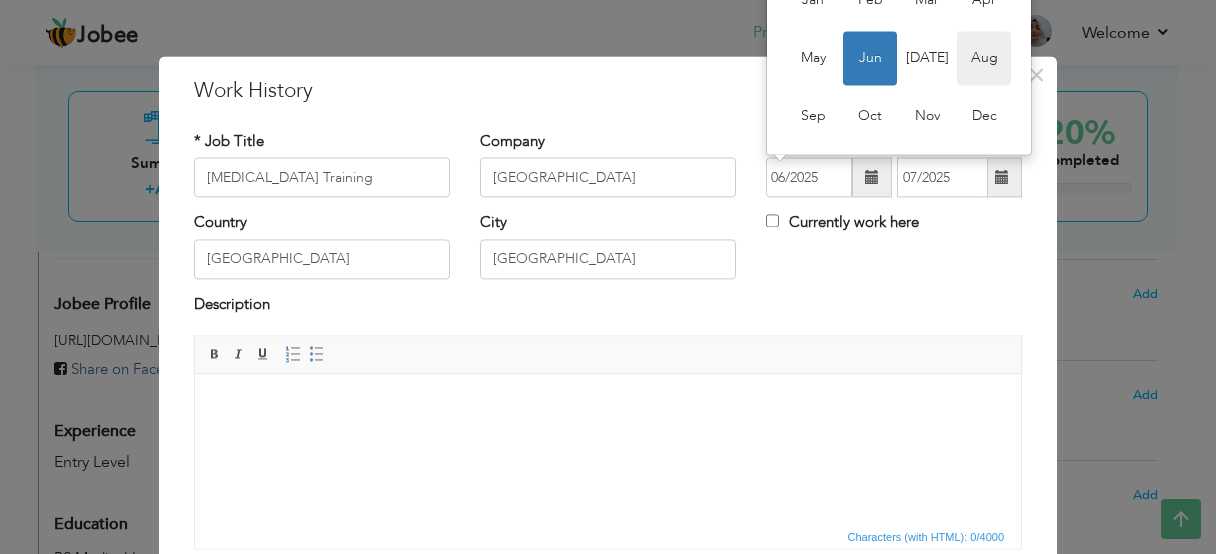type on "08/2025" 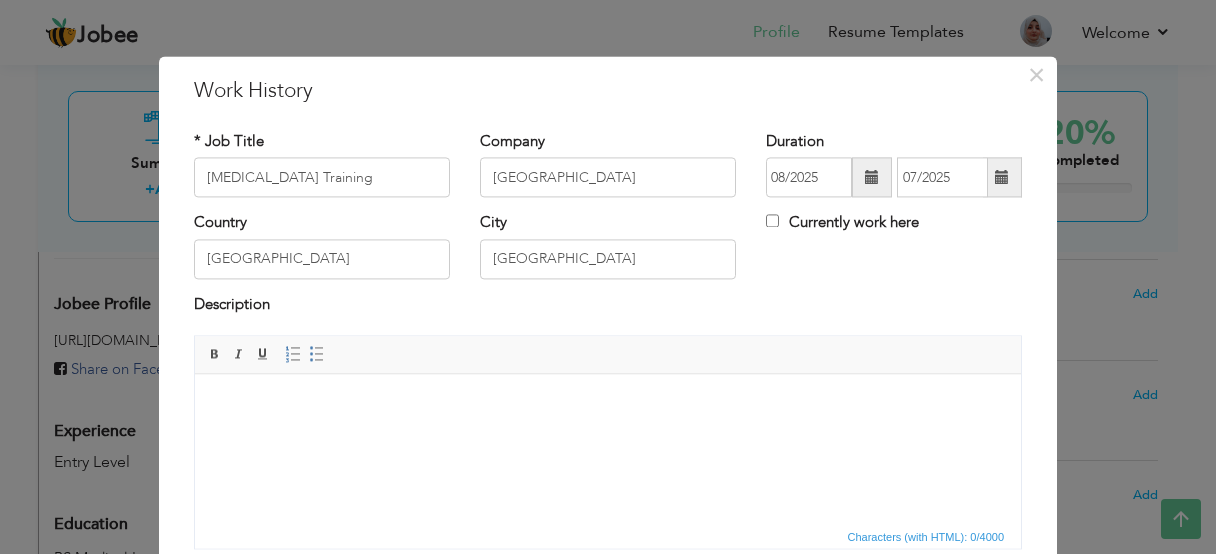 drag, startPoint x: 1043, startPoint y: 264, endPoint x: 956, endPoint y: 174, distance: 125.17587 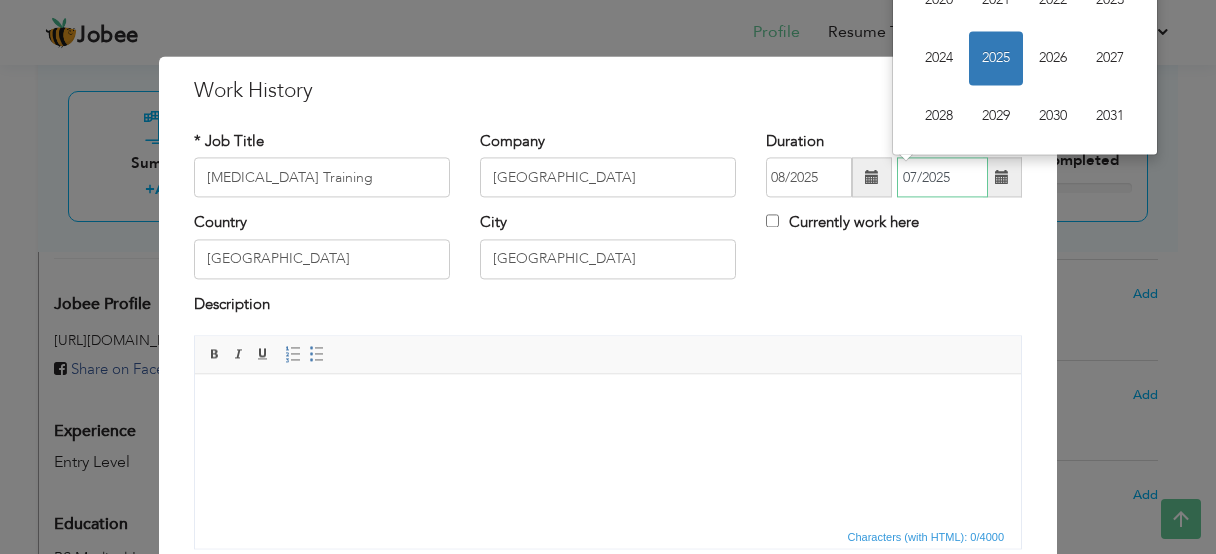 click on "07/2025" at bounding box center (942, 178) 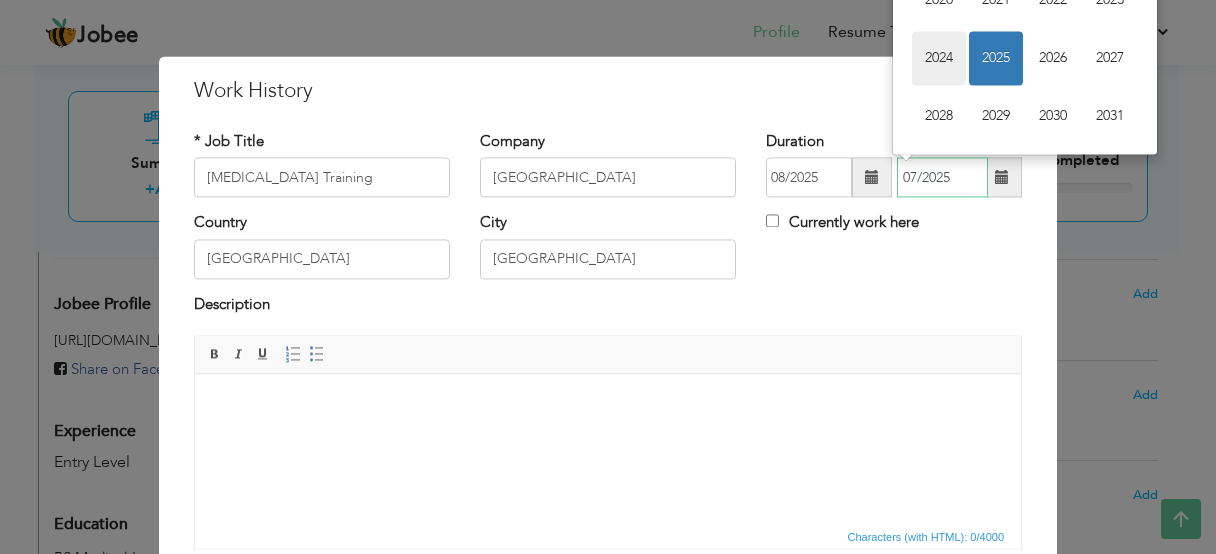 click on "2024" at bounding box center (939, 59) 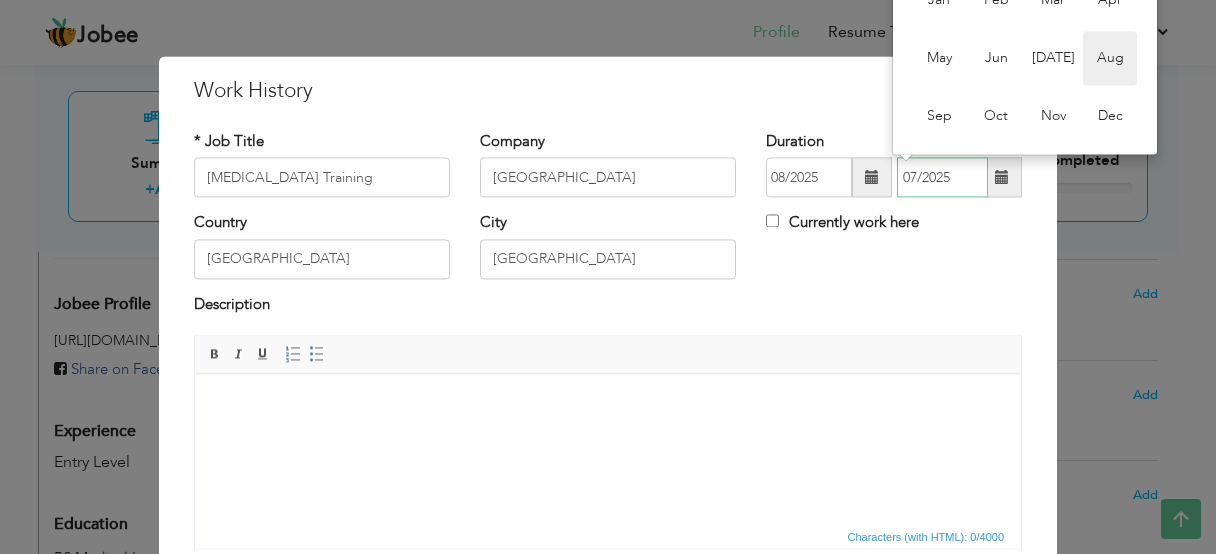 click on "Aug" at bounding box center [1110, 59] 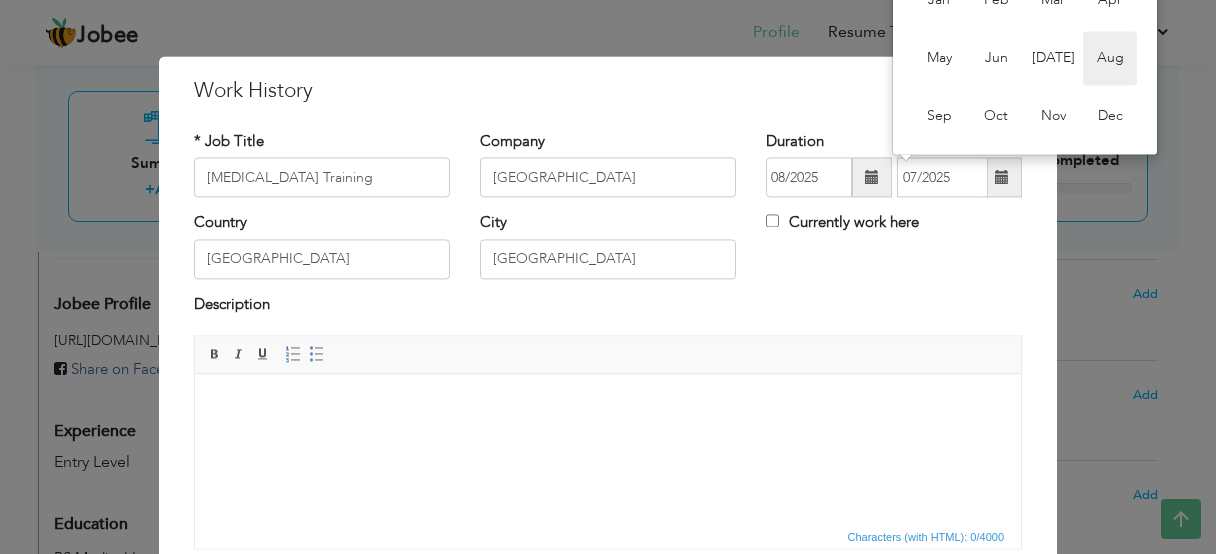 type on "08/2024" 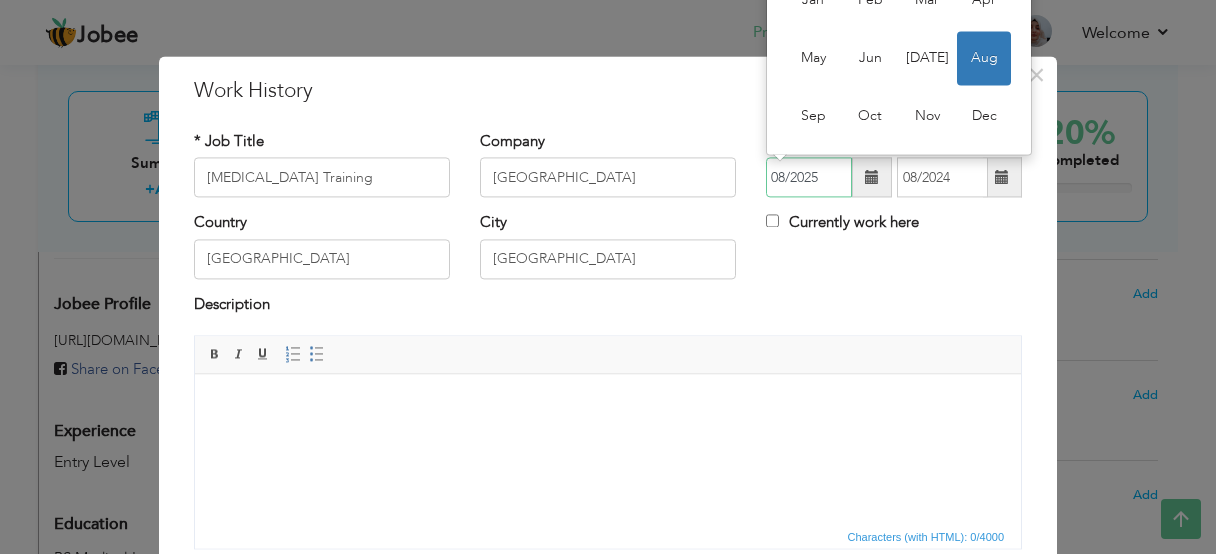 click on "08/2025" at bounding box center [809, 178] 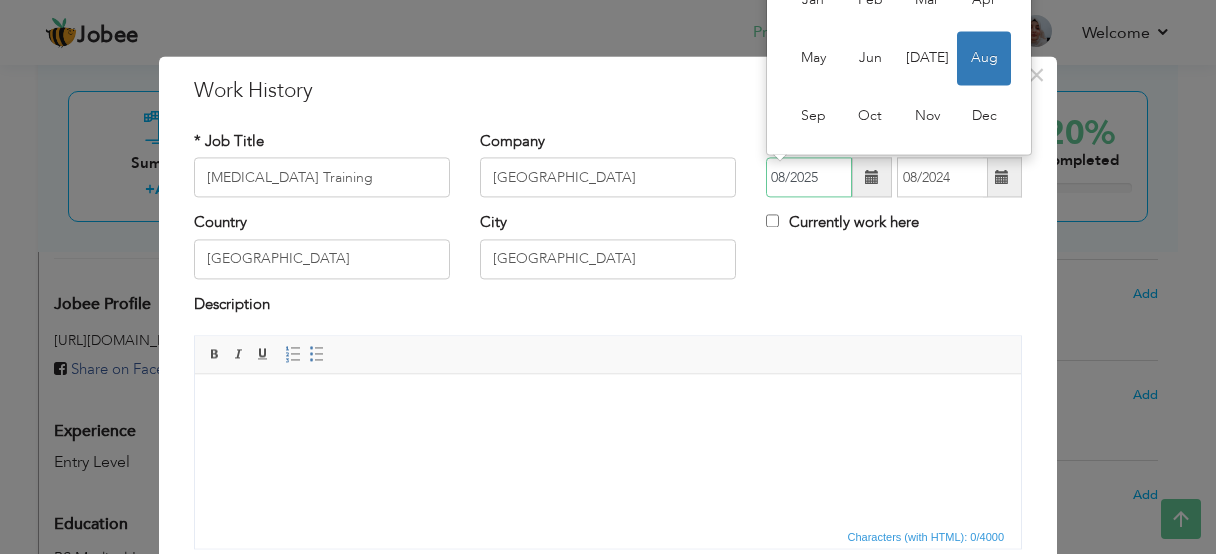 click on "Aug" at bounding box center (984, 59) 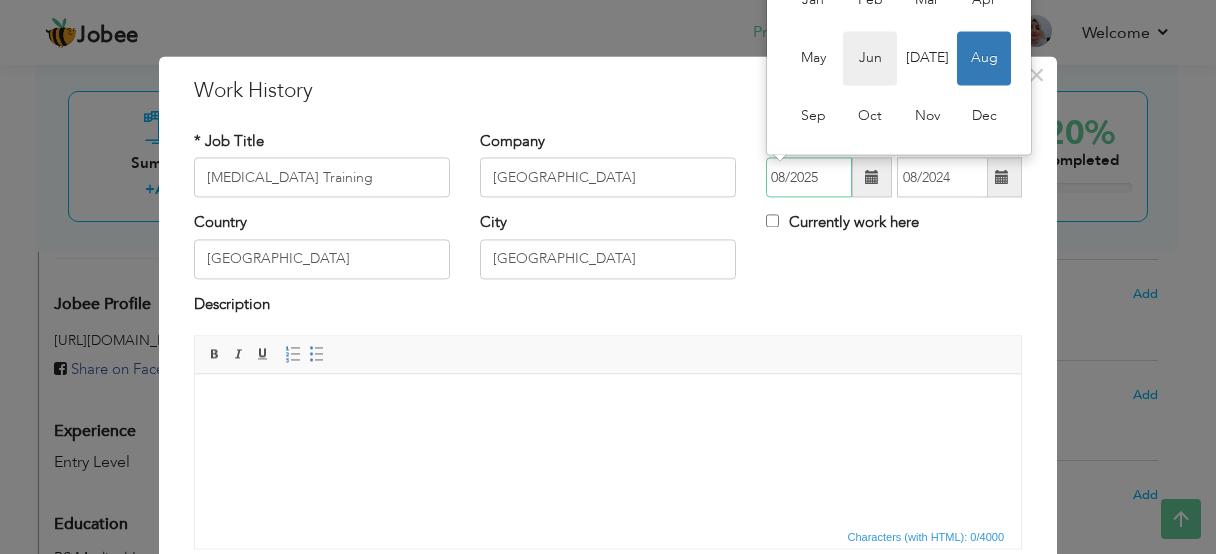 click on "Jun" at bounding box center (870, 59) 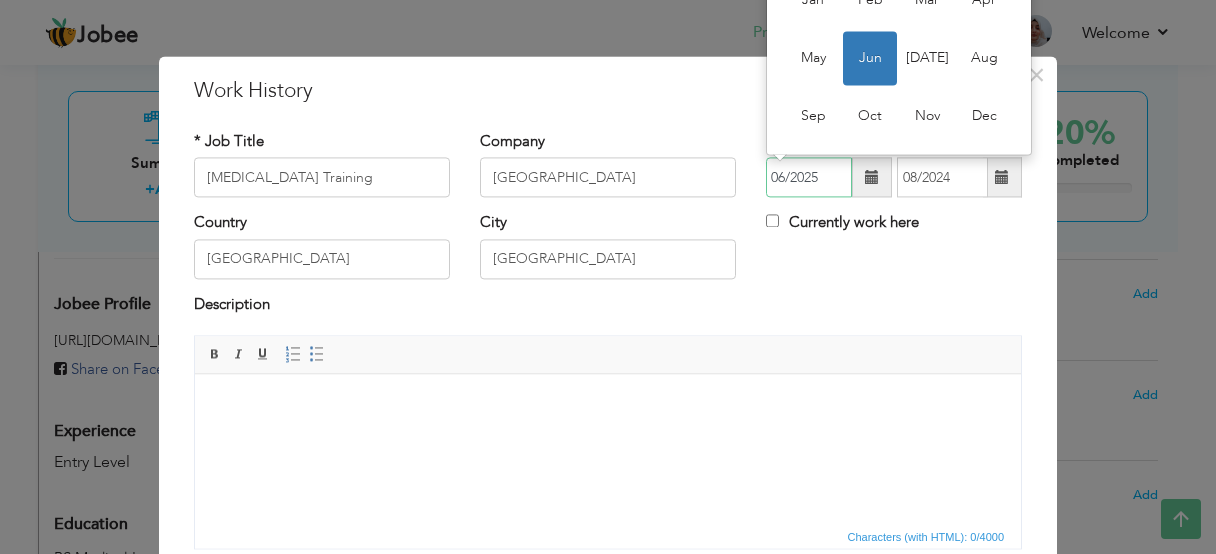 click on "06/2025" at bounding box center [809, 178] 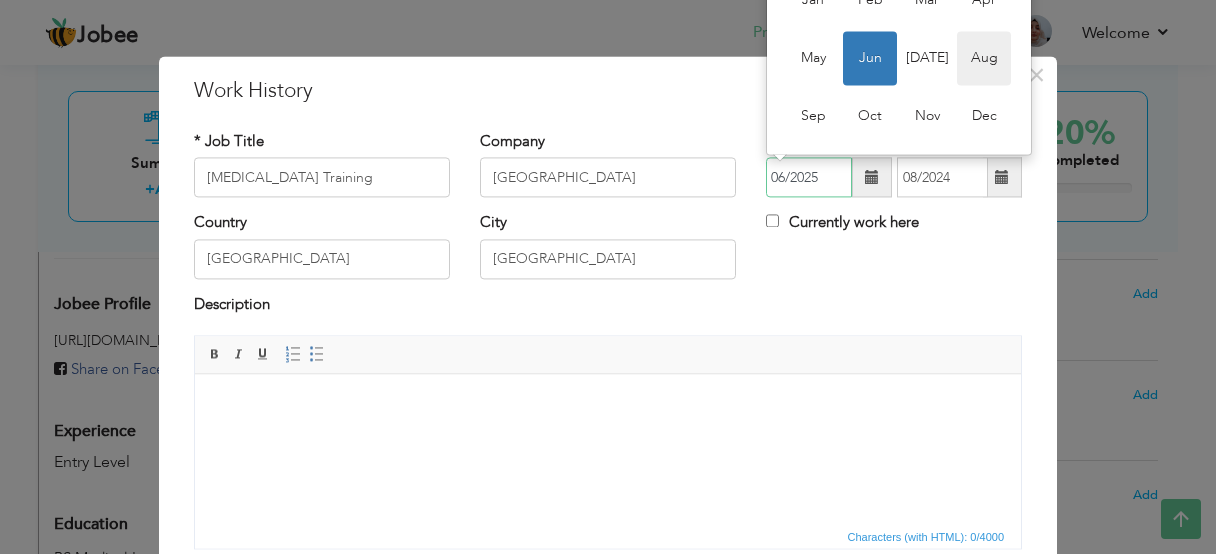 click on "Aug" at bounding box center [984, 59] 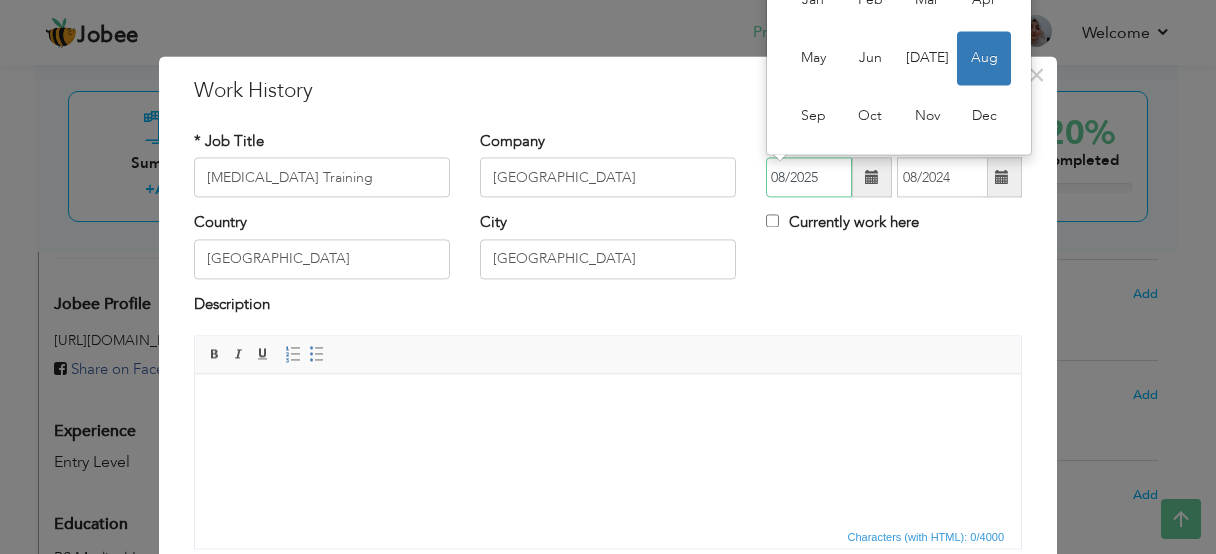 click on "08/2025" at bounding box center (809, 178) 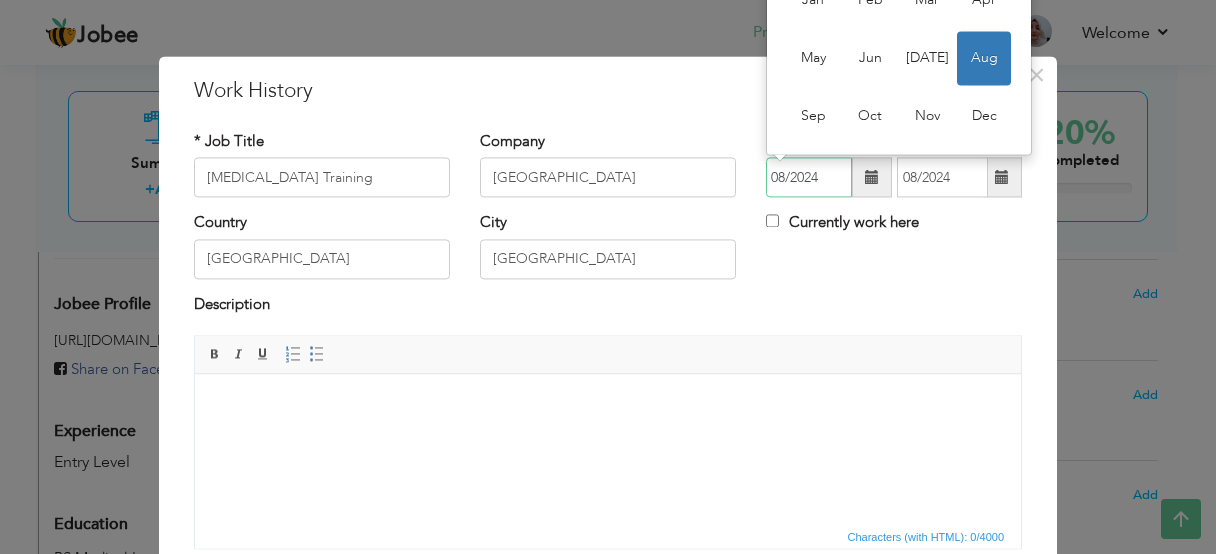 type on "08/2024" 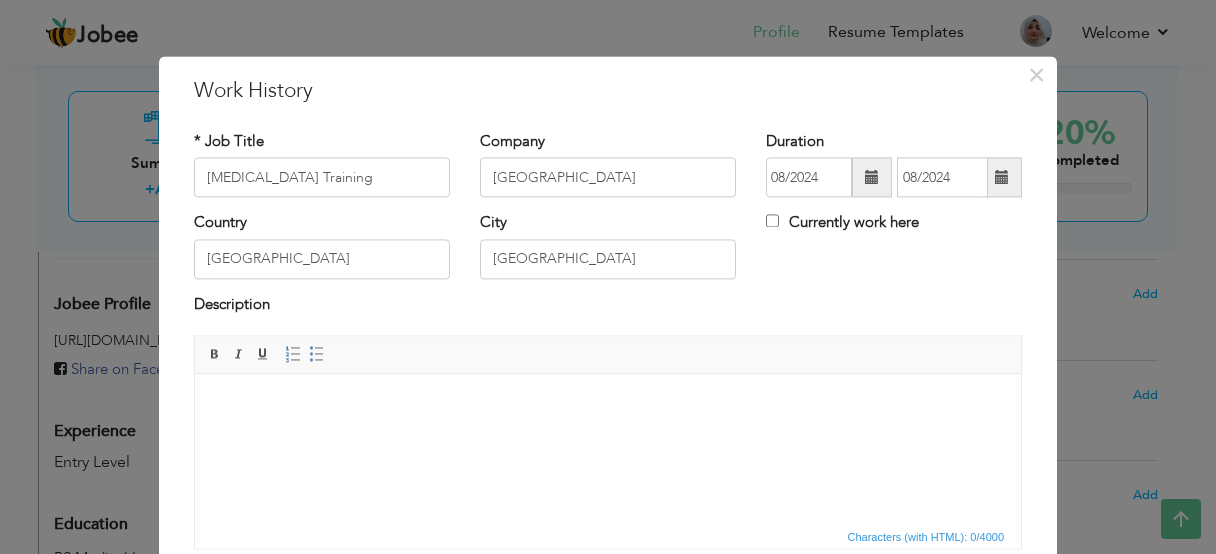 click on "Country
Pakistan
City
Lahore
Currently work here" at bounding box center [608, 253] 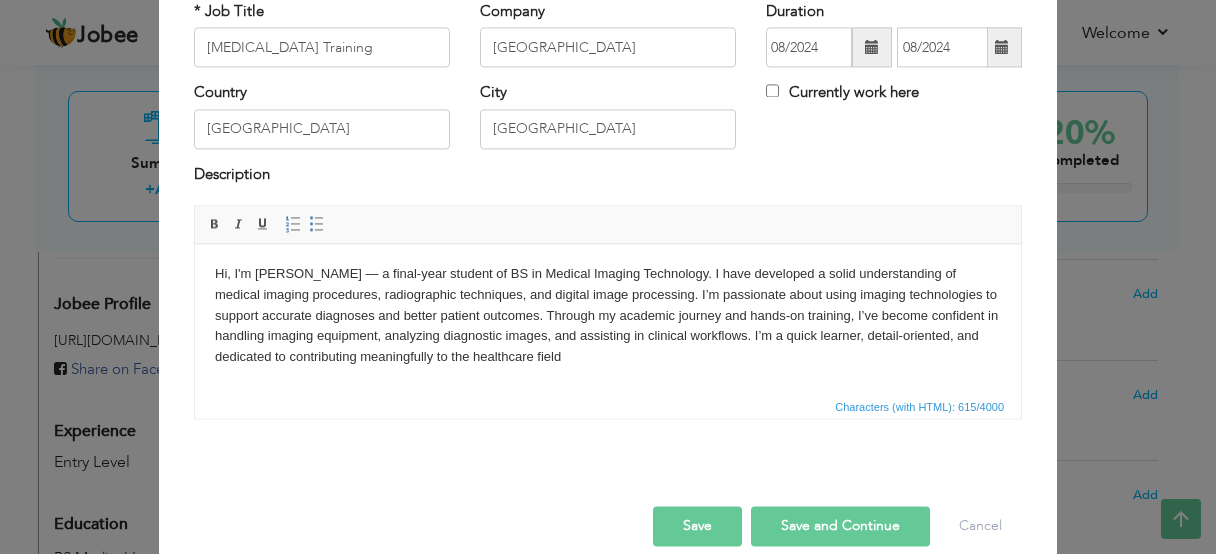 scroll, scrollTop: 141, scrollLeft: 0, axis: vertical 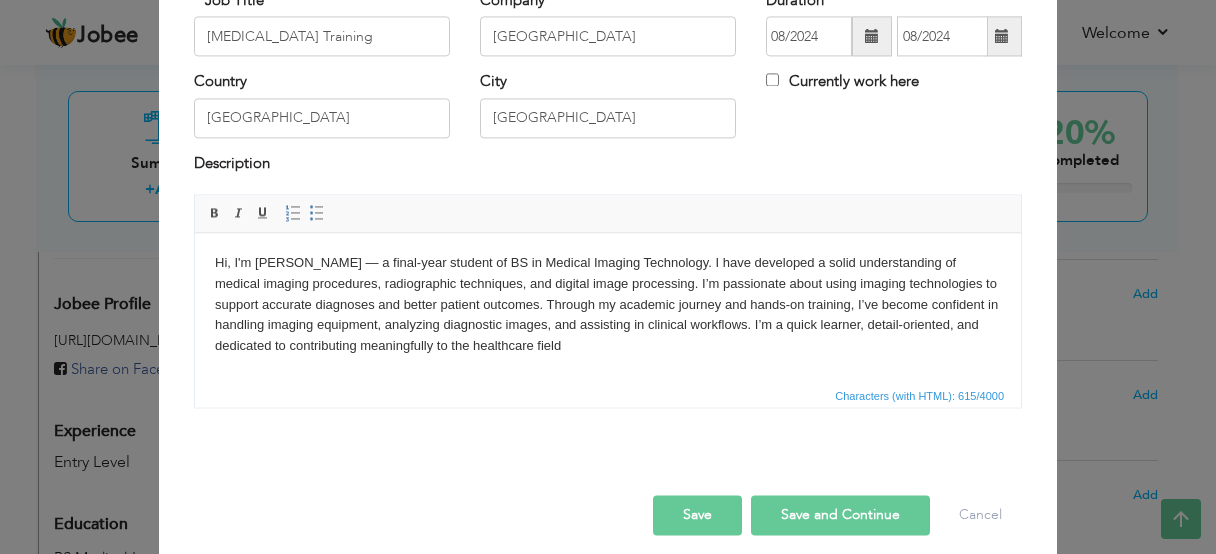 click on "Hi, I'm Fatima Akmal — a final-year student of BS in Medical Imaging Technology. I have developed a solid understanding of medical imaging procedures, radiographic techniques, and digital image processing. I’m passionate about using imaging technologies to support accurate diagnoses and better patient outcomes. Through my academic journey and hands-on training, I’ve become confident in handling imaging equipment, analyzing diagnostic images, and assisting in clinical workflows. I’m a quick learner, detail-oriented, and dedicated to contributing meaningfully to the healthcare field" at bounding box center (608, 305) 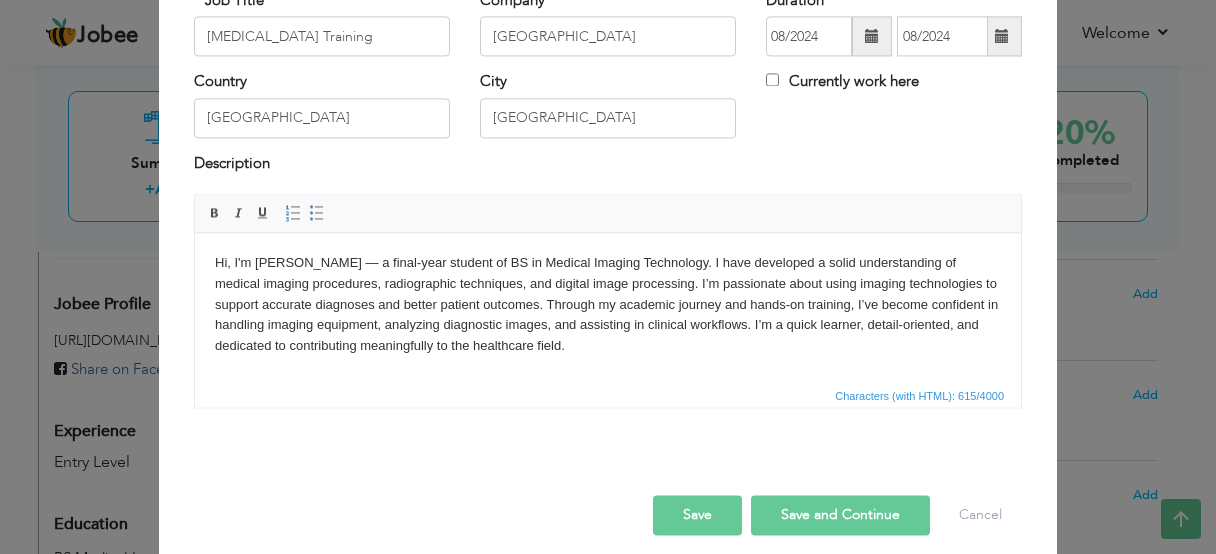 type 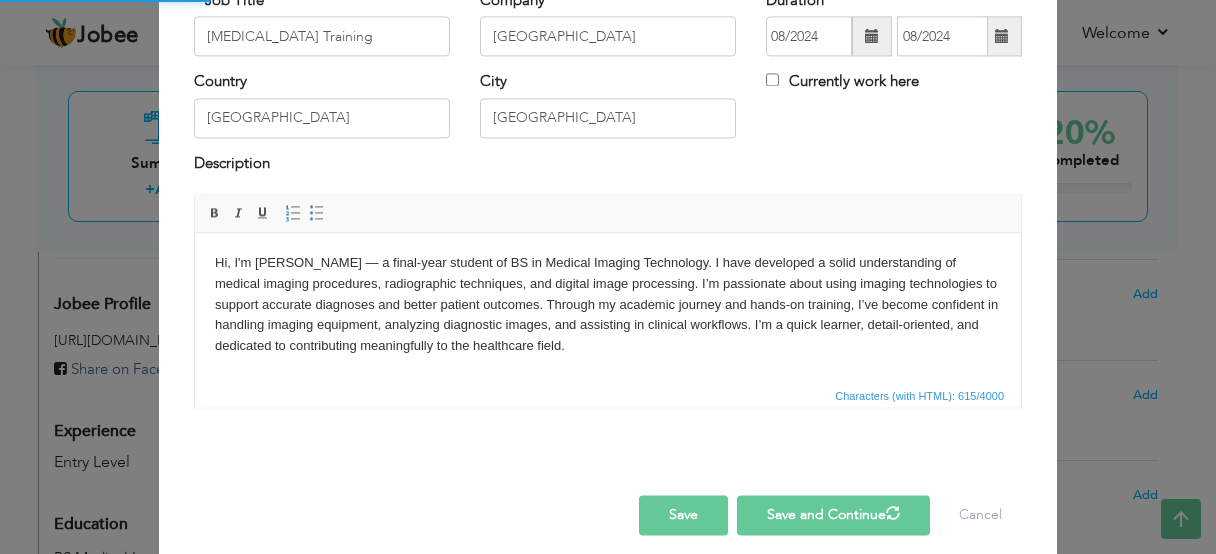 type 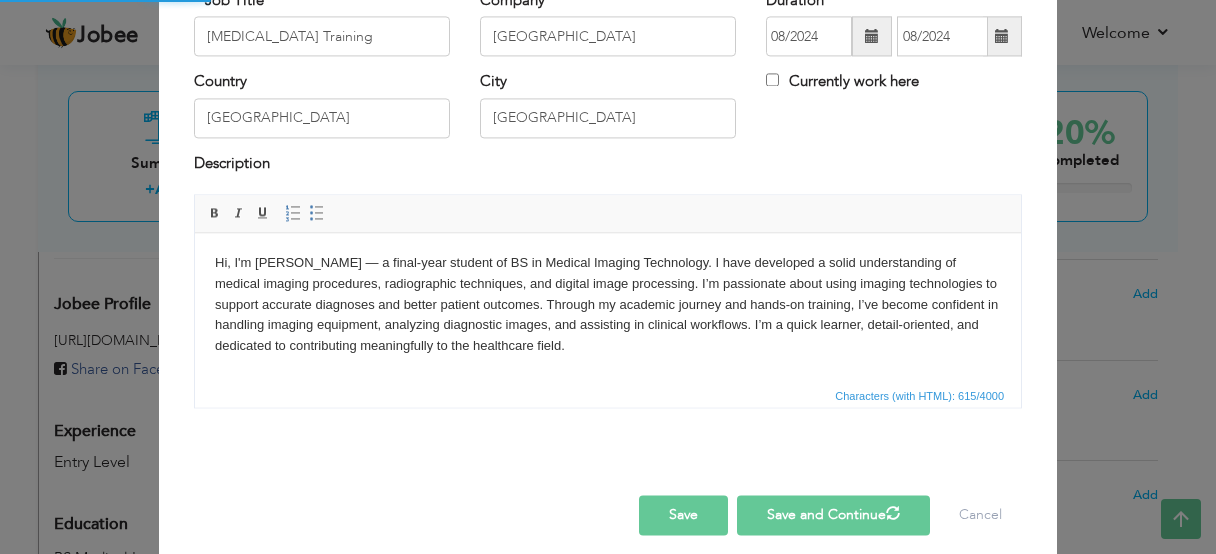type 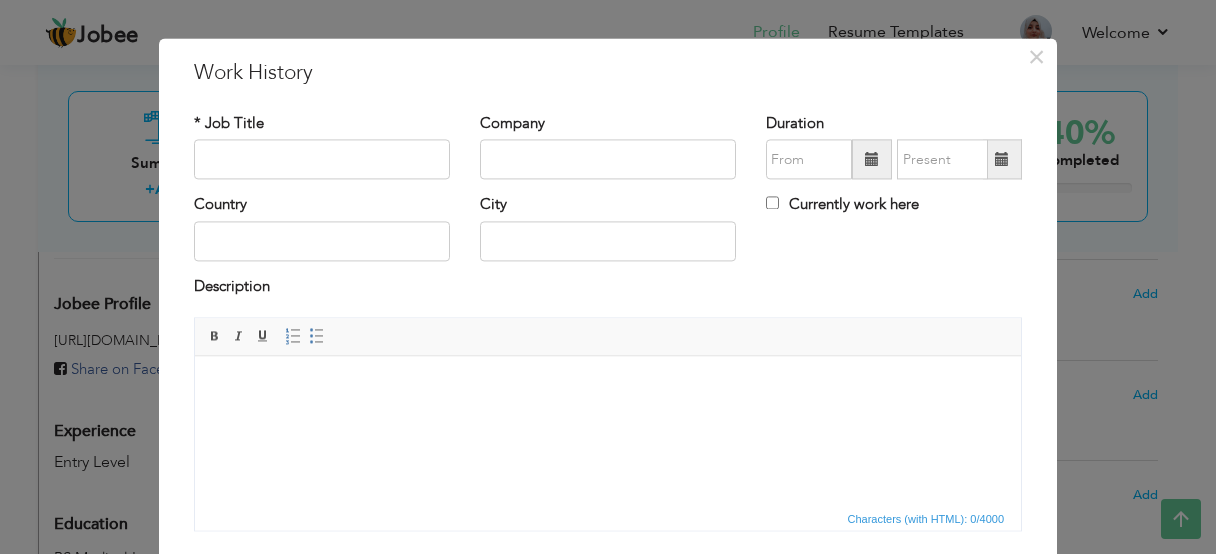 scroll, scrollTop: 16, scrollLeft: 0, axis: vertical 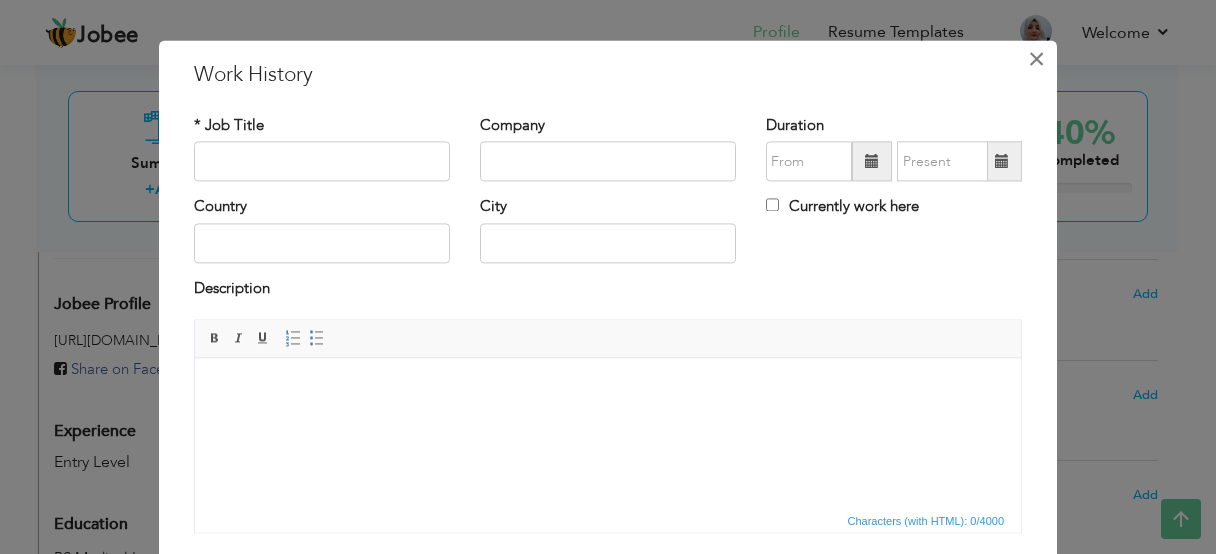 click on "×" at bounding box center (1036, 59) 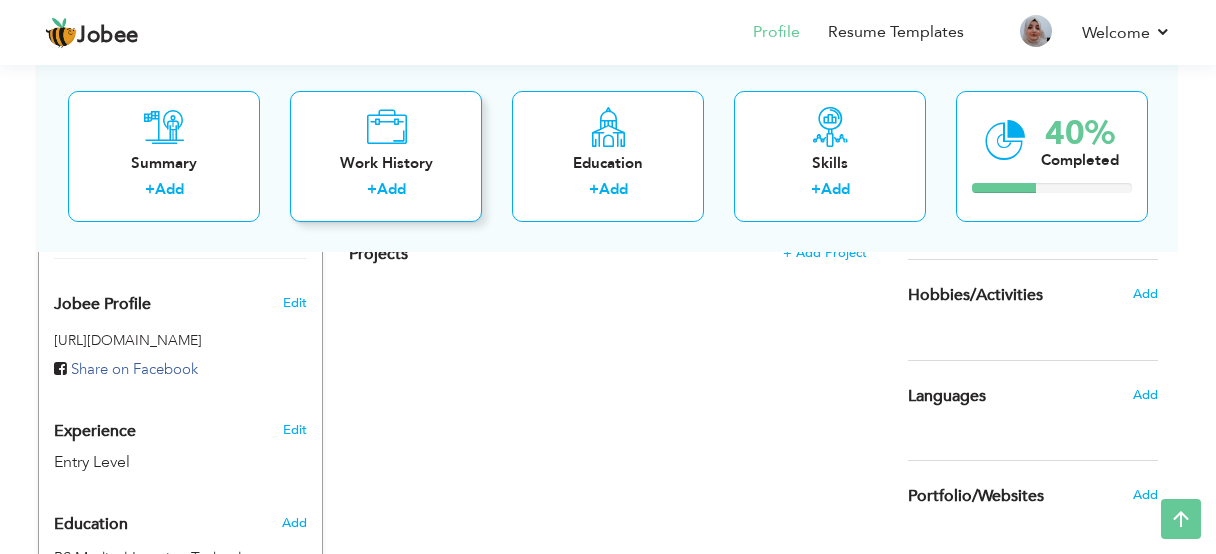 click on "Work History
+  Add" at bounding box center [386, 155] 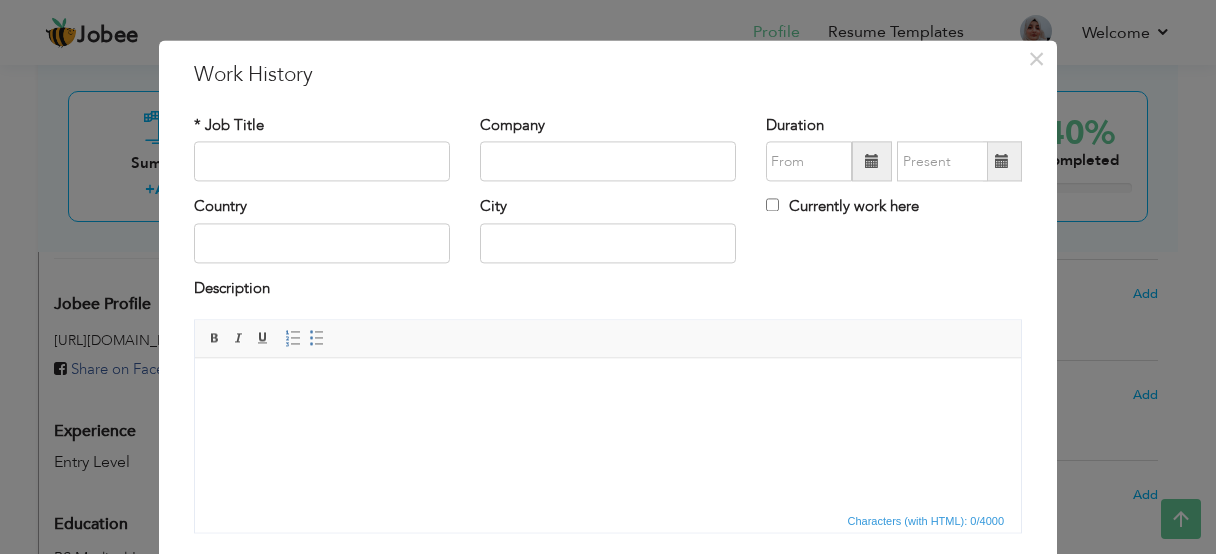 click on "×
Work History
* Job Title
Company
Duration Currently work here Country" at bounding box center [608, 277] 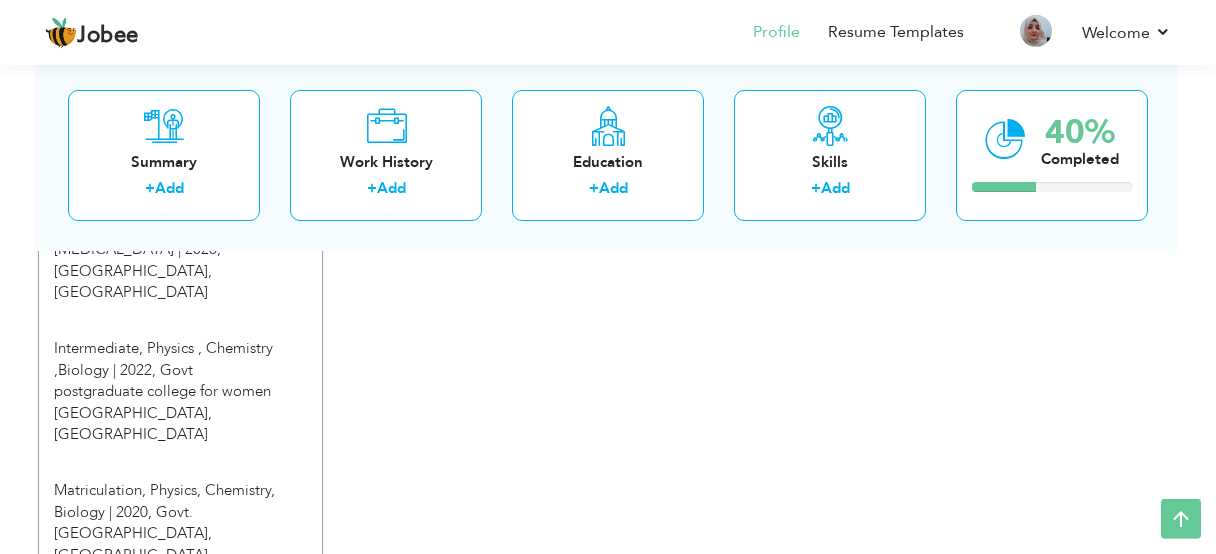 scroll, scrollTop: 1043, scrollLeft: 0, axis: vertical 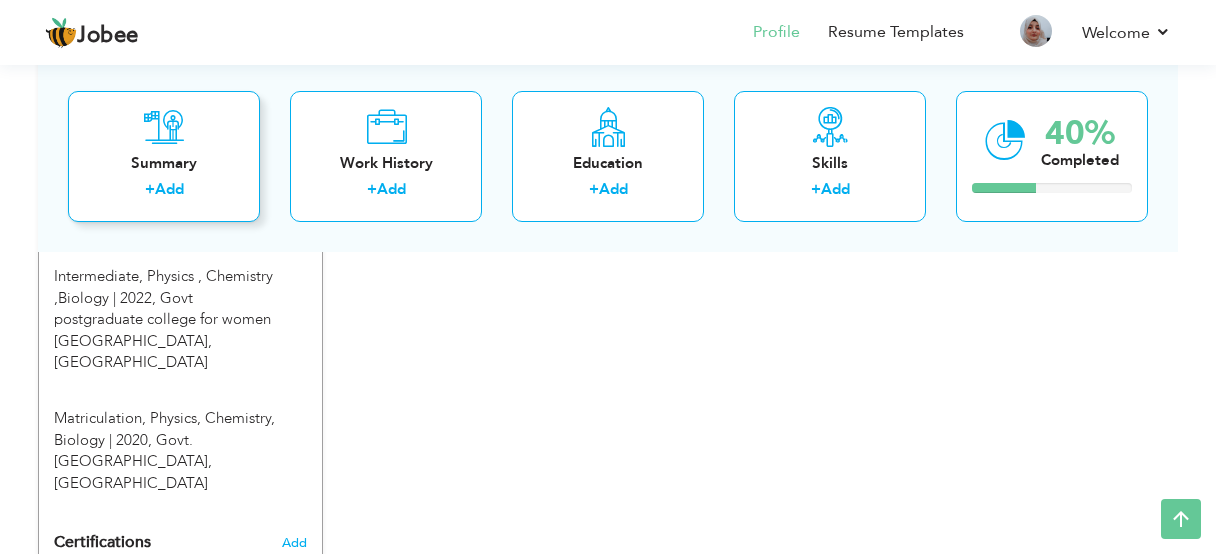 click on "+  Add" at bounding box center (164, 192) 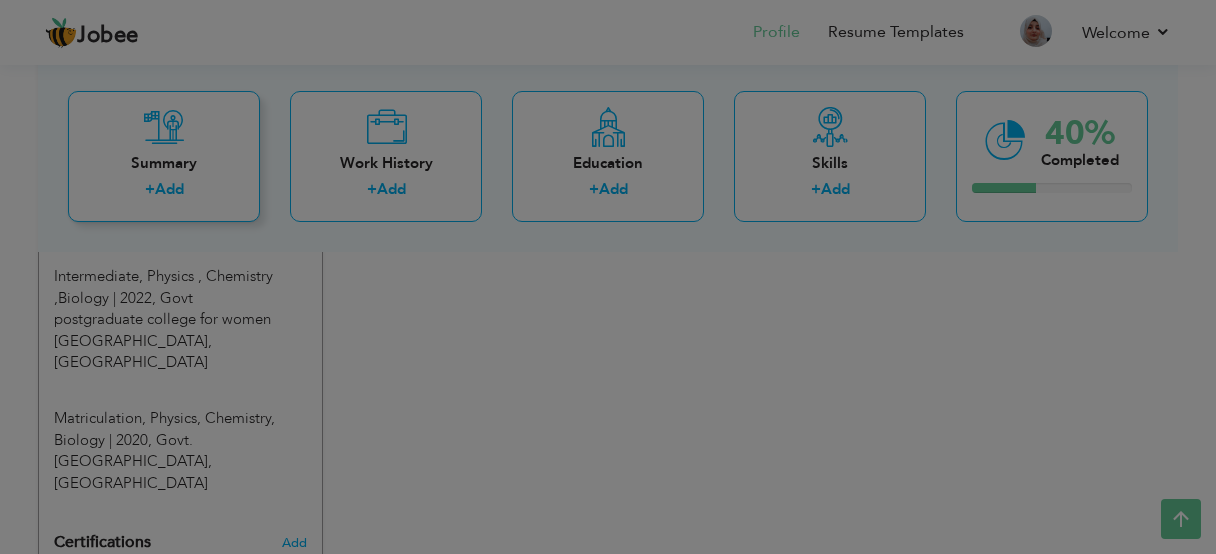 scroll, scrollTop: 0, scrollLeft: 0, axis: both 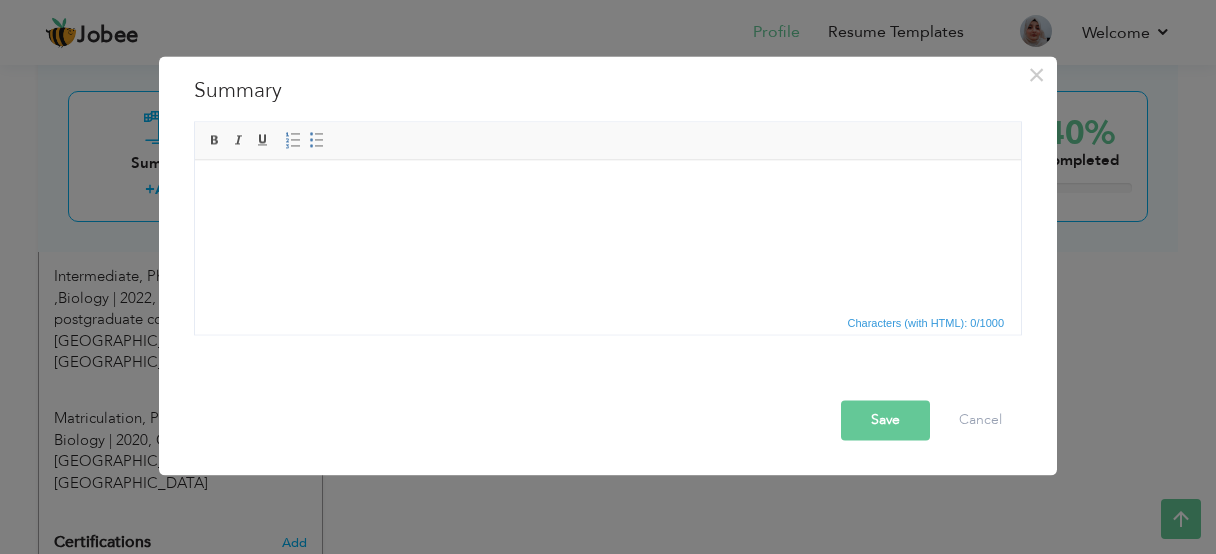 click at bounding box center [608, 235] 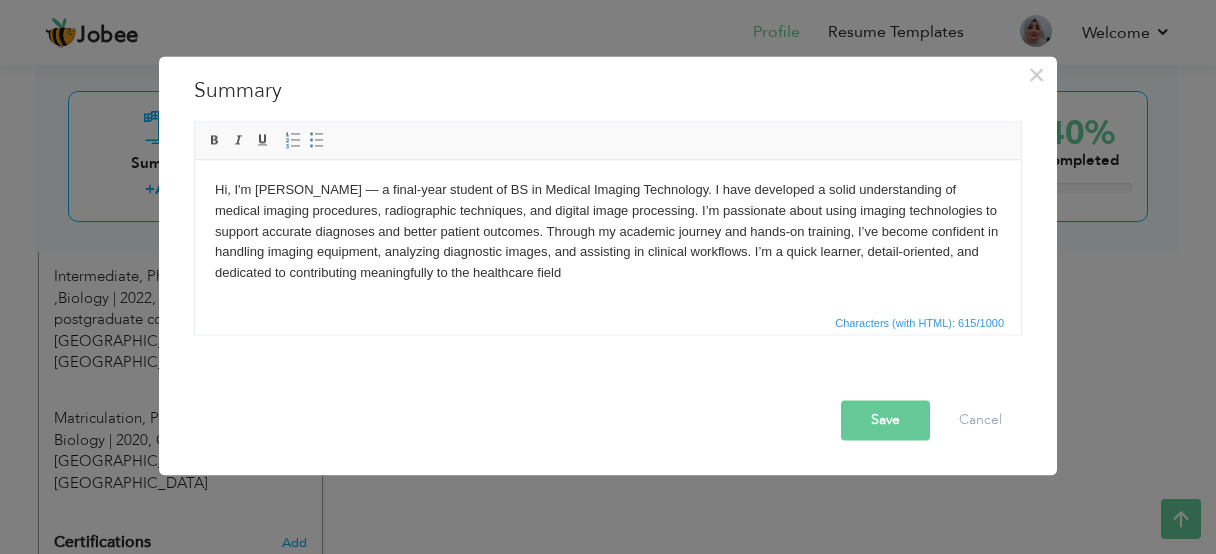 type 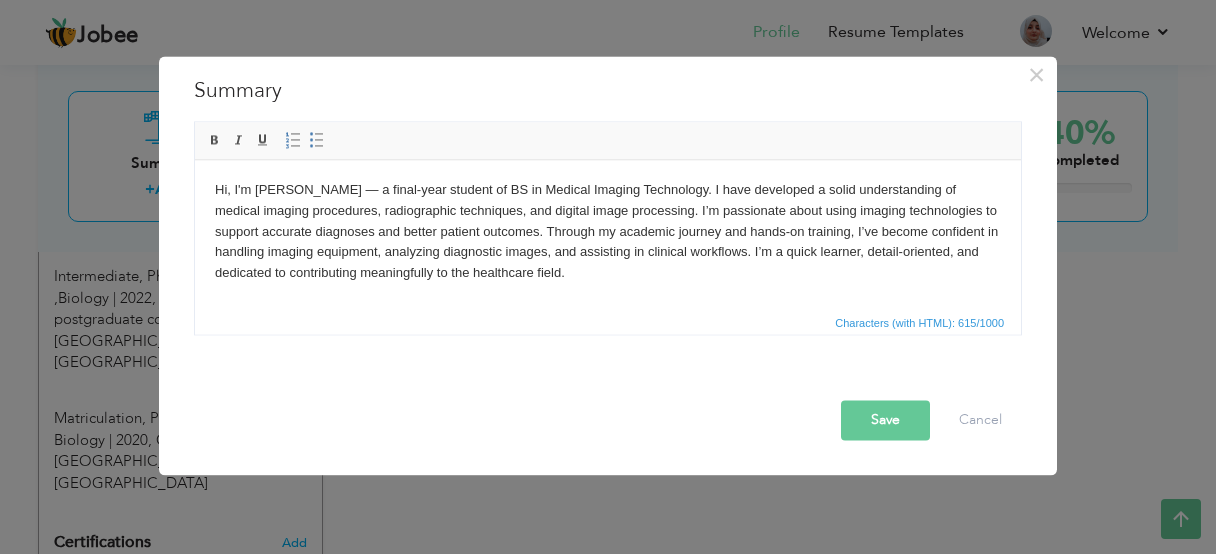 click on "Save" at bounding box center (885, 420) 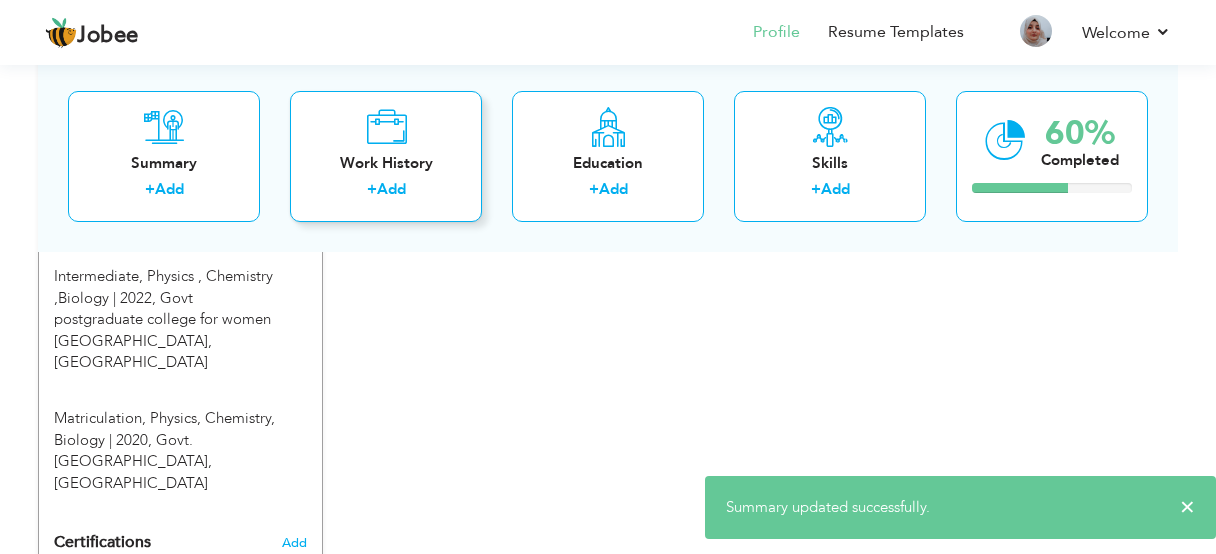 click on "+" at bounding box center (372, 189) 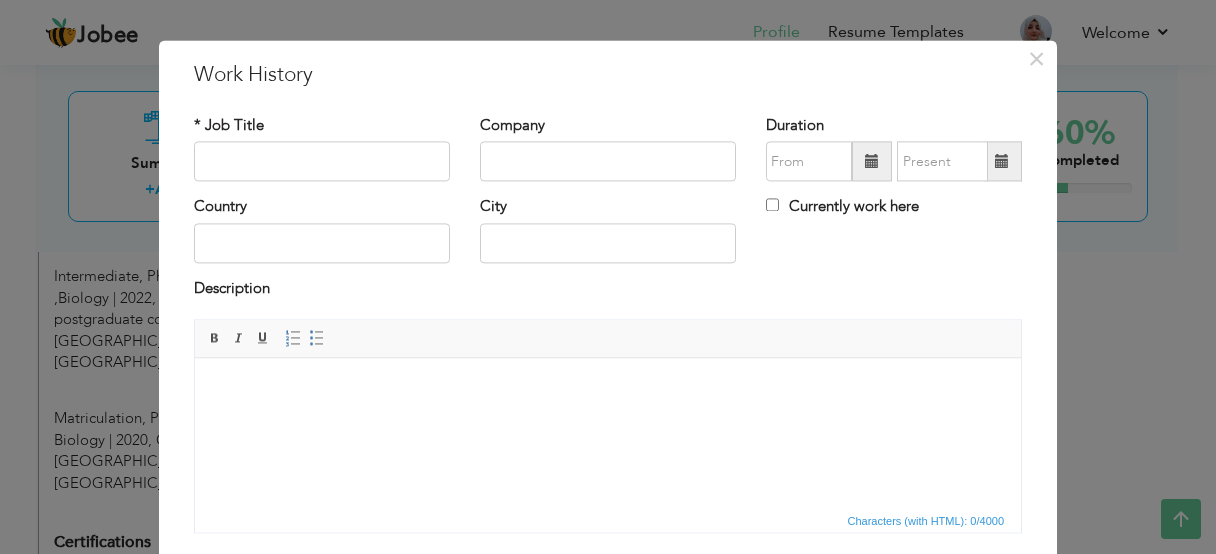 click on "×
Work History
* Job Title
Company
Duration Currently work here Country" at bounding box center [608, 277] 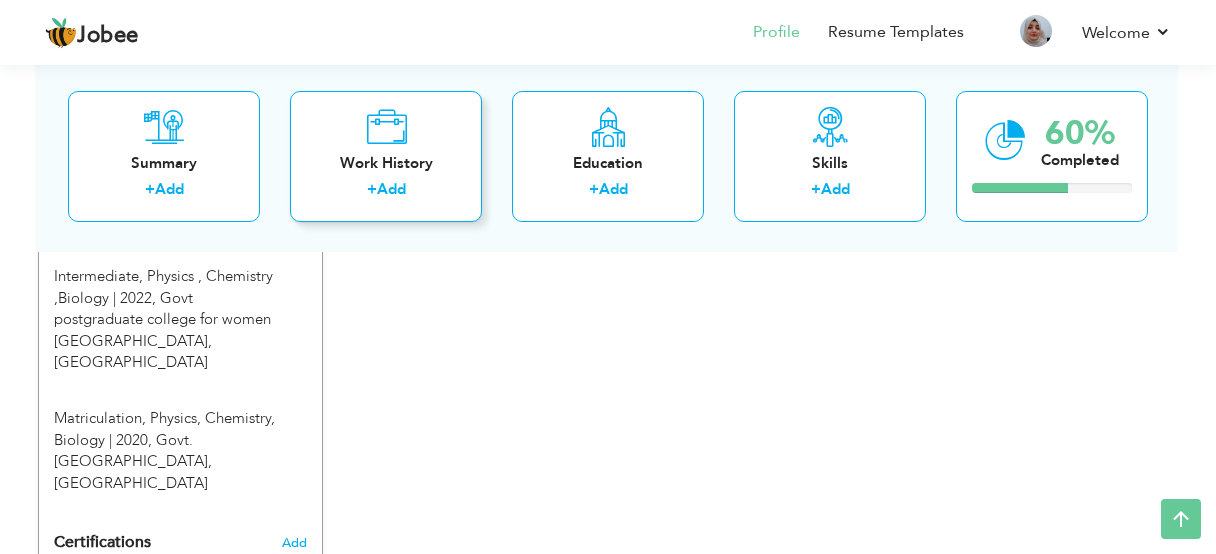 click on "Work History" at bounding box center (386, 162) 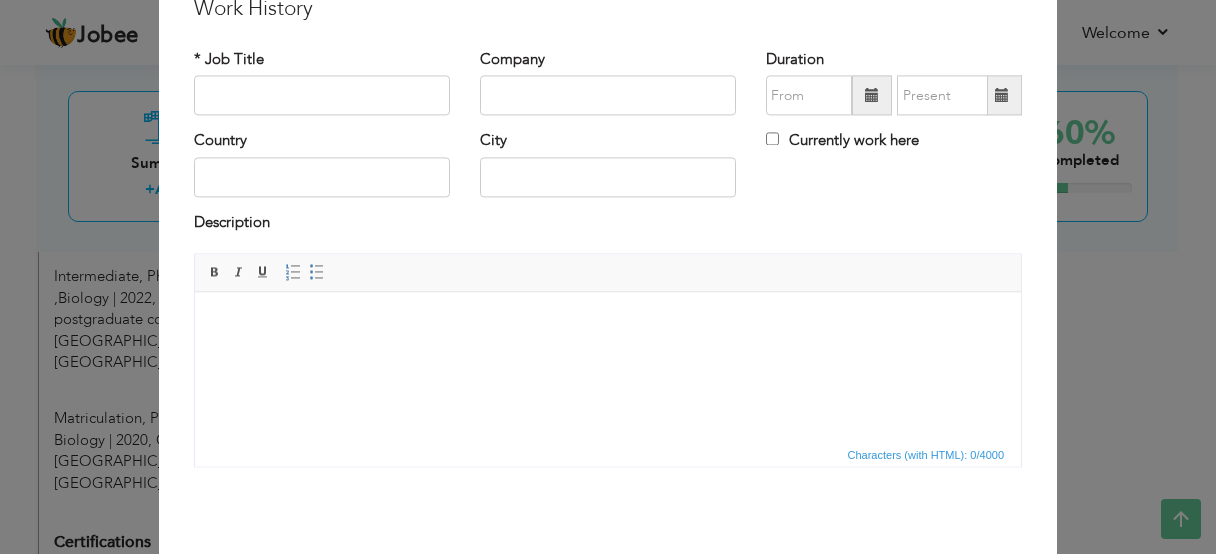 scroll, scrollTop: 0, scrollLeft: 0, axis: both 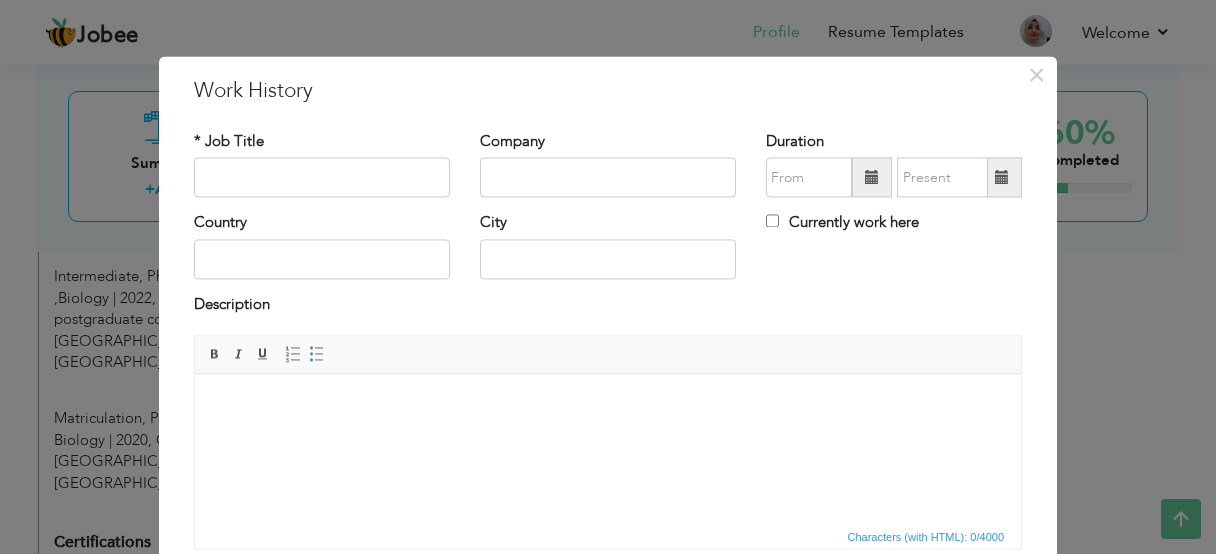 click on "×
Work History
* Job Title
Company
Duration Currently work here Country" at bounding box center [608, 277] 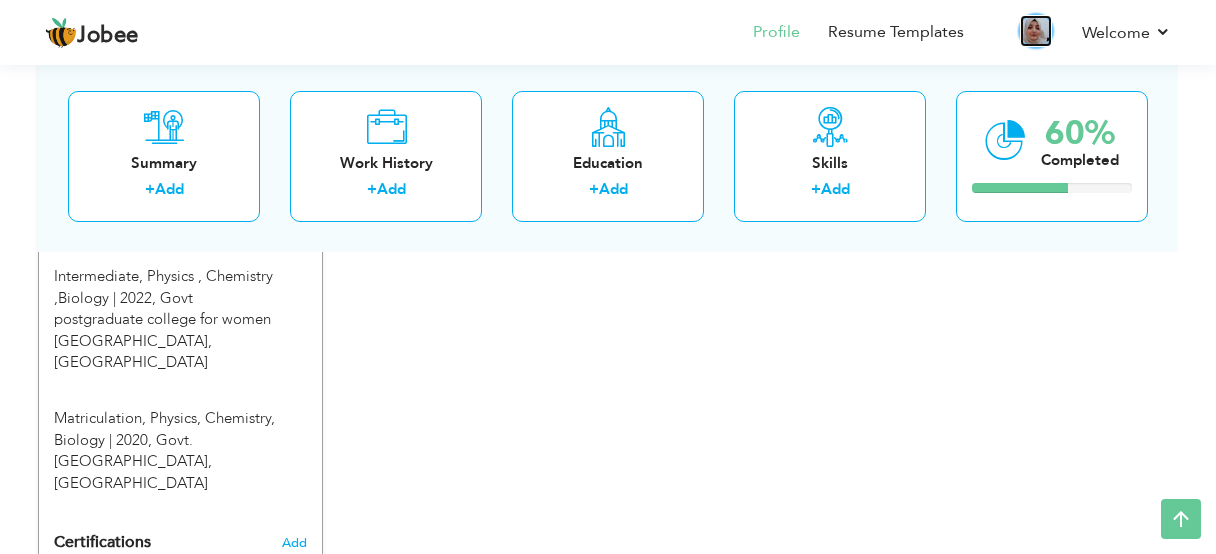 click at bounding box center (1036, 31) 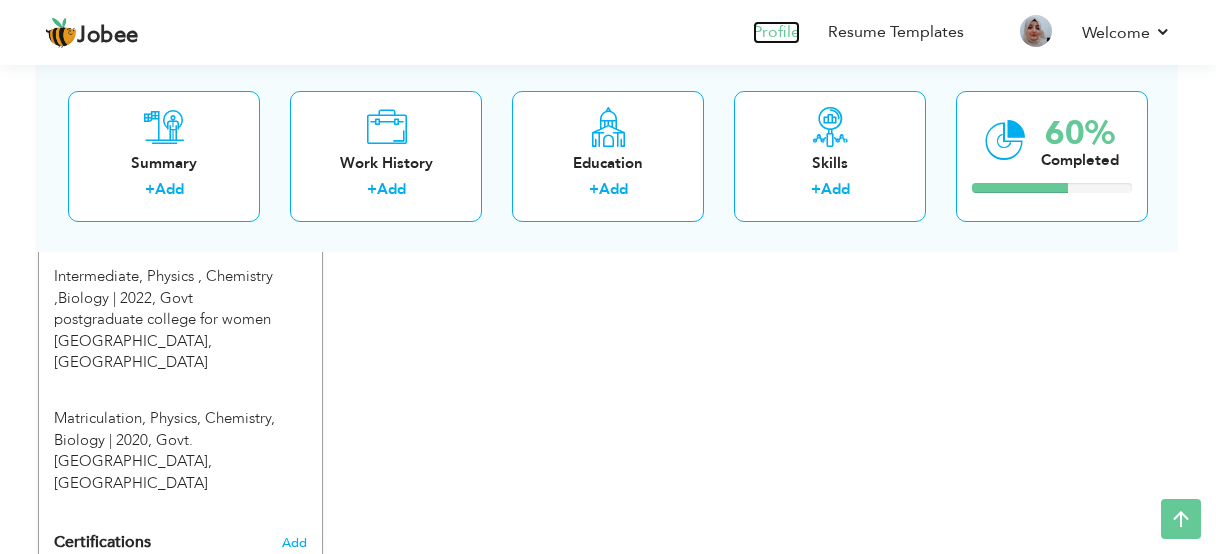 click on "Profile" at bounding box center [776, 32] 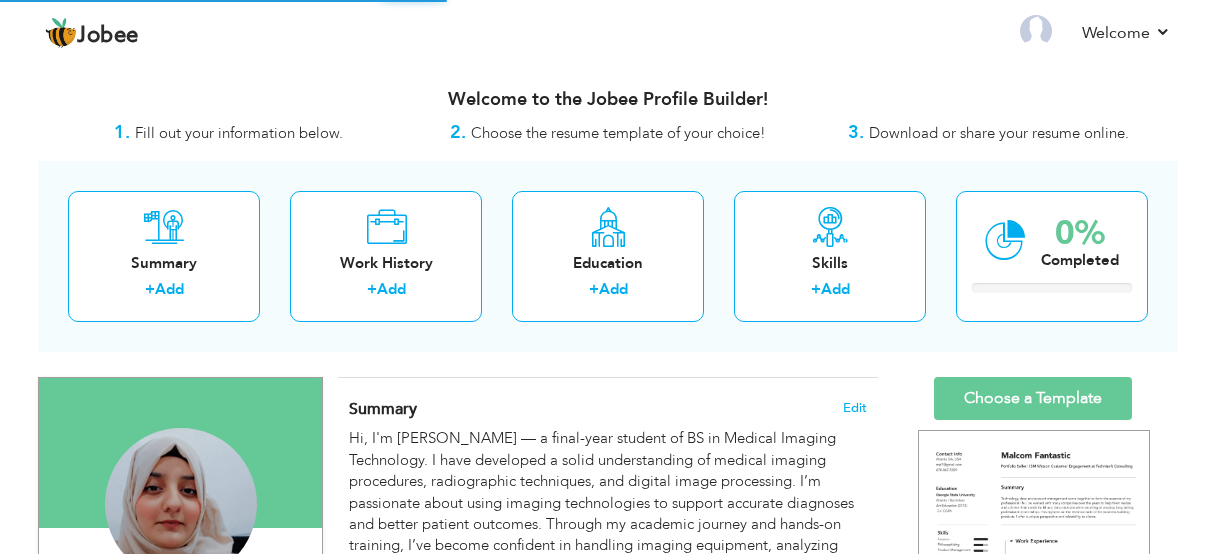 scroll, scrollTop: 0, scrollLeft: 0, axis: both 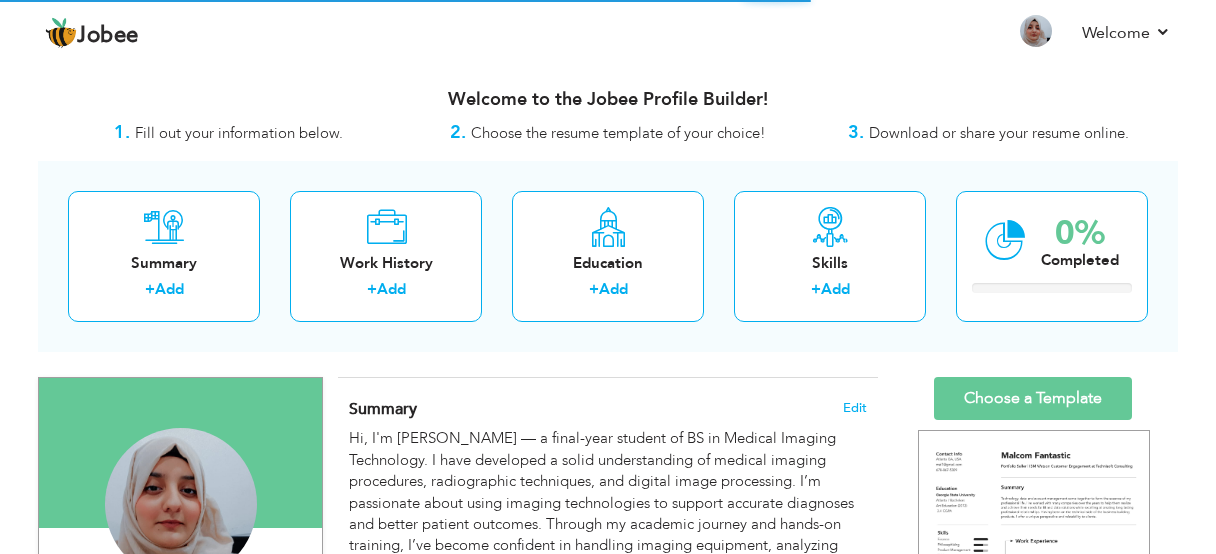 click on "Summary
+  Add
Work History
+  Add
Education
+  Add
Skills
+  Add
0%
Completed" at bounding box center [608, 256] 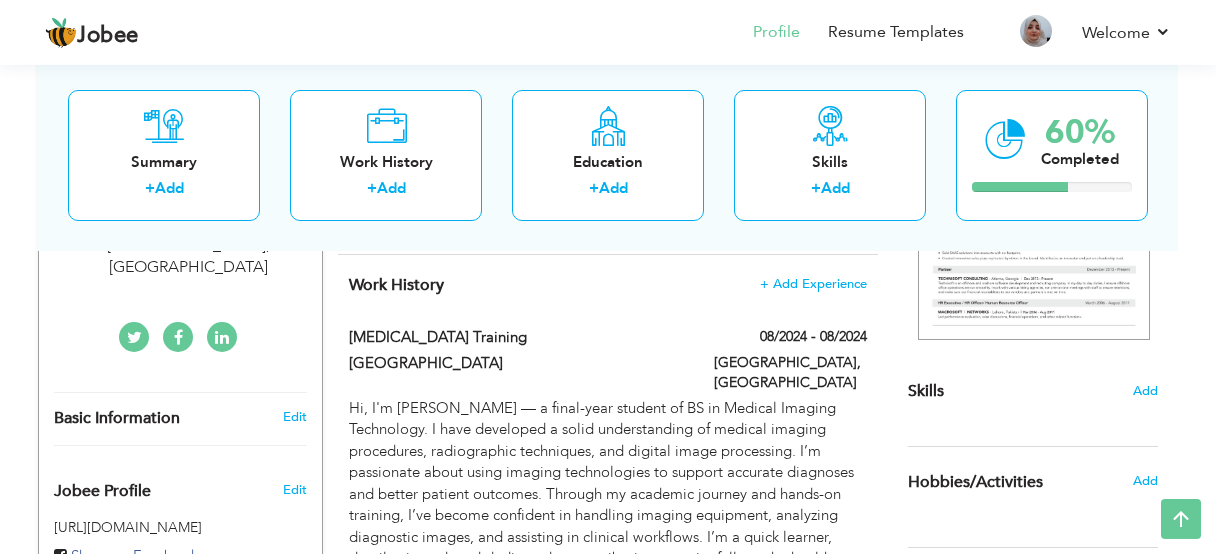 scroll, scrollTop: 393, scrollLeft: 0, axis: vertical 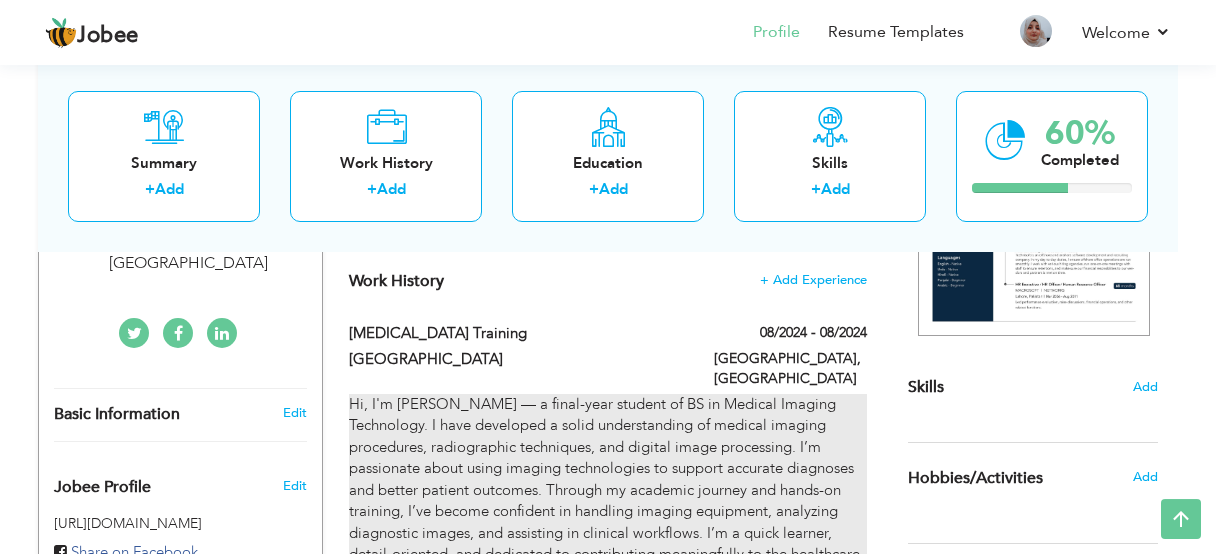 click on "Hi, I'm [PERSON_NAME] — a final-year student of BS in Medical Imaging Technology. I have developed a solid understanding of medical imaging procedures, radiographic techniques, and digital image processing. I’m passionate about using imaging technologies to support accurate diagnoses and better patient outcomes. Through my academic journey and hands-on training, I’ve become confident in handling imaging equipment, analyzing diagnostic images, and assisting in clinical workflows. I’m a quick learner, detail-oriented, and dedicated to contributing meaningfully to the healthcare field." at bounding box center (608, 490) 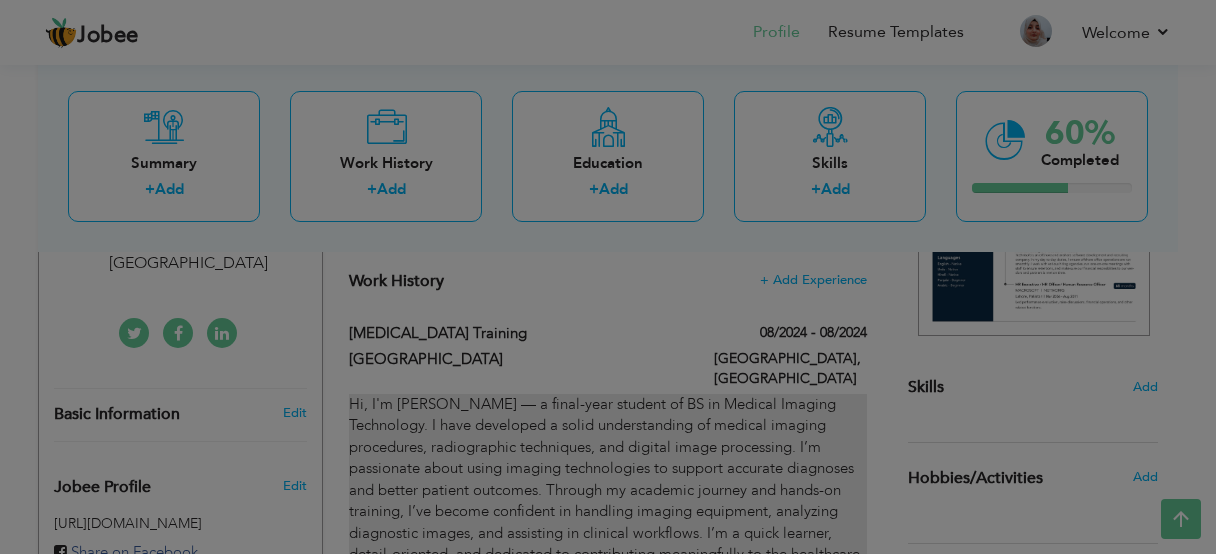 scroll, scrollTop: 0, scrollLeft: 0, axis: both 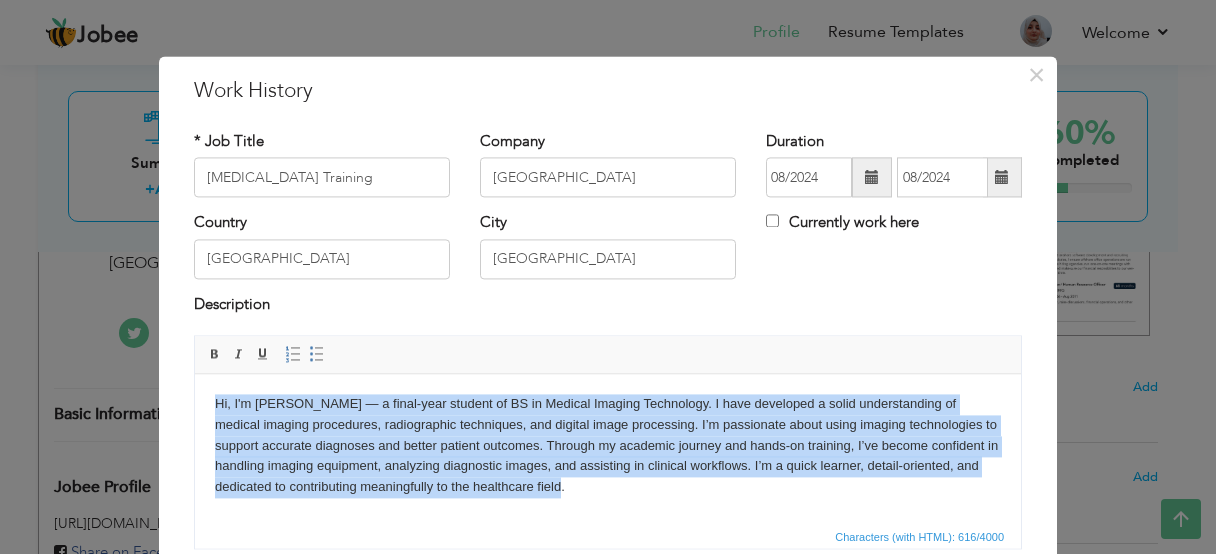 drag, startPoint x: 245, startPoint y: 484, endPoint x: 207, endPoint y: 383, distance: 107.912 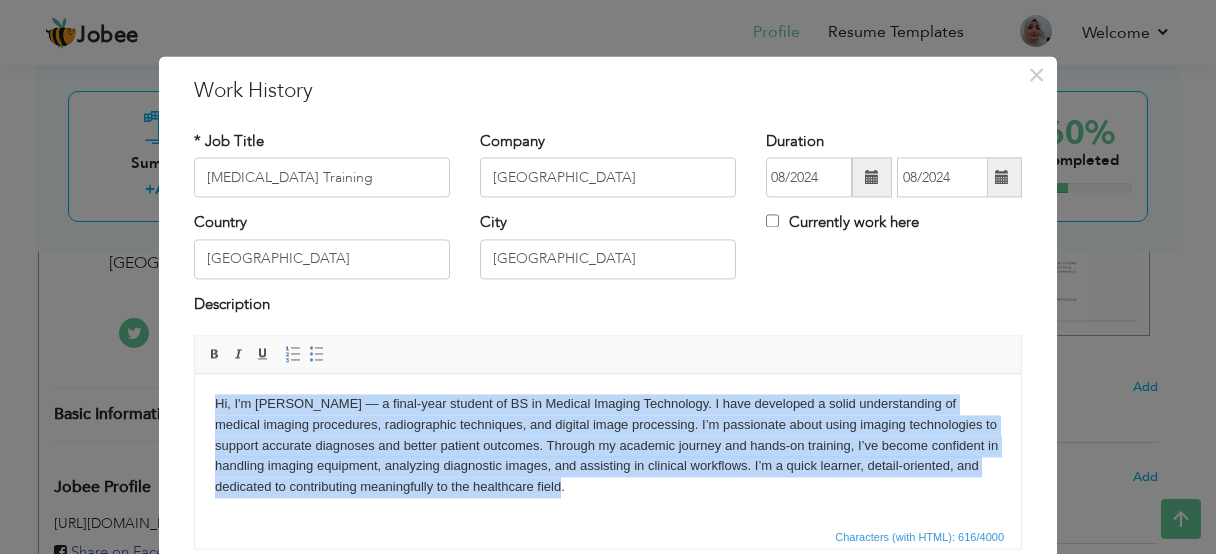 type 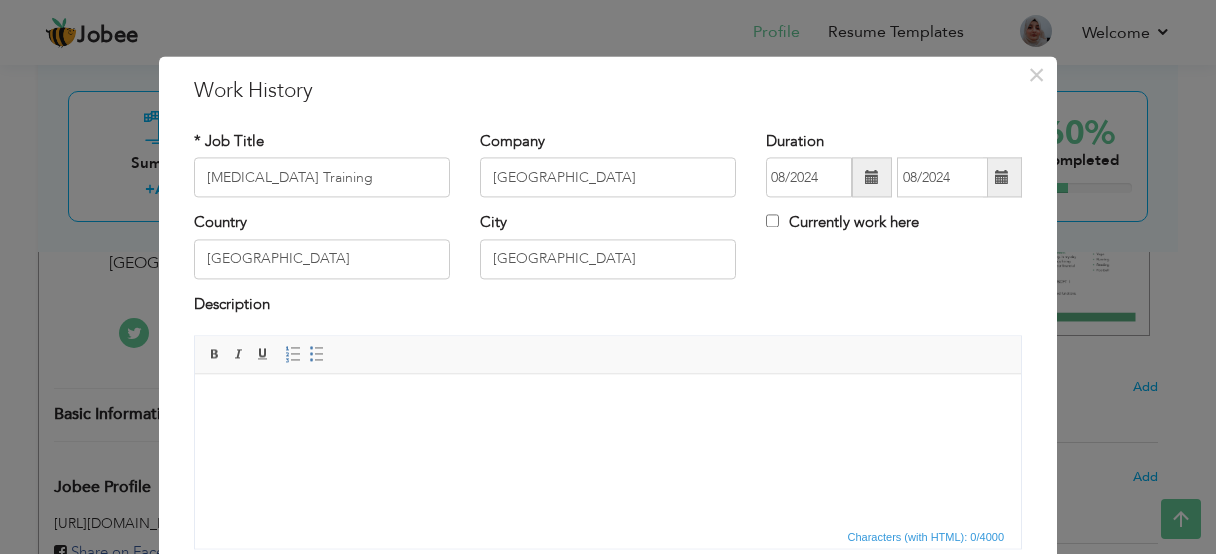 click at bounding box center [608, 449] 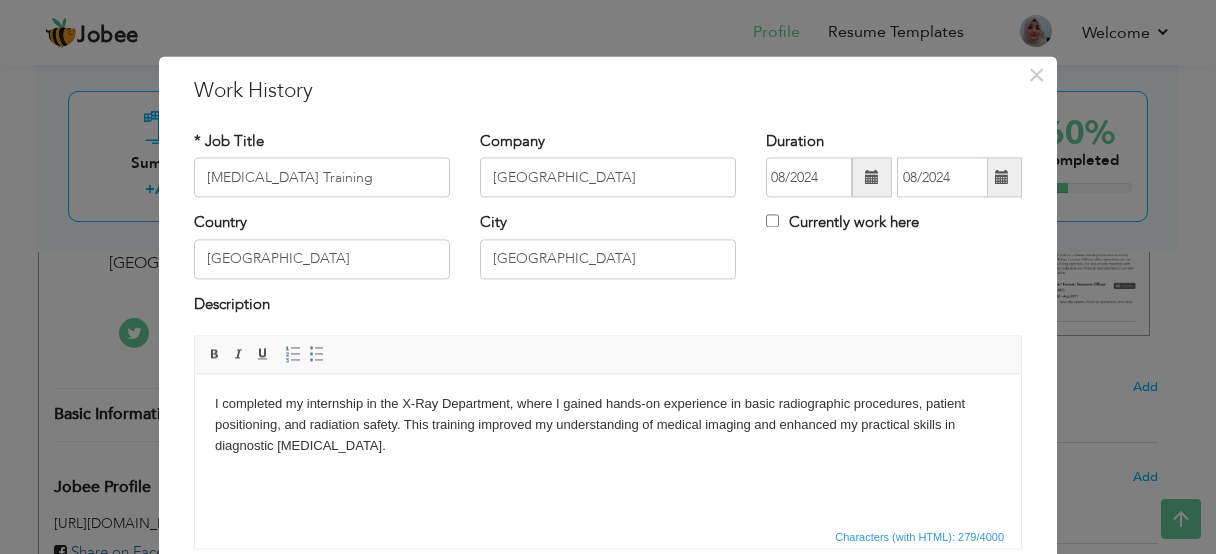 scroll, scrollTop: 141, scrollLeft: 0, axis: vertical 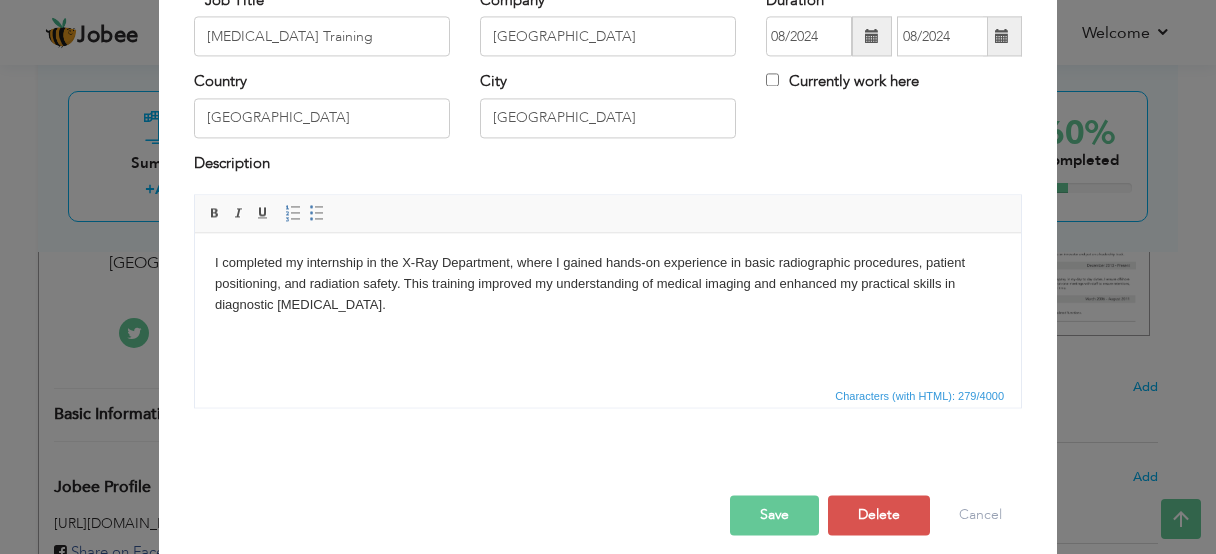 click on "Save" at bounding box center (774, 516) 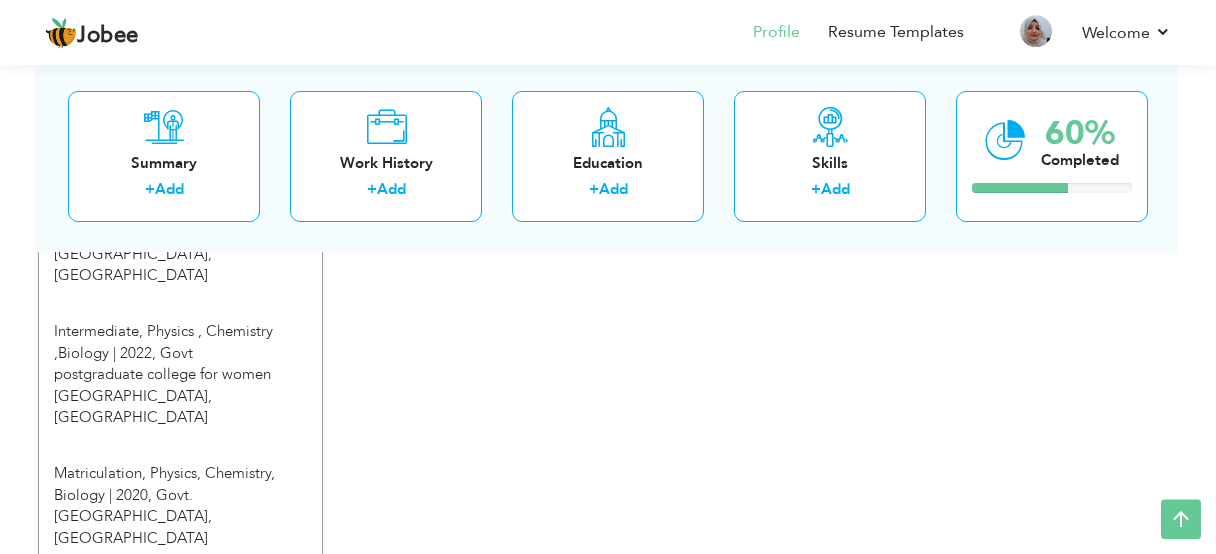 scroll, scrollTop: 986, scrollLeft: 0, axis: vertical 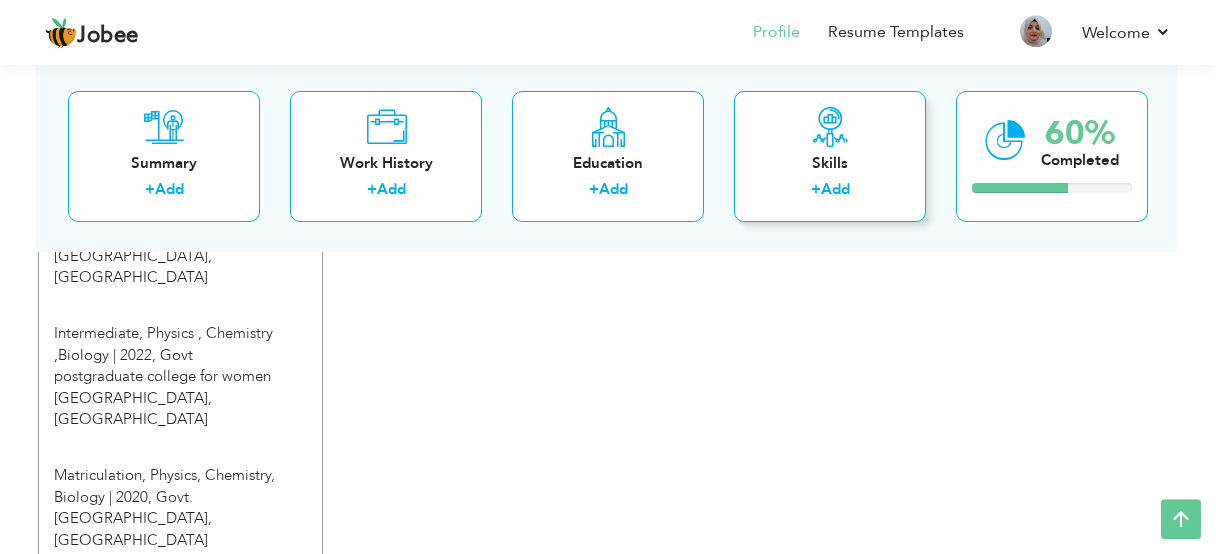 click on "+  Add" at bounding box center [830, 192] 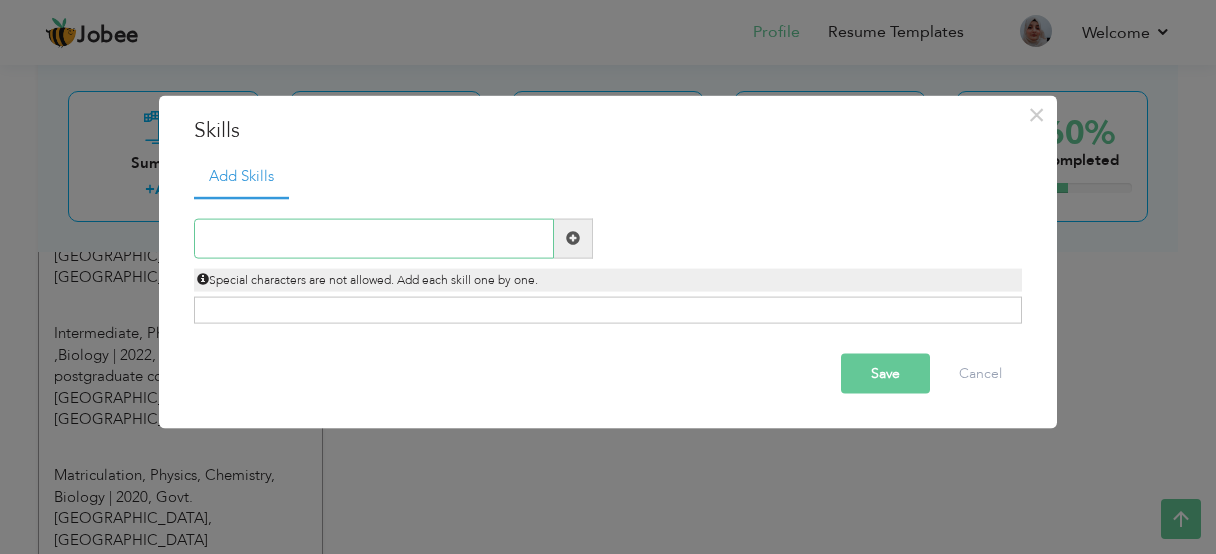 click at bounding box center [374, 238] 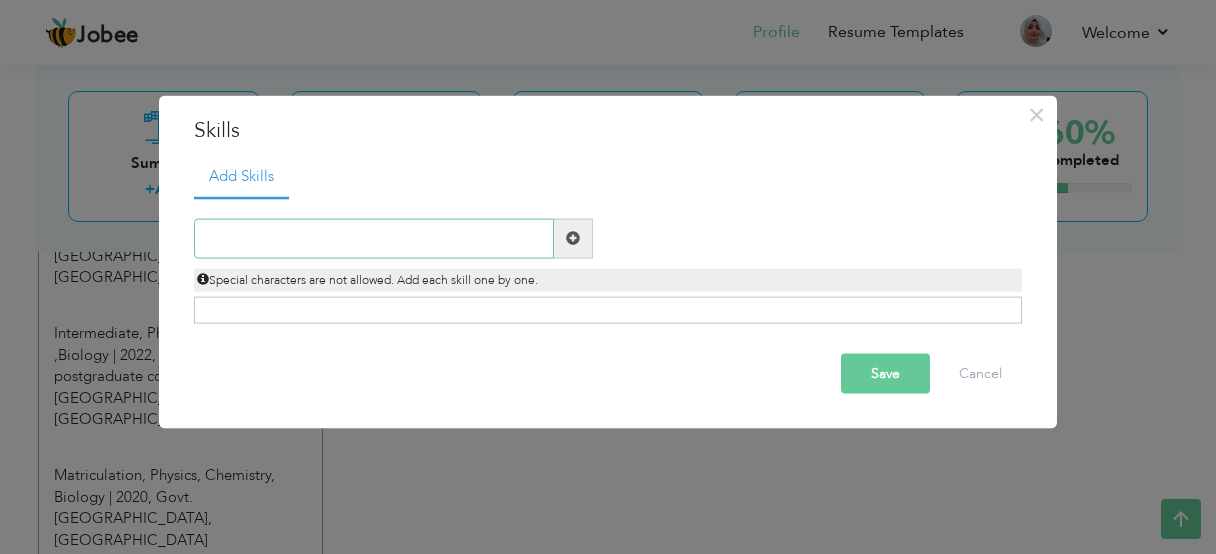 click at bounding box center (374, 238) 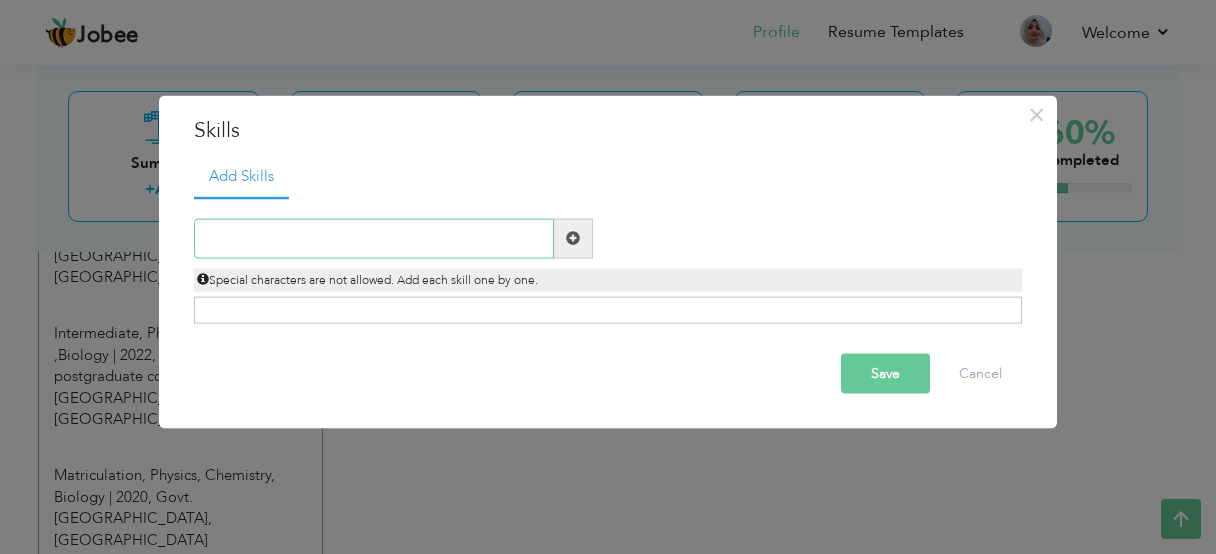 paste on "Teamwork and collaboration  Time management  Probl" 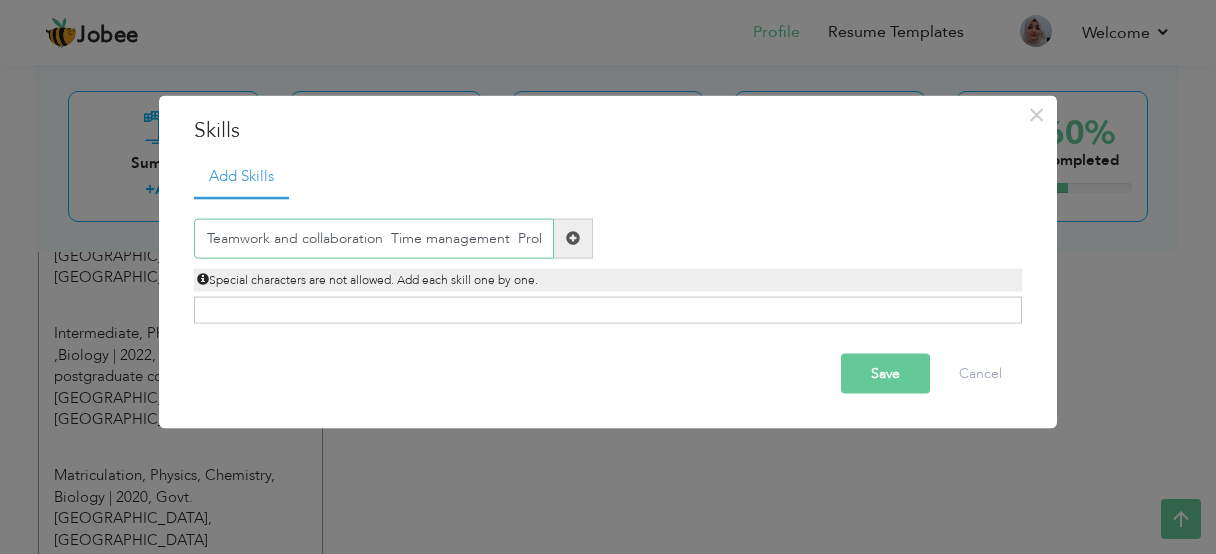 click on "Teamwork and collaboration  Time management  Probl" at bounding box center [374, 238] 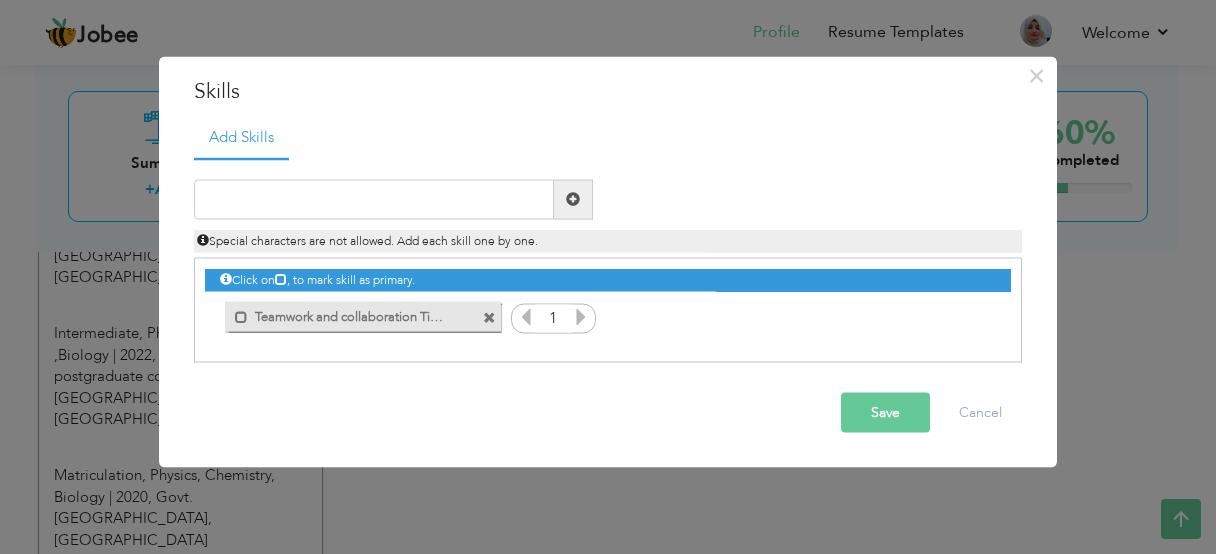 click at bounding box center [489, 318] 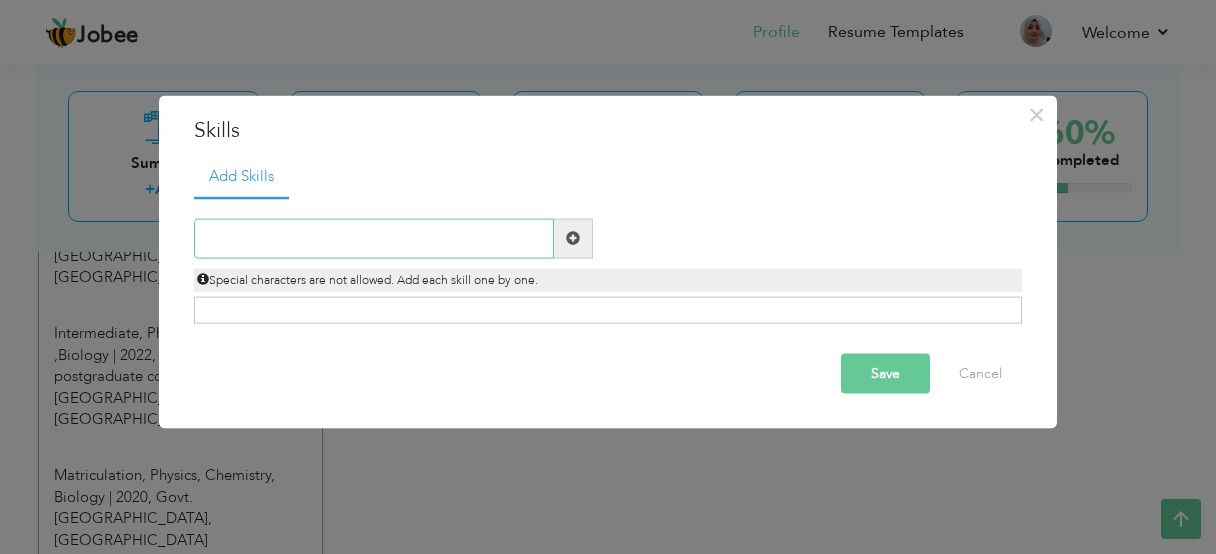 click at bounding box center (374, 238) 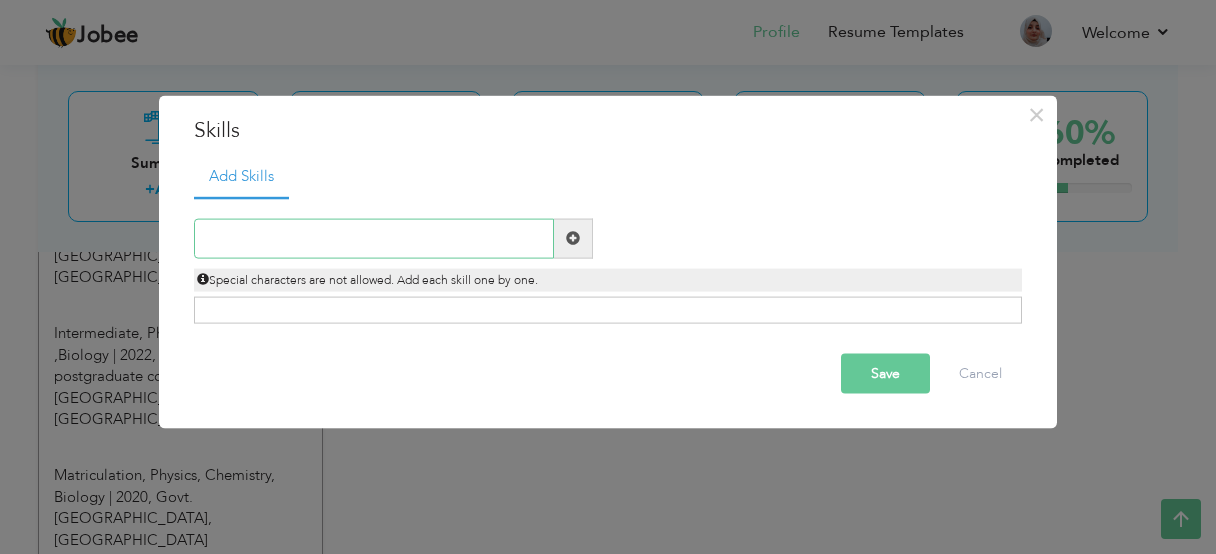 paste on "Teamwork and collaboration  Time management  Probl" 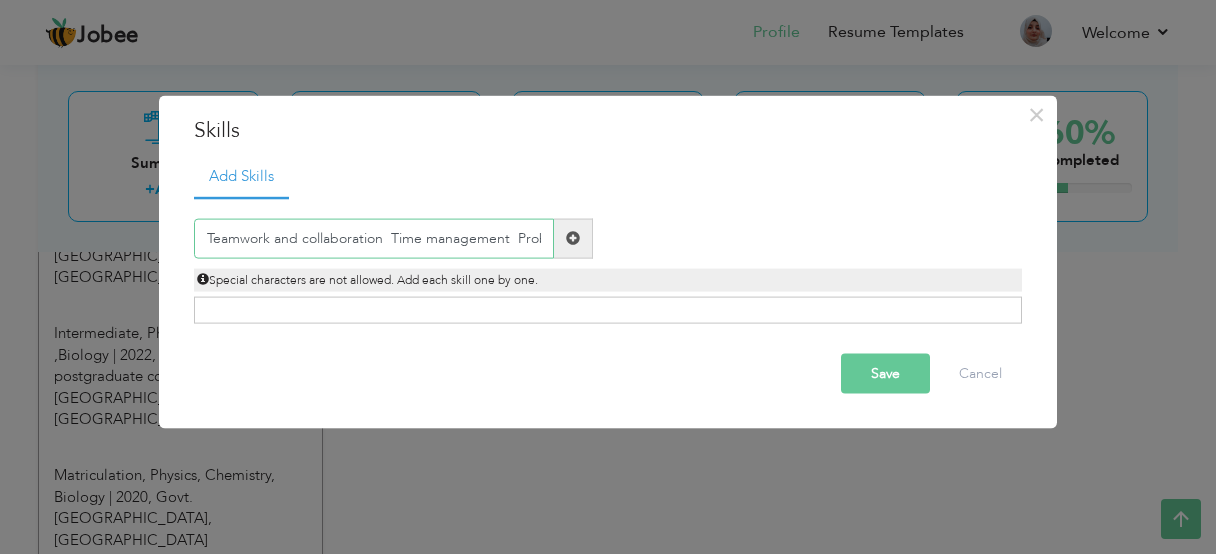 click on "Teamwork and collaboration  Time management  Probl" at bounding box center [374, 238] 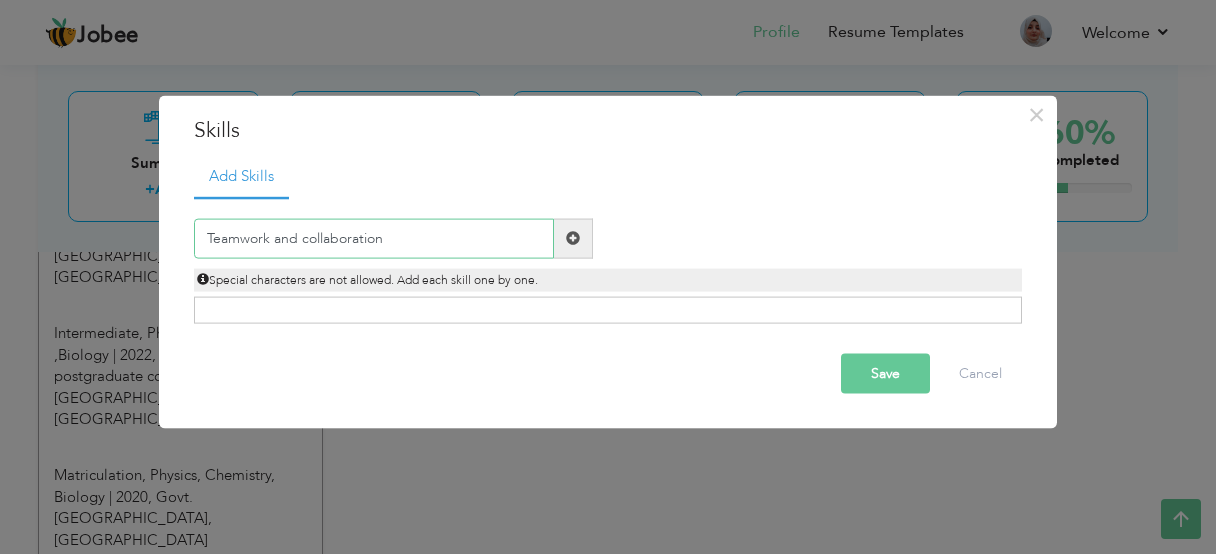 click on "Teamwork and collaboration" at bounding box center [374, 238] 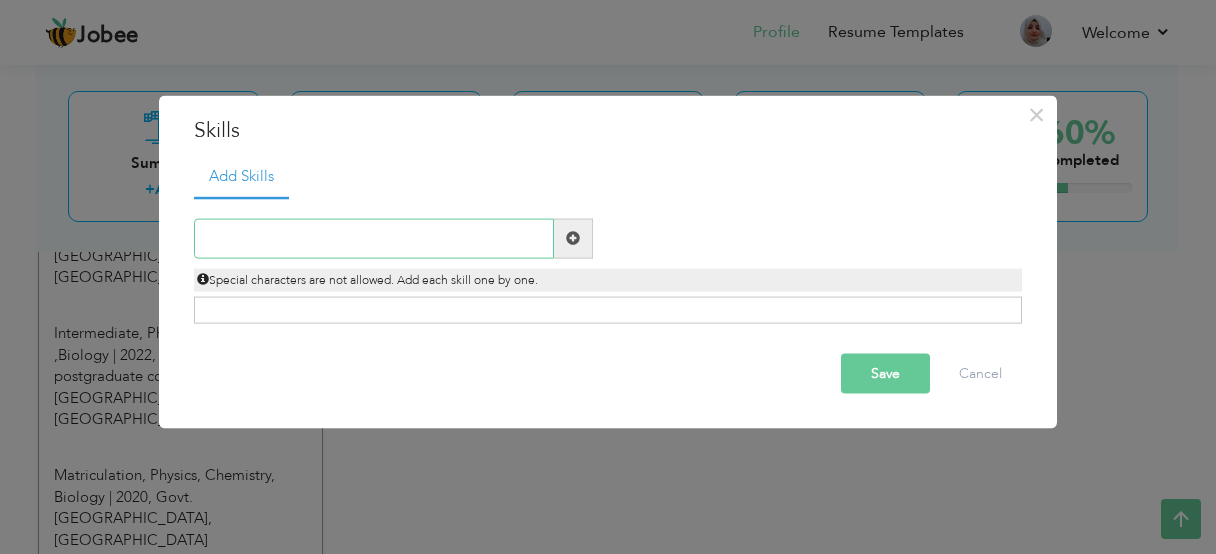 click at bounding box center (374, 238) 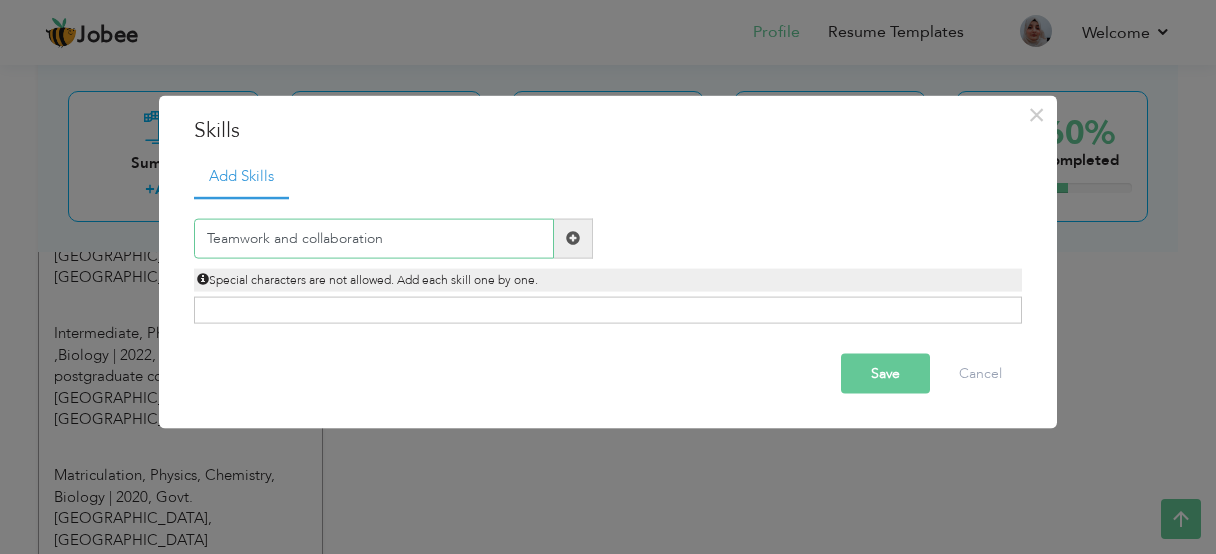 type on "Teamwork and collaboration" 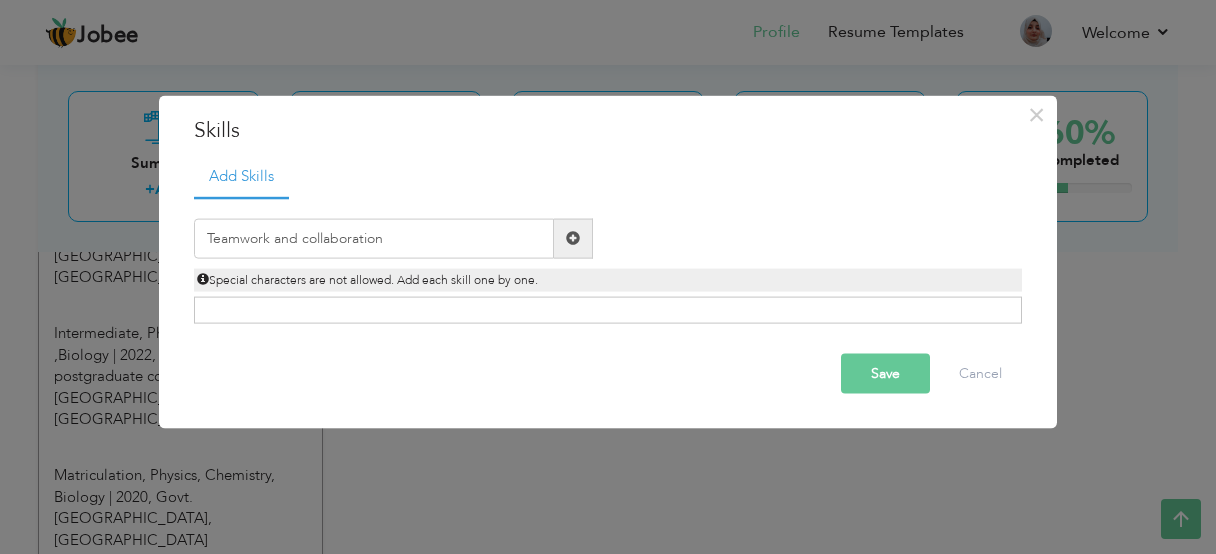 click at bounding box center [573, 238] 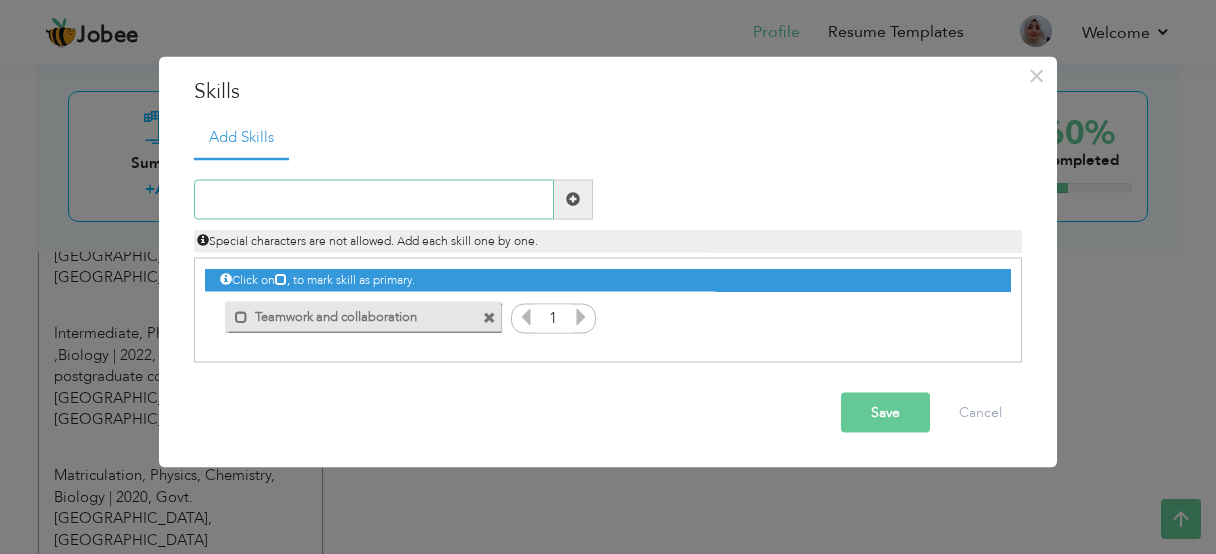 click at bounding box center [374, 199] 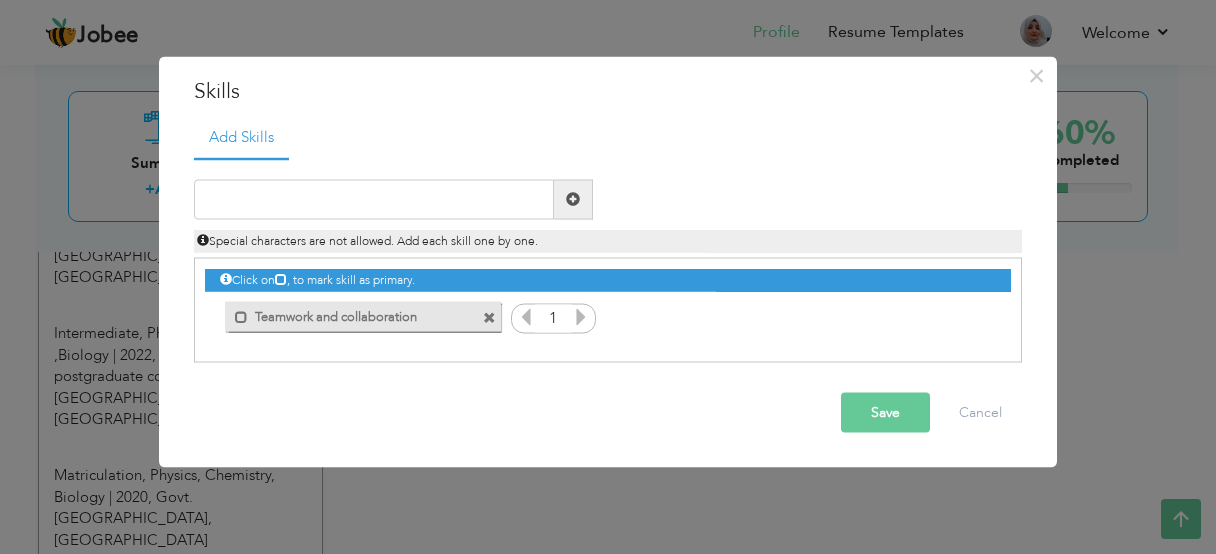 click at bounding box center [374, 199] 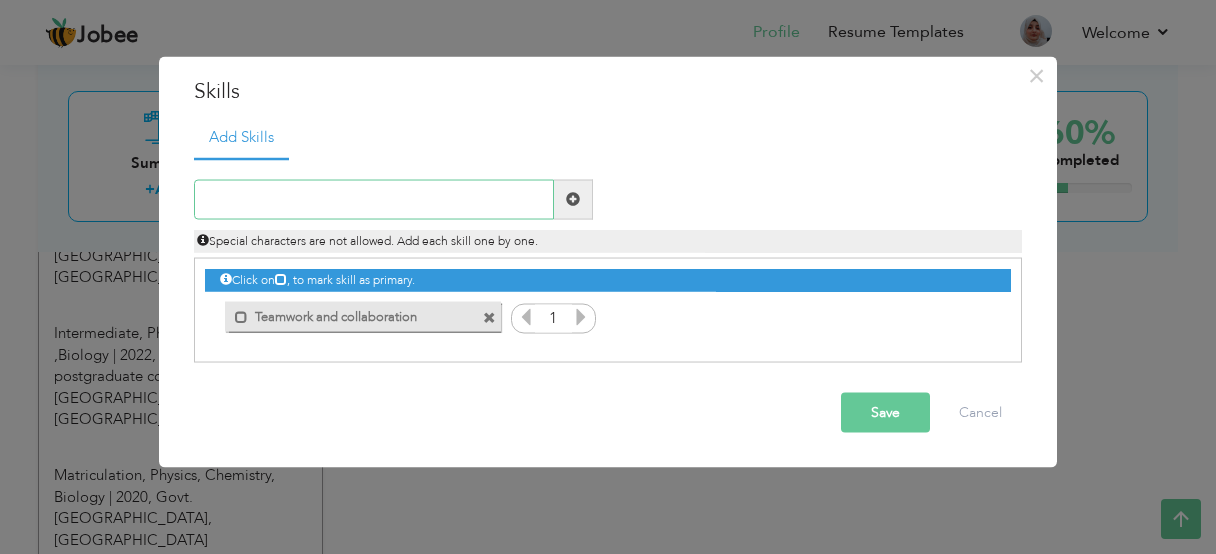 click at bounding box center (374, 199) 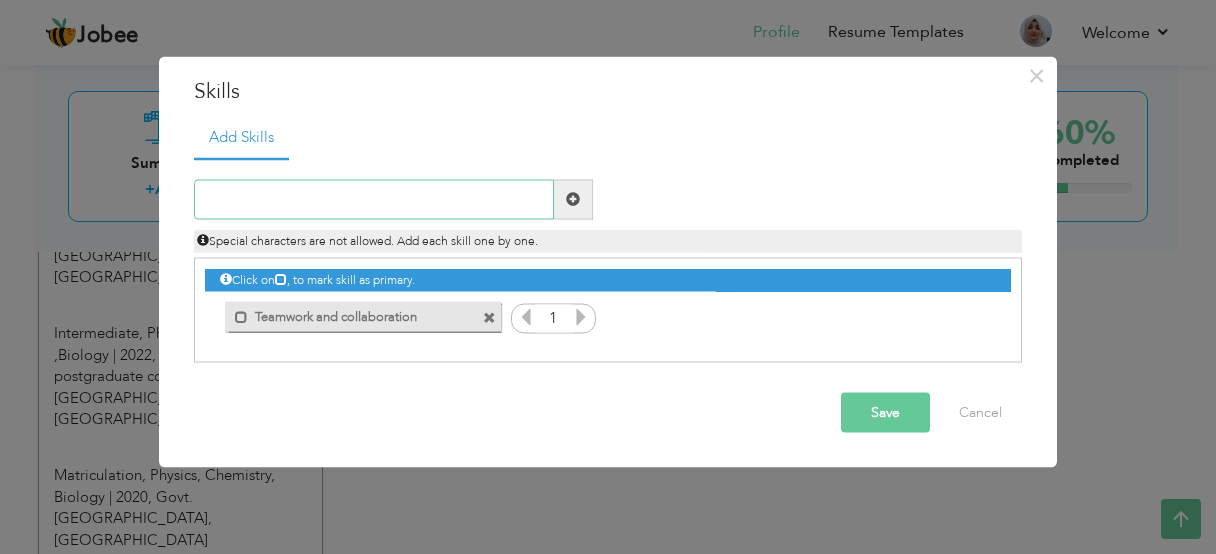 paste on "Time management" 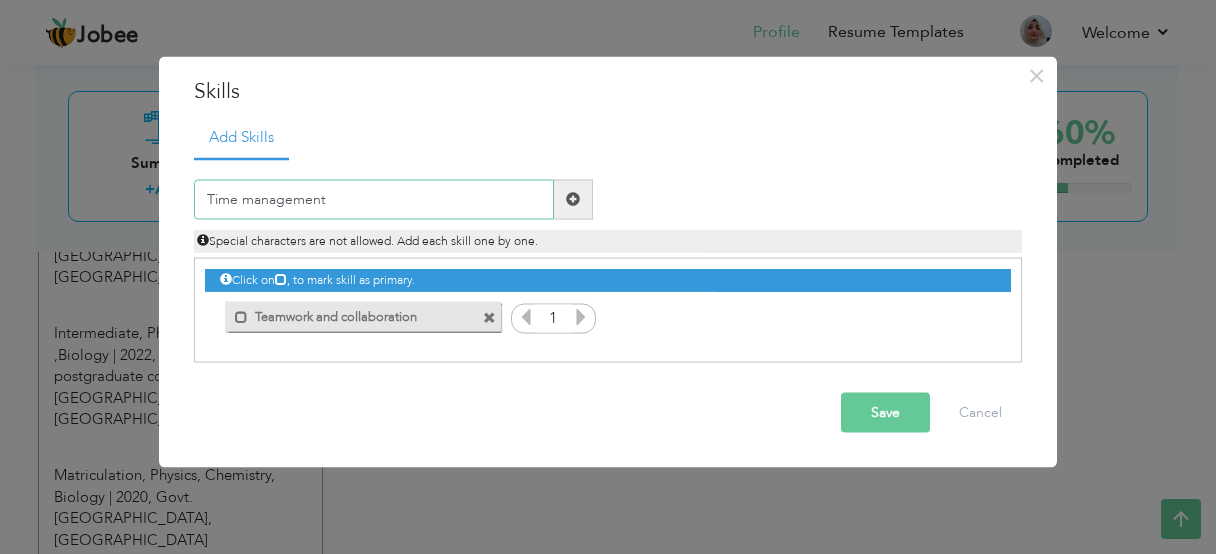 type on "Time management" 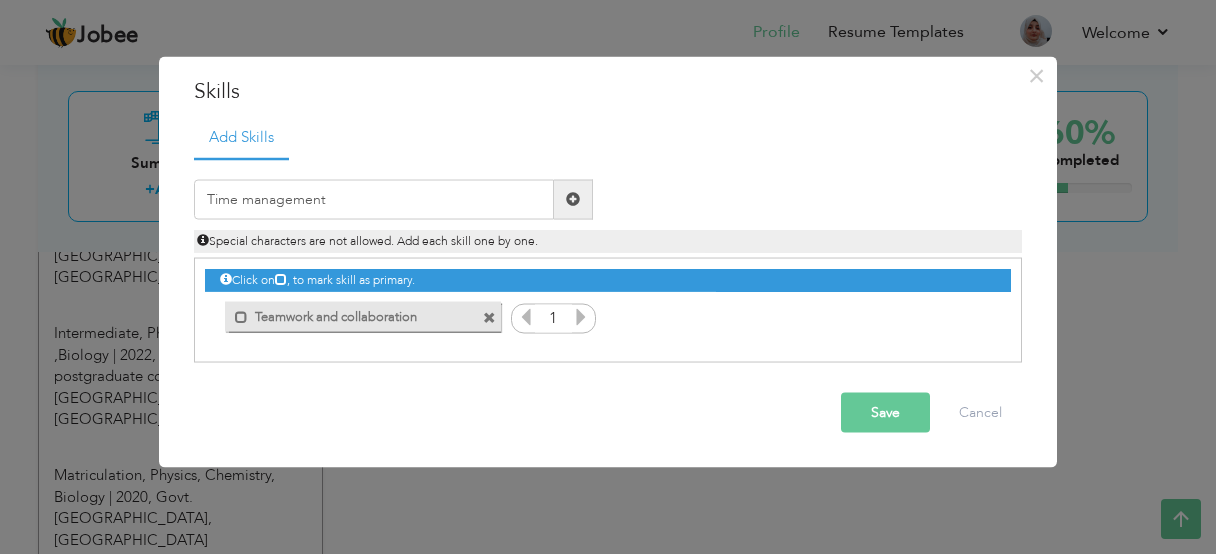 click at bounding box center (573, 199) 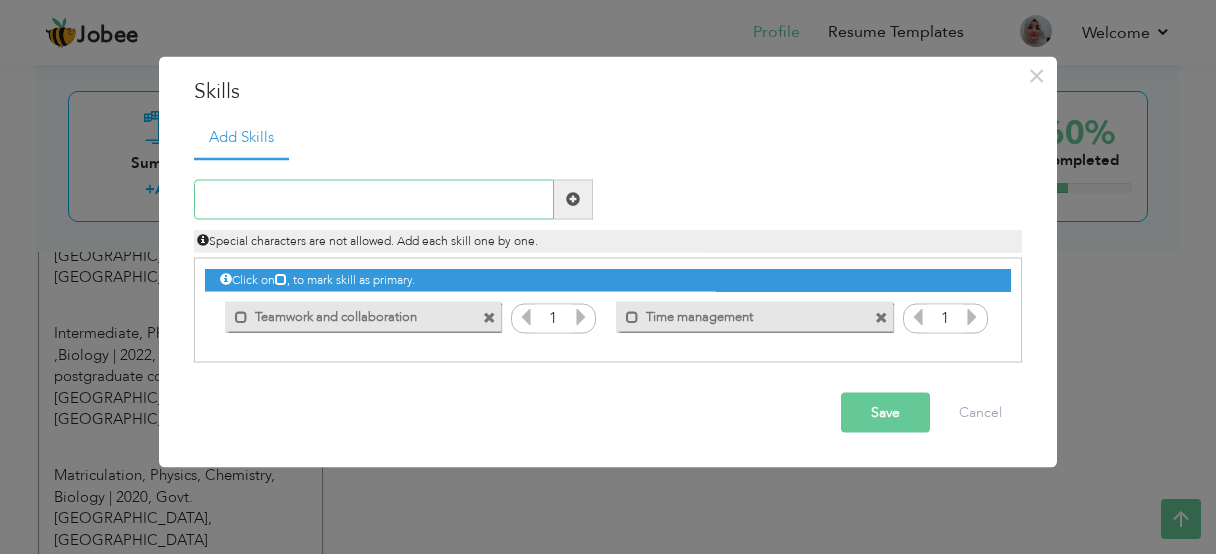 click at bounding box center [374, 199] 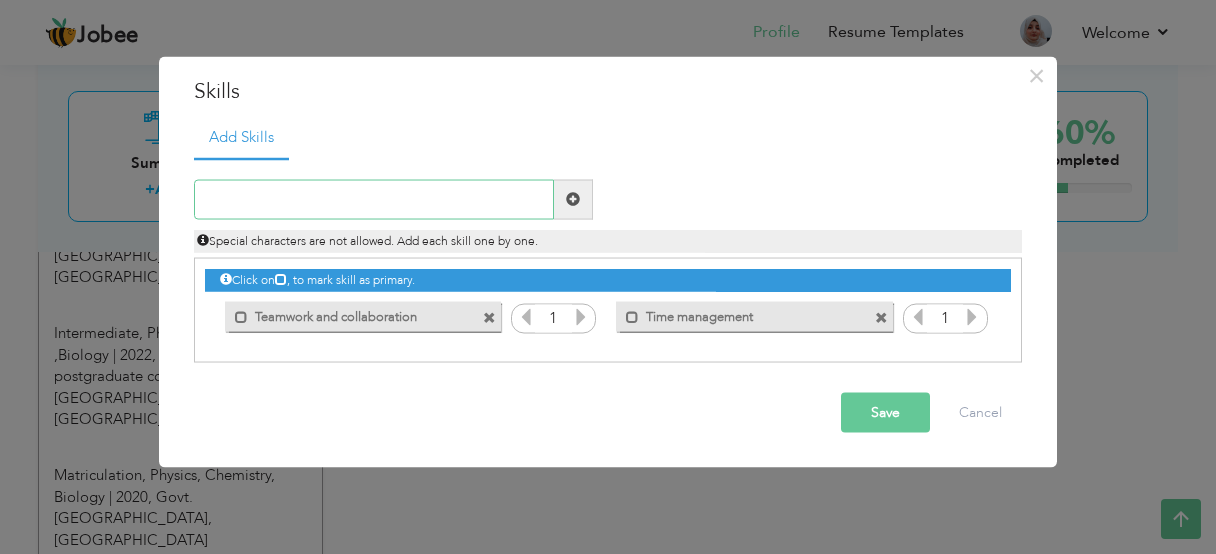 click at bounding box center (374, 199) 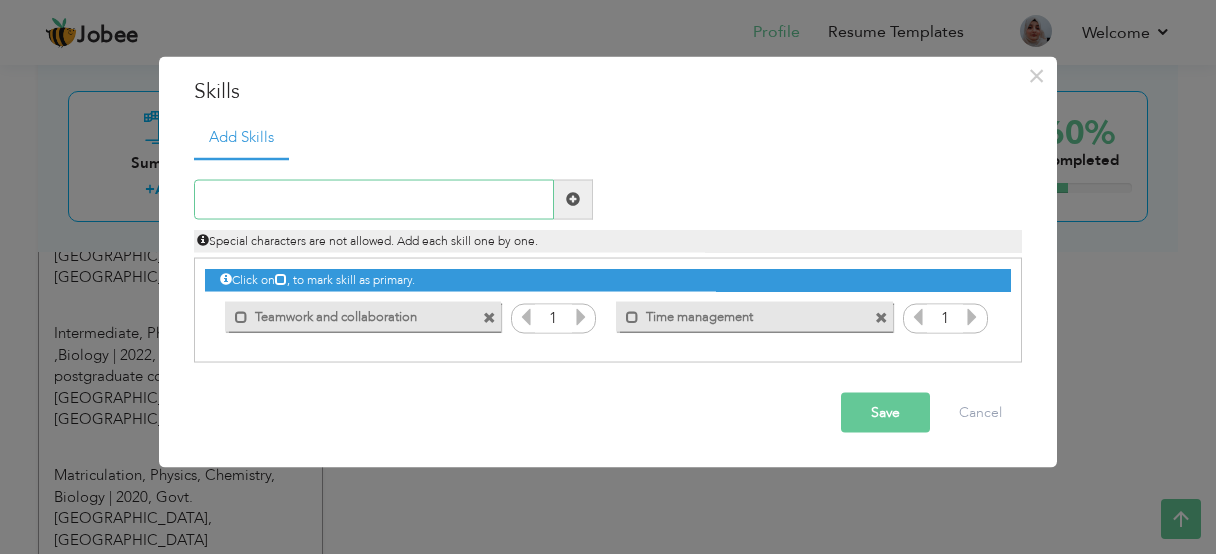 paste on "Patient care and communication" 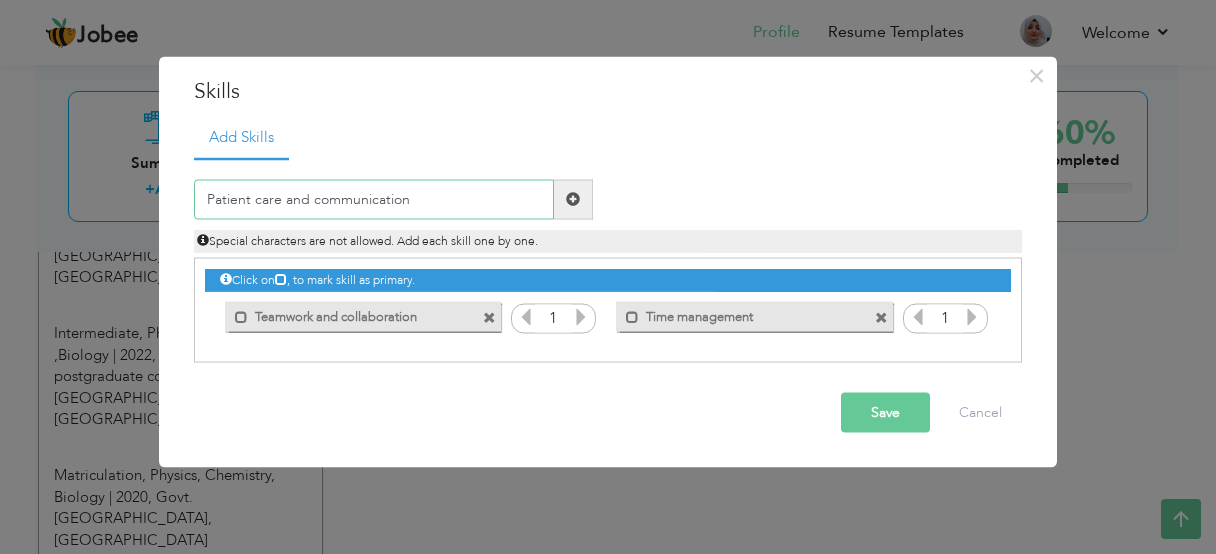 type on "Patient care and communication" 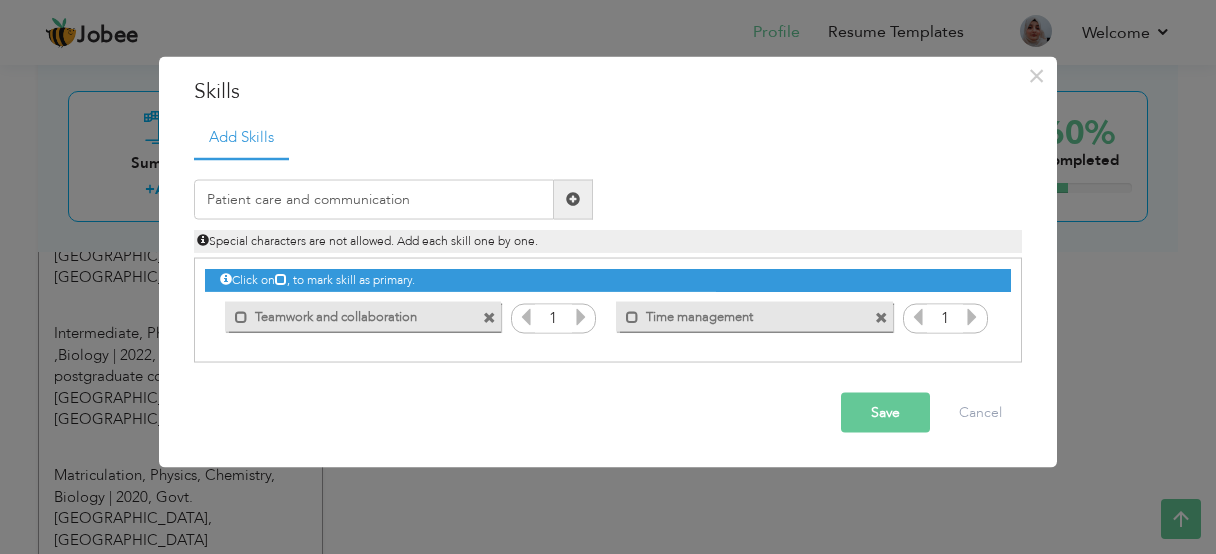 click at bounding box center [573, 199] 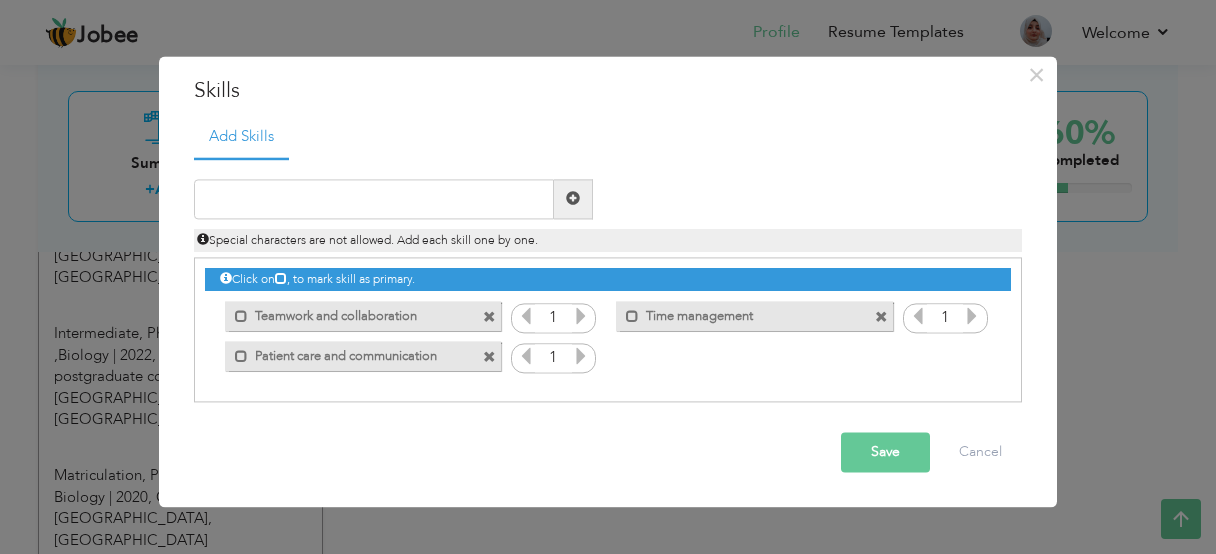 click at bounding box center [581, 316] 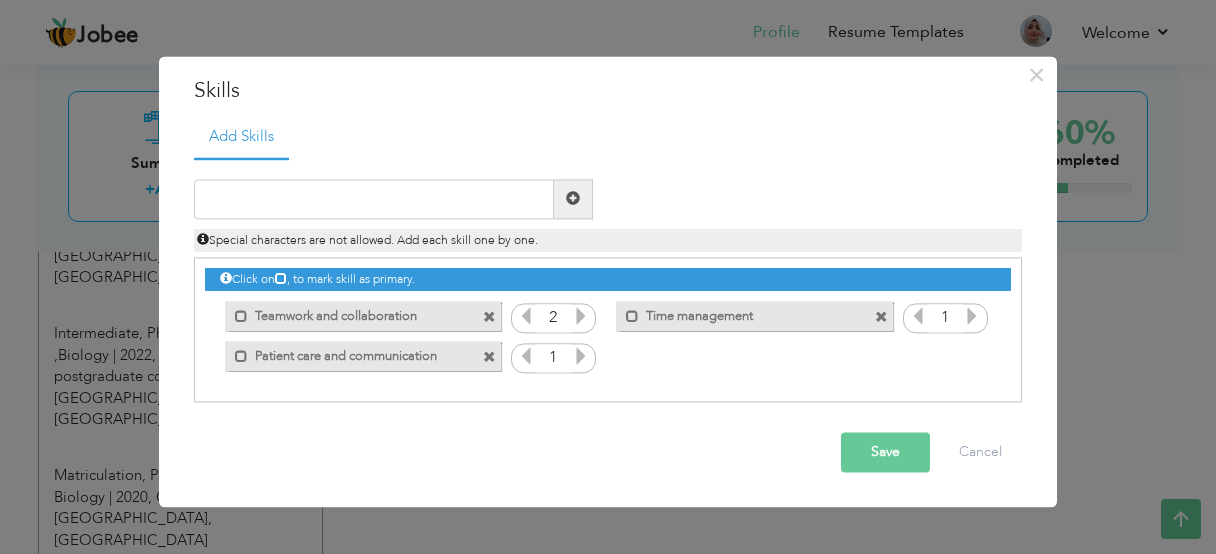 click at bounding box center [526, 316] 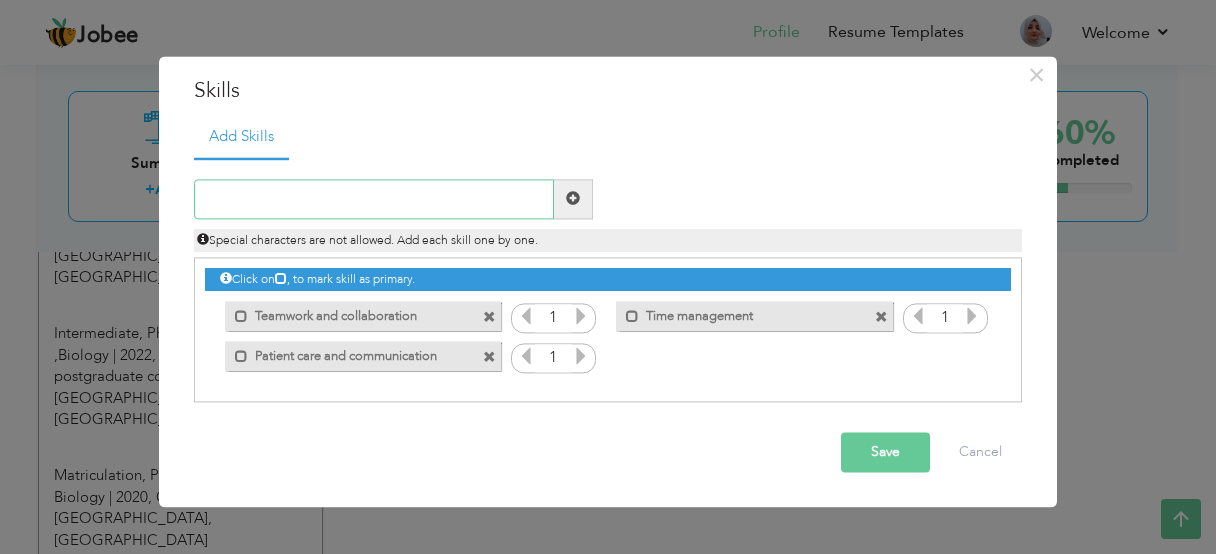 click at bounding box center (374, 199) 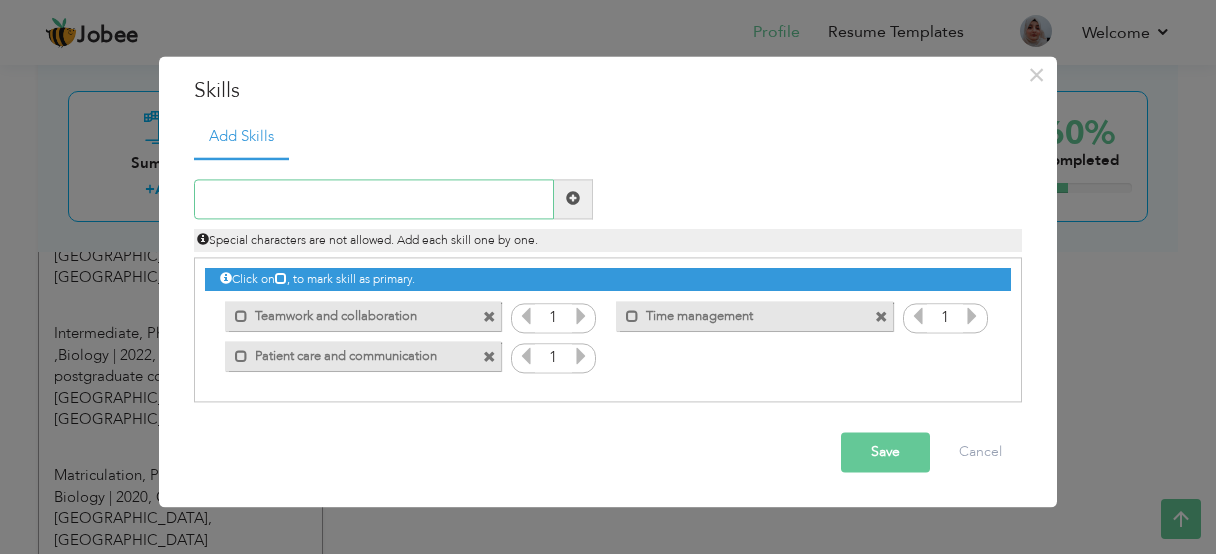 paste on "Patient care and communication" 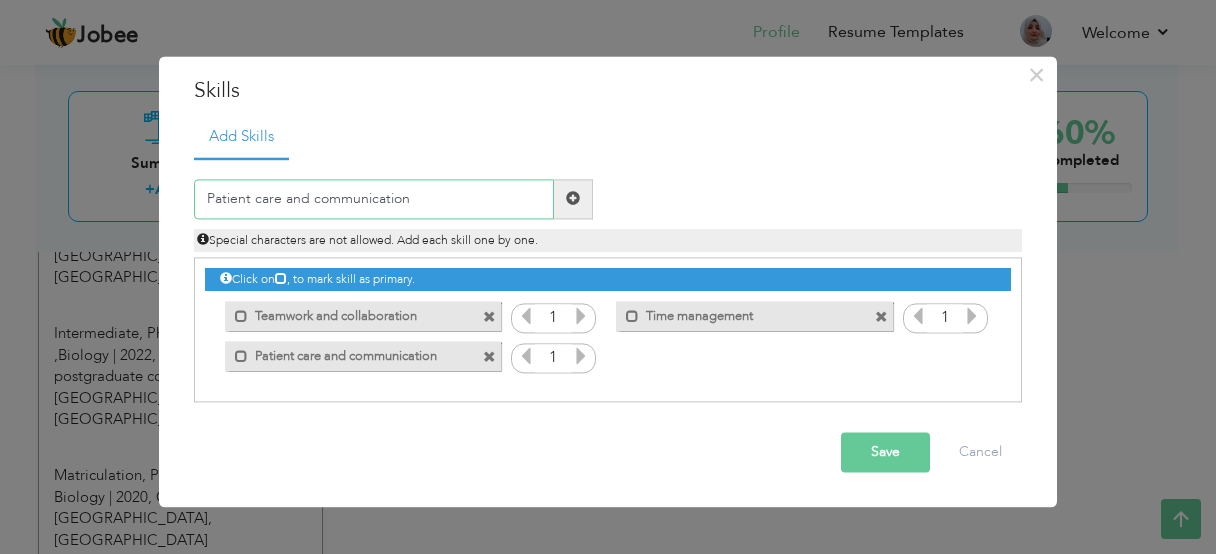 drag, startPoint x: 404, startPoint y: 196, endPoint x: 132, endPoint y: 196, distance: 272 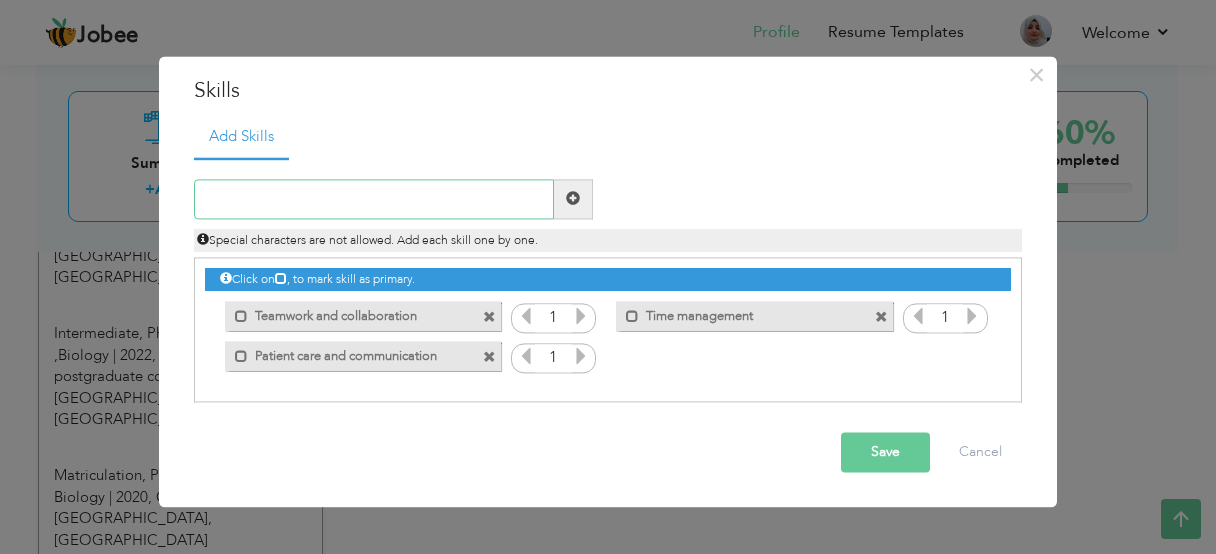 click at bounding box center [374, 199] 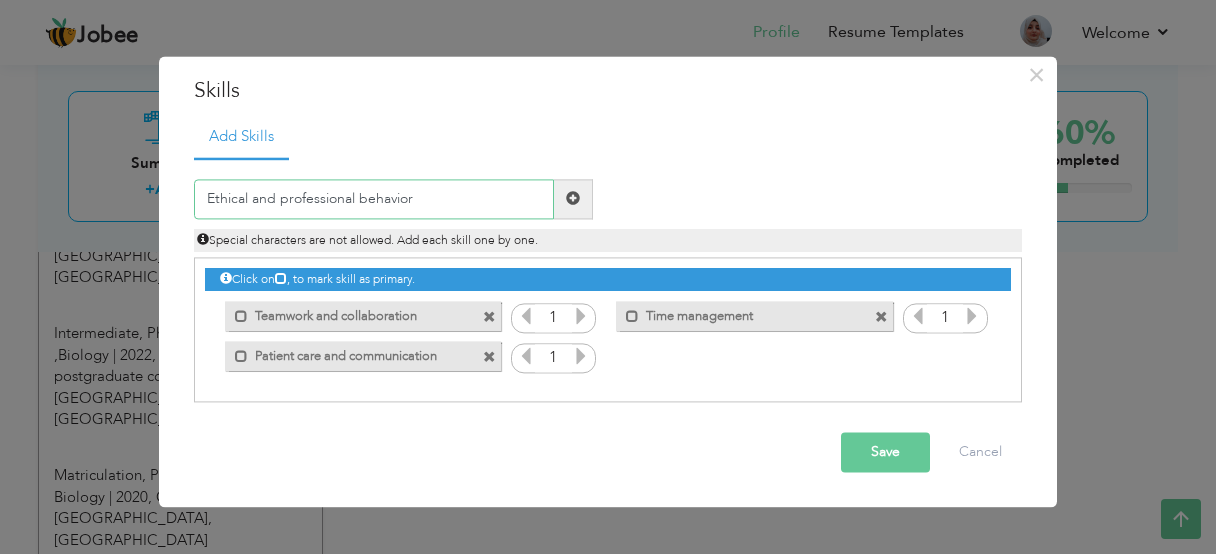 type on "Ethical and professional behavior" 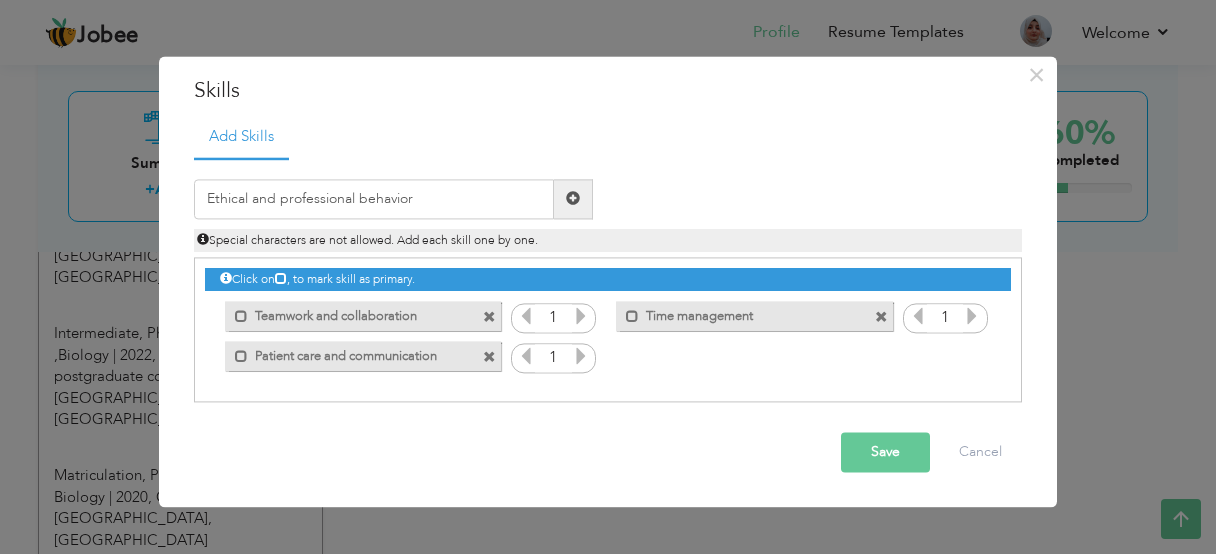 click at bounding box center (573, 199) 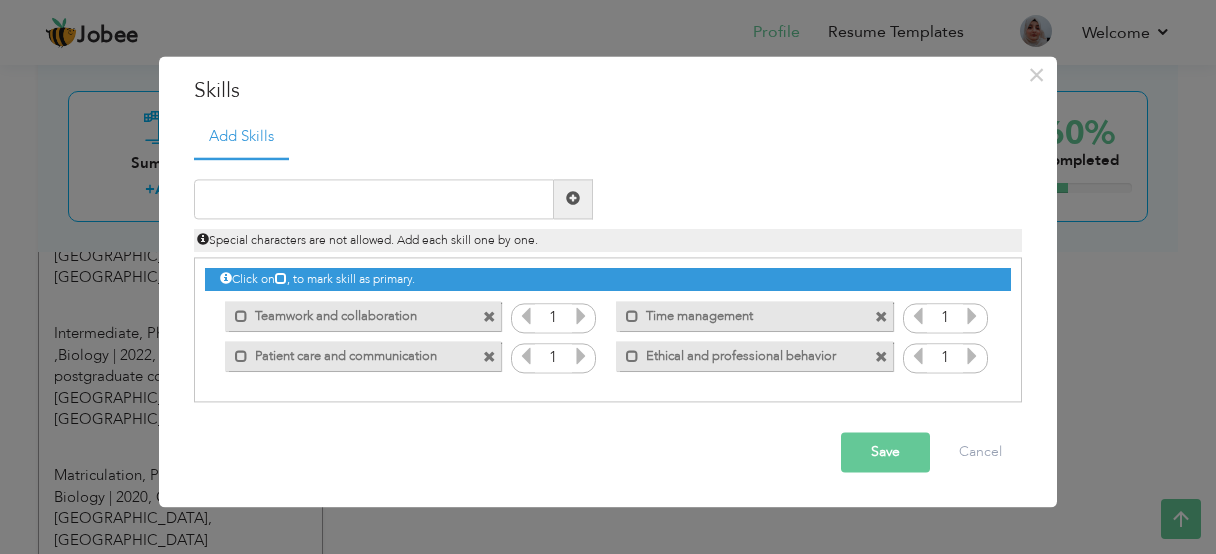 click at bounding box center (972, 316) 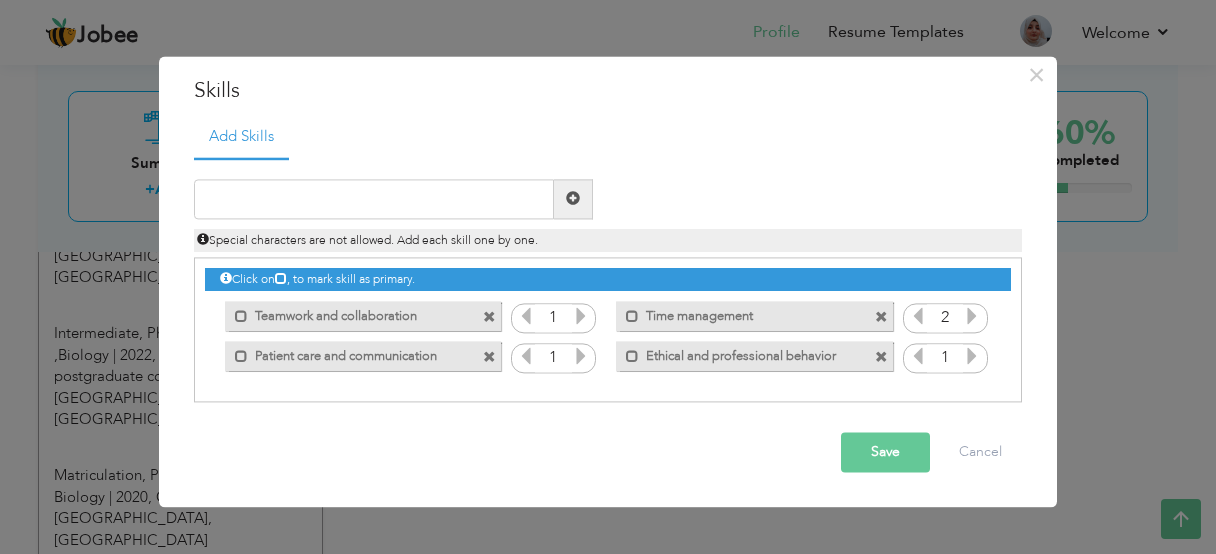 click at bounding box center (581, 356) 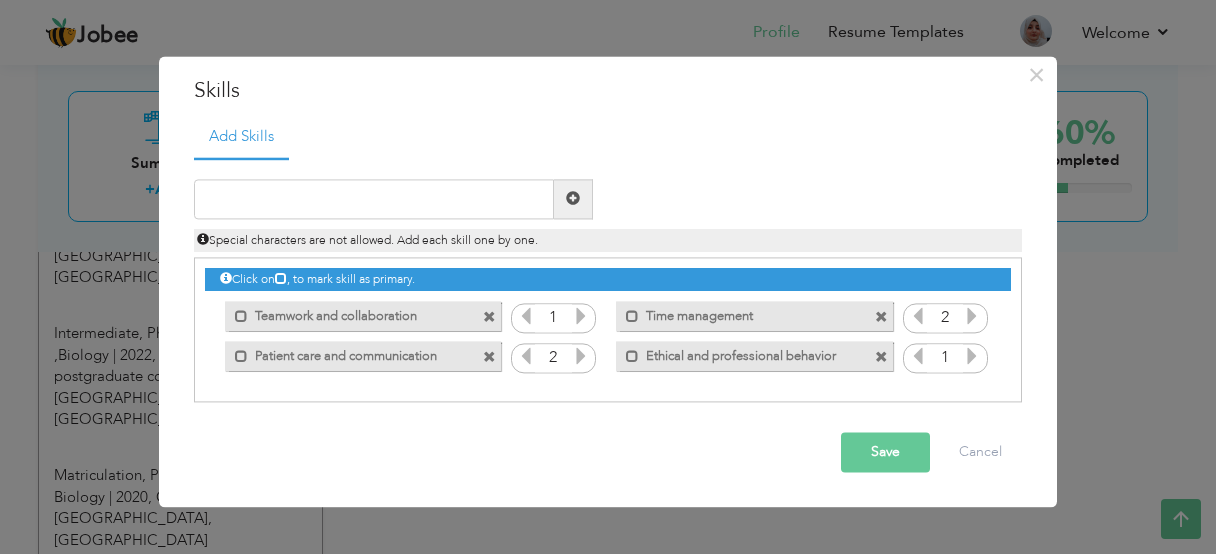 click at bounding box center [581, 356] 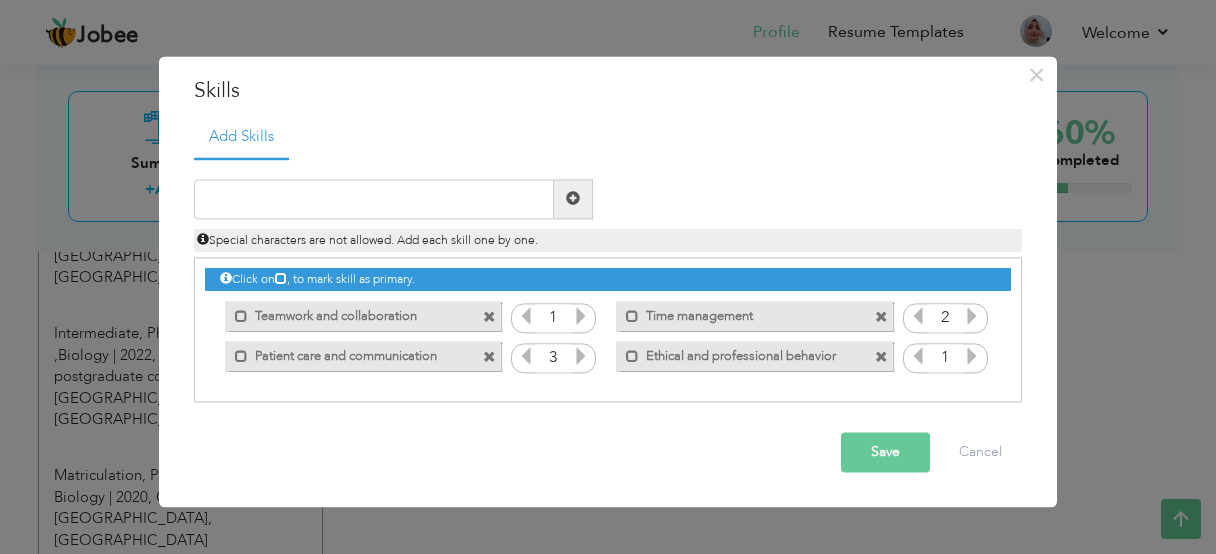 click at bounding box center [972, 356] 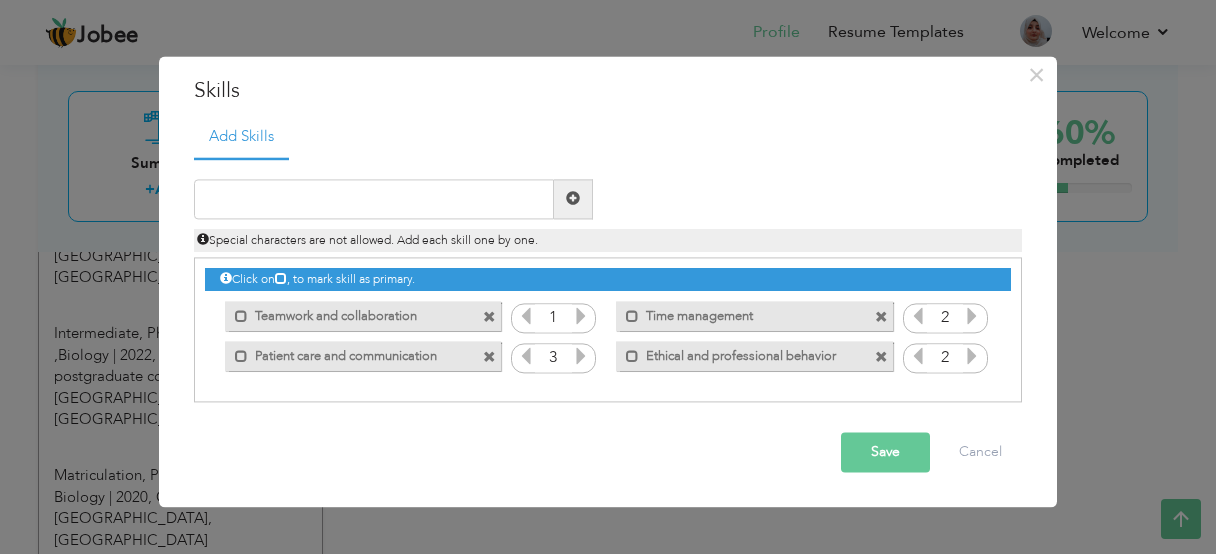 click at bounding box center (972, 356) 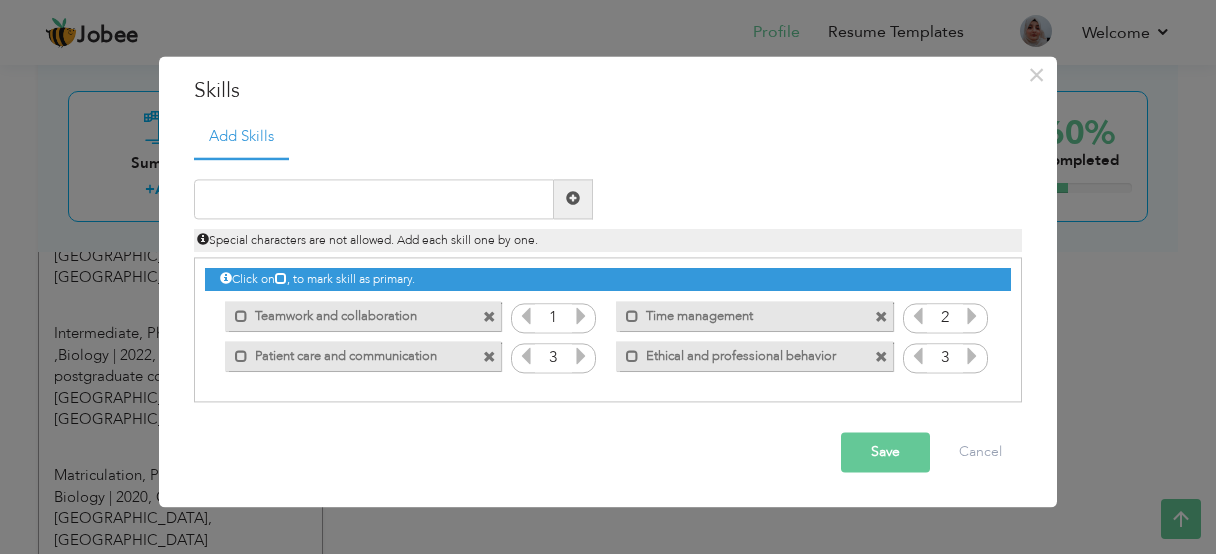 click at bounding box center (581, 316) 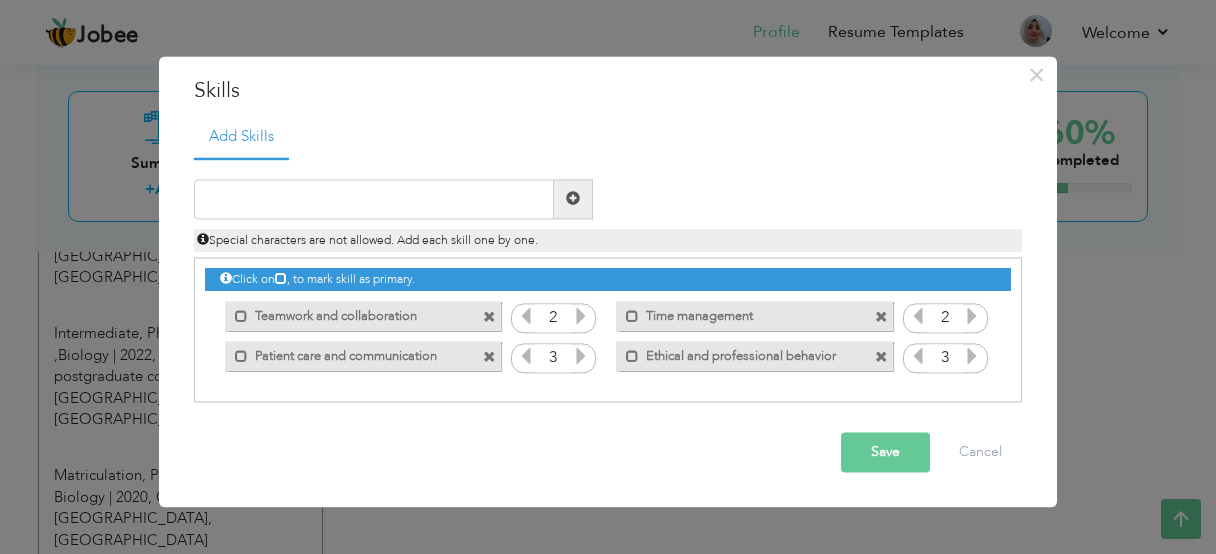 click at bounding box center [581, 316] 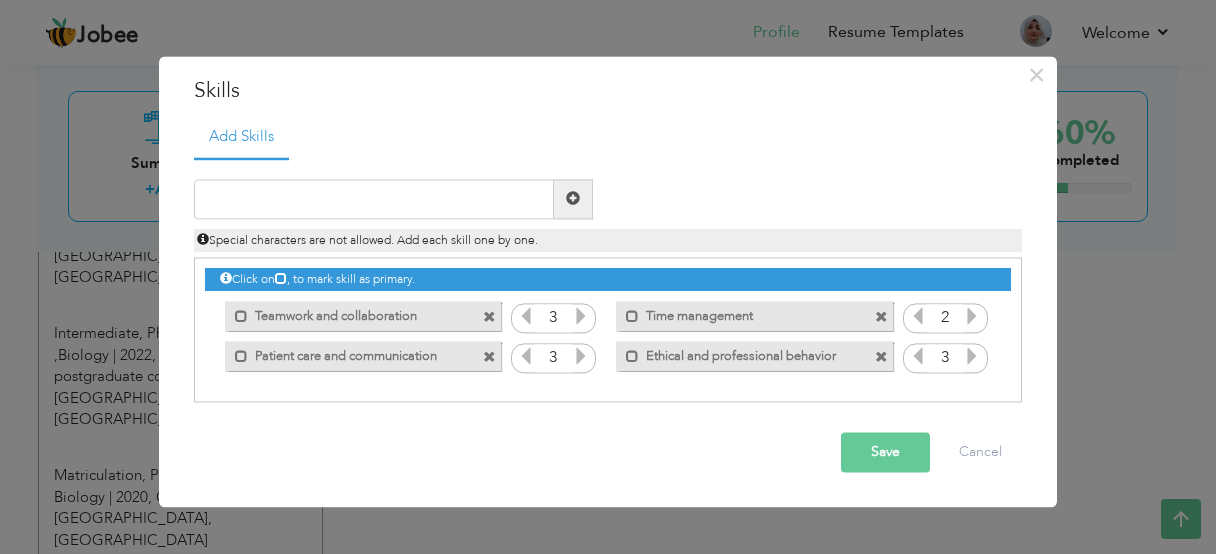 click at bounding box center [581, 316] 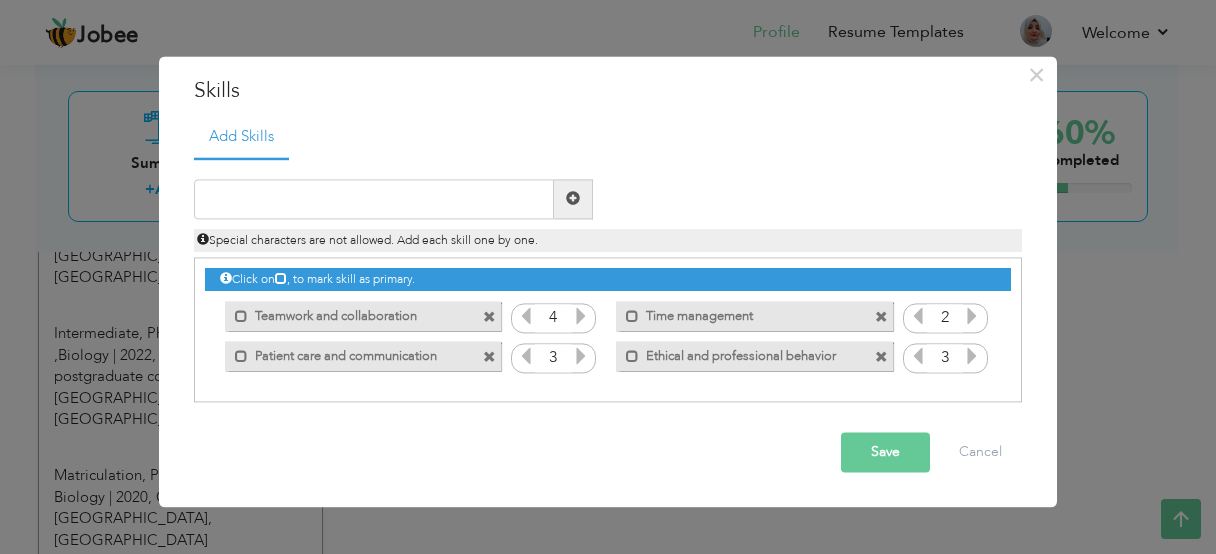 click at bounding box center (581, 316) 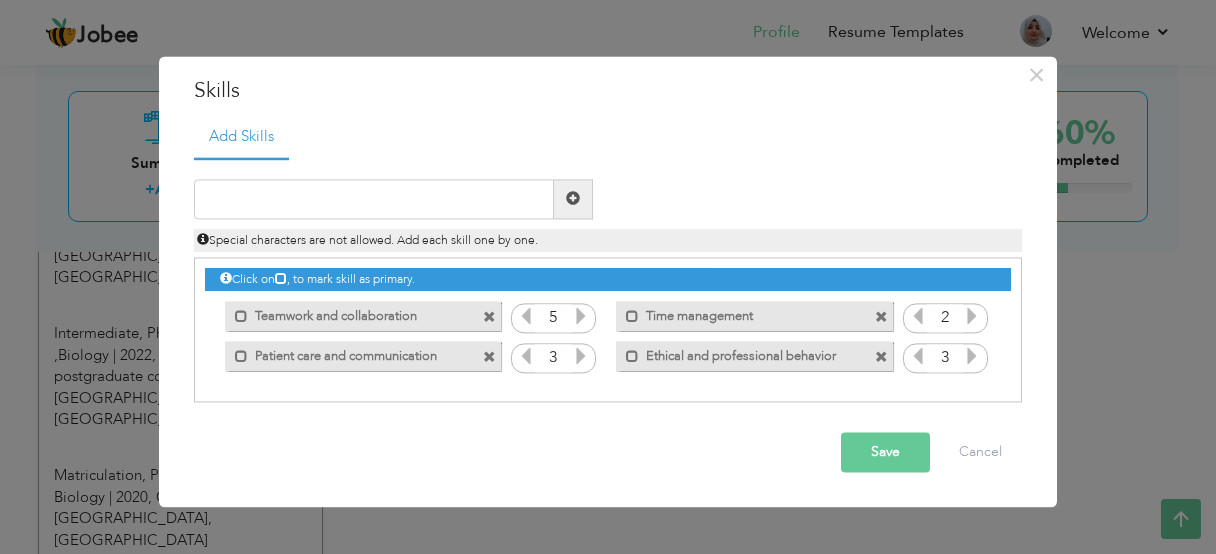 click at bounding box center [581, 316] 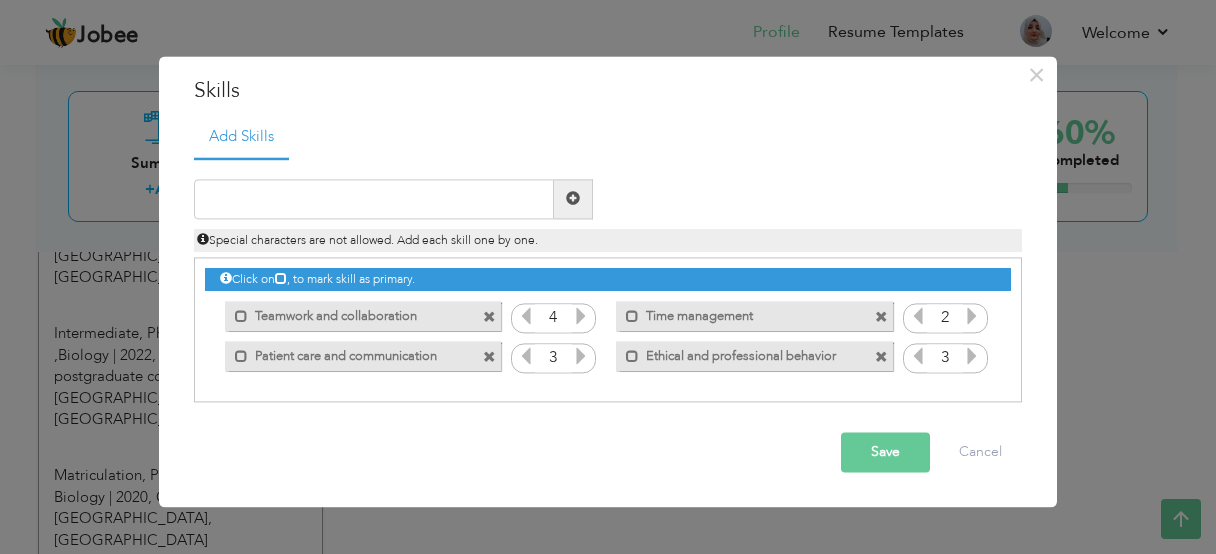 click at bounding box center [526, 316] 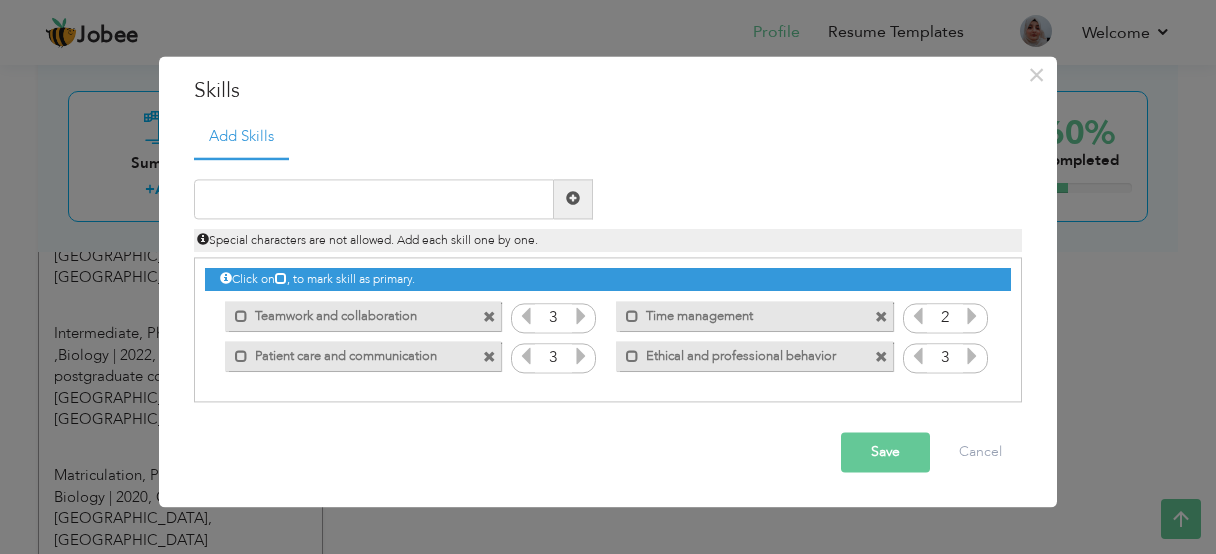 click on "Save" at bounding box center [885, 452] 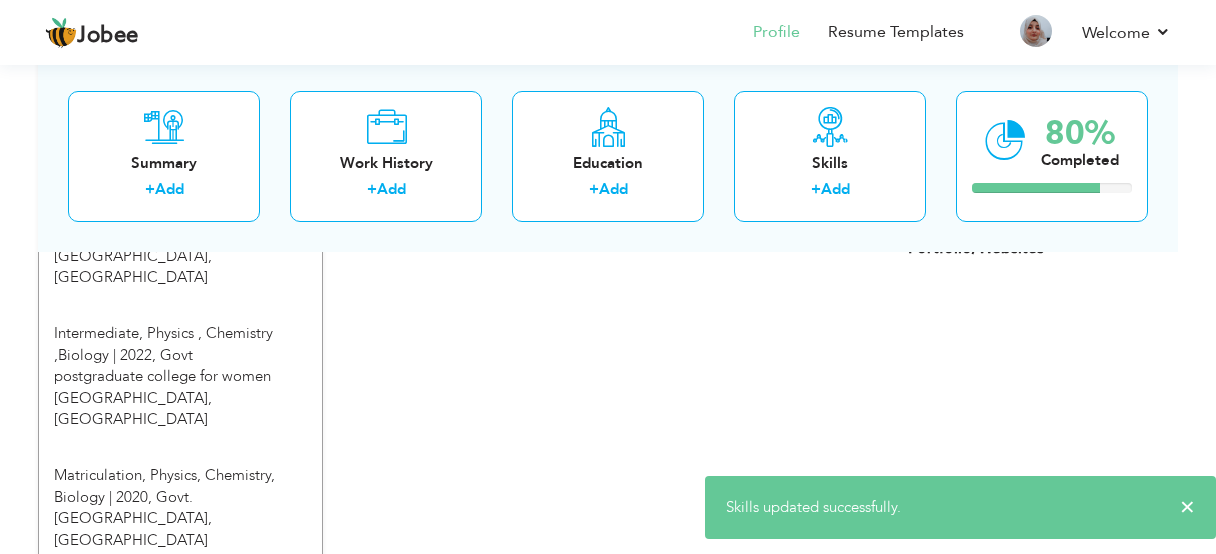 scroll, scrollTop: 1043, scrollLeft: 0, axis: vertical 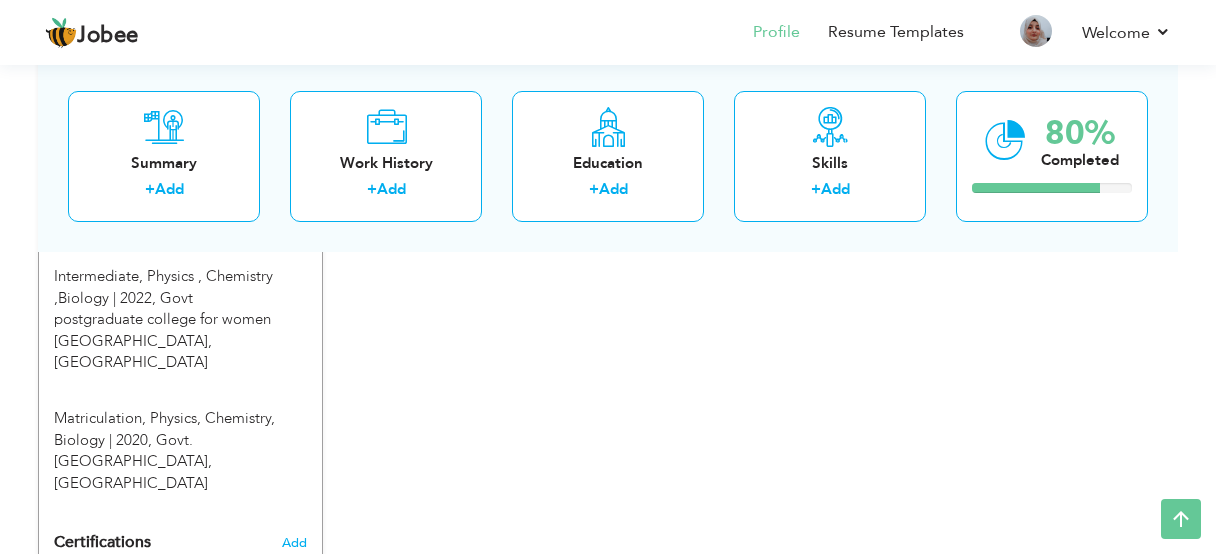 click on "References" at bounding box center [94, 613] 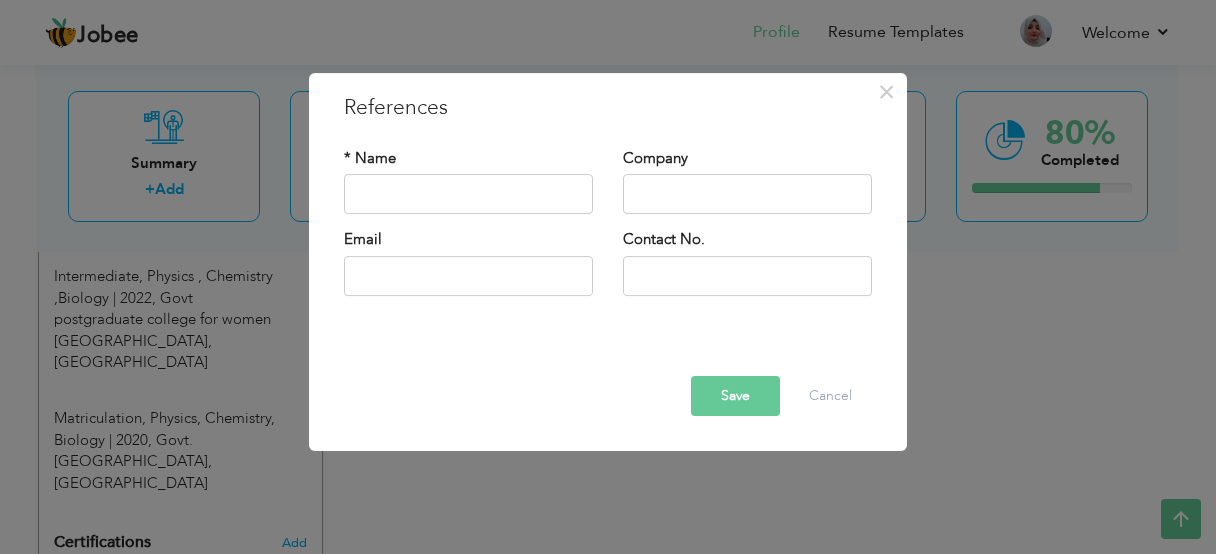 click on "×
References
* Name
Company
Email" at bounding box center [608, 277] 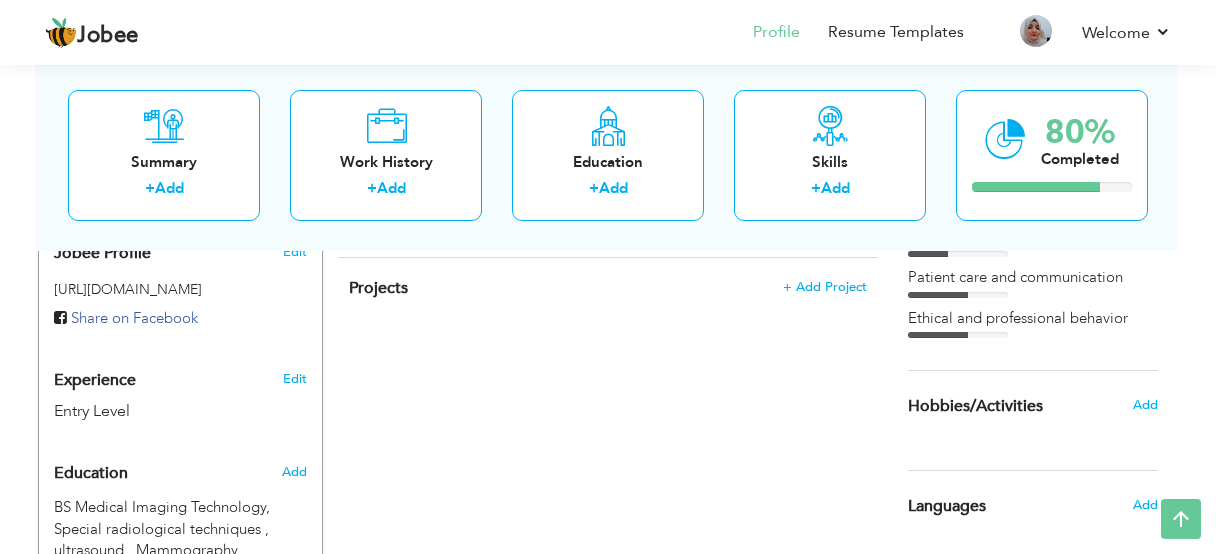 scroll, scrollTop: 642, scrollLeft: 0, axis: vertical 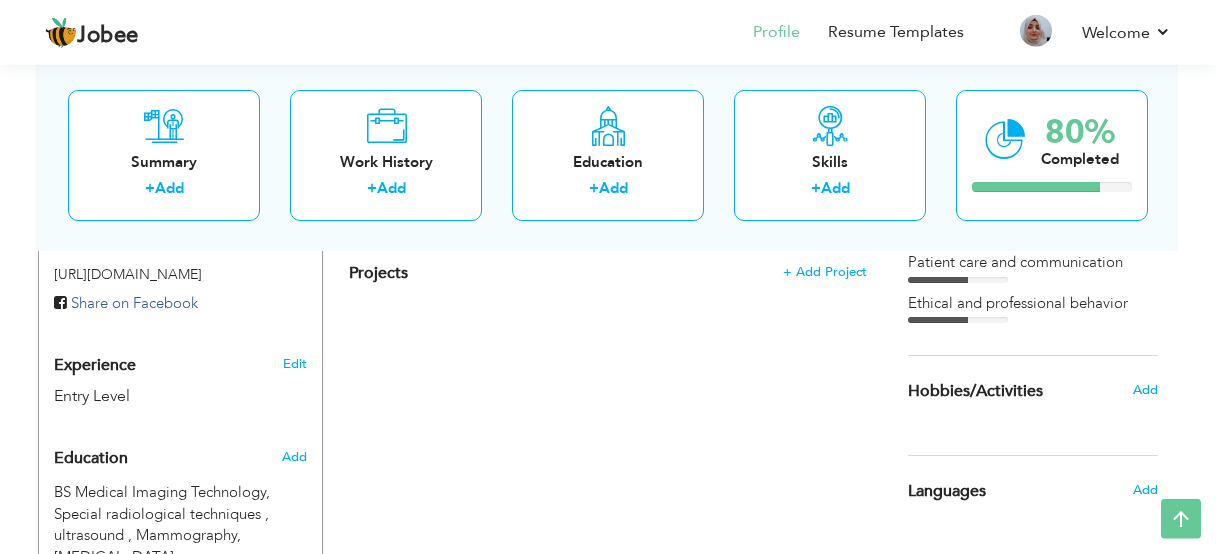 click on "Hobbies/Activities" at bounding box center (975, 392) 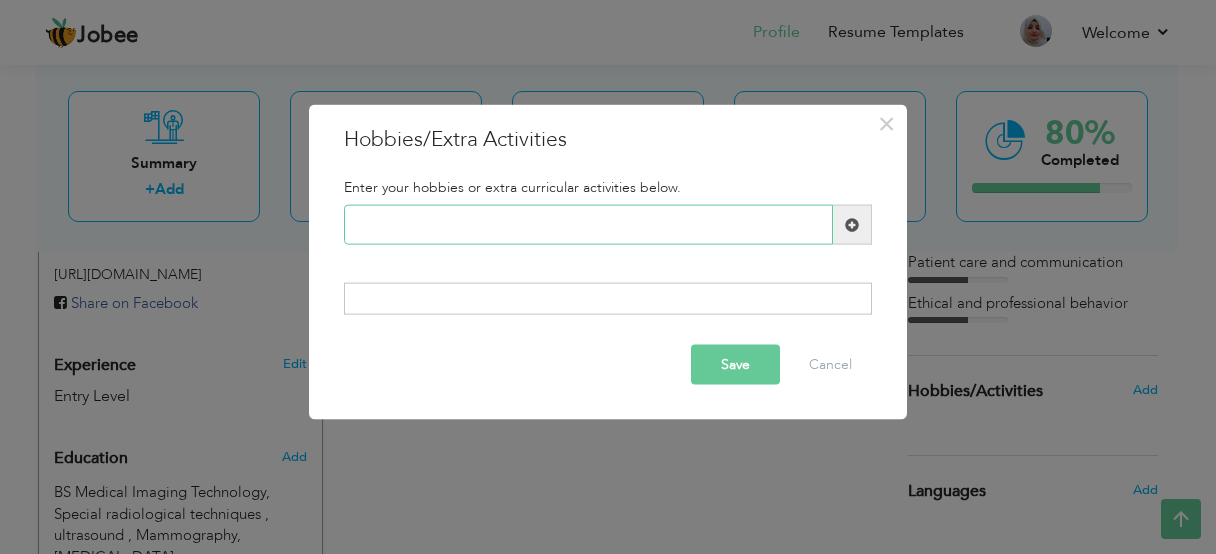 type on "b" 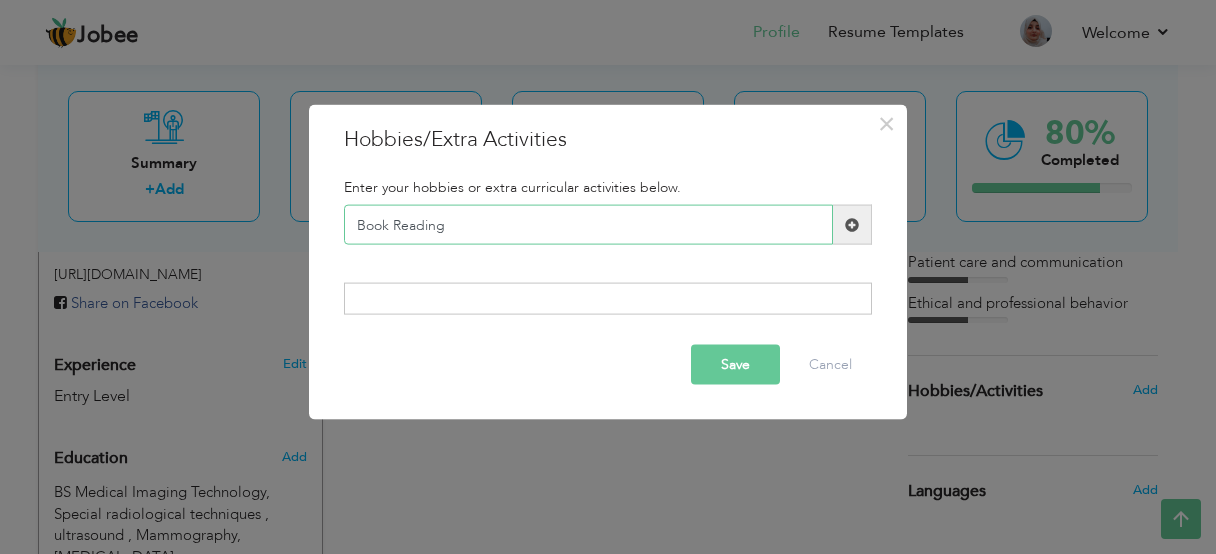 type on "Book Reading" 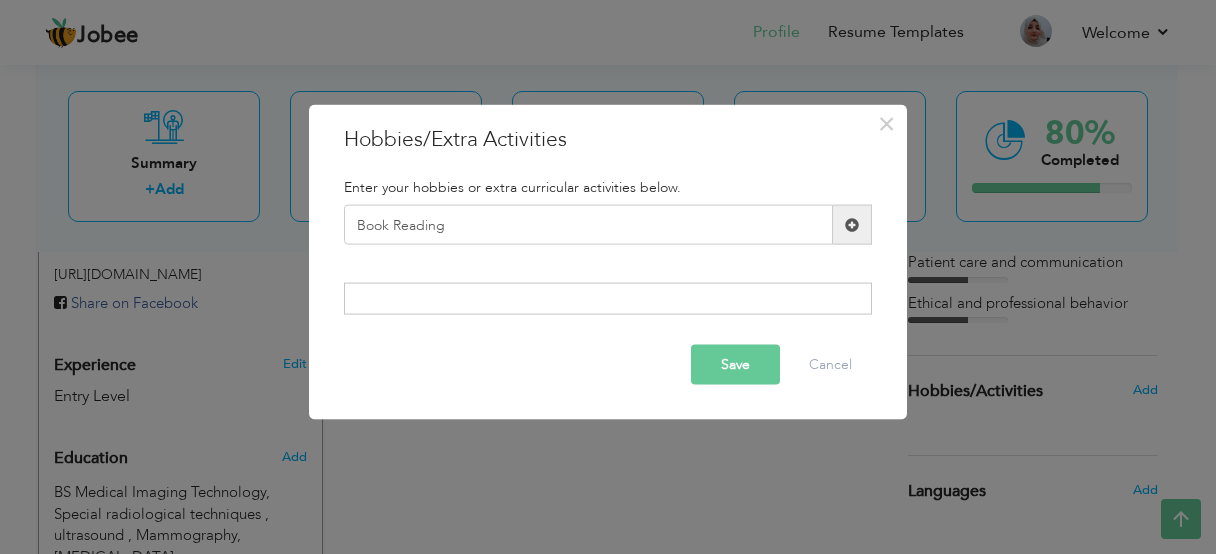 click at bounding box center (852, 224) 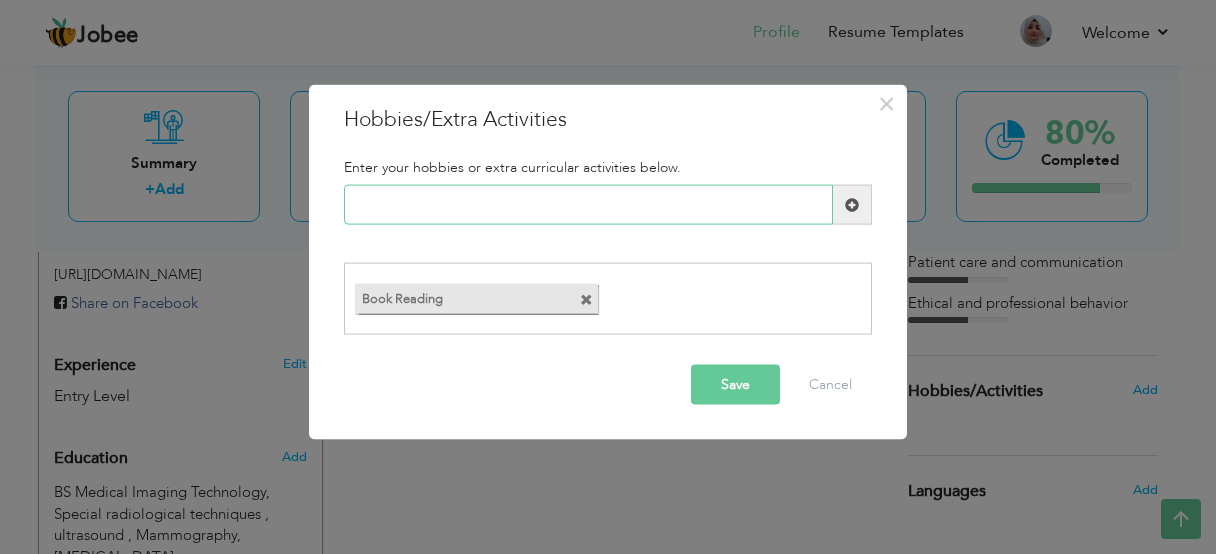 click at bounding box center (588, 205) 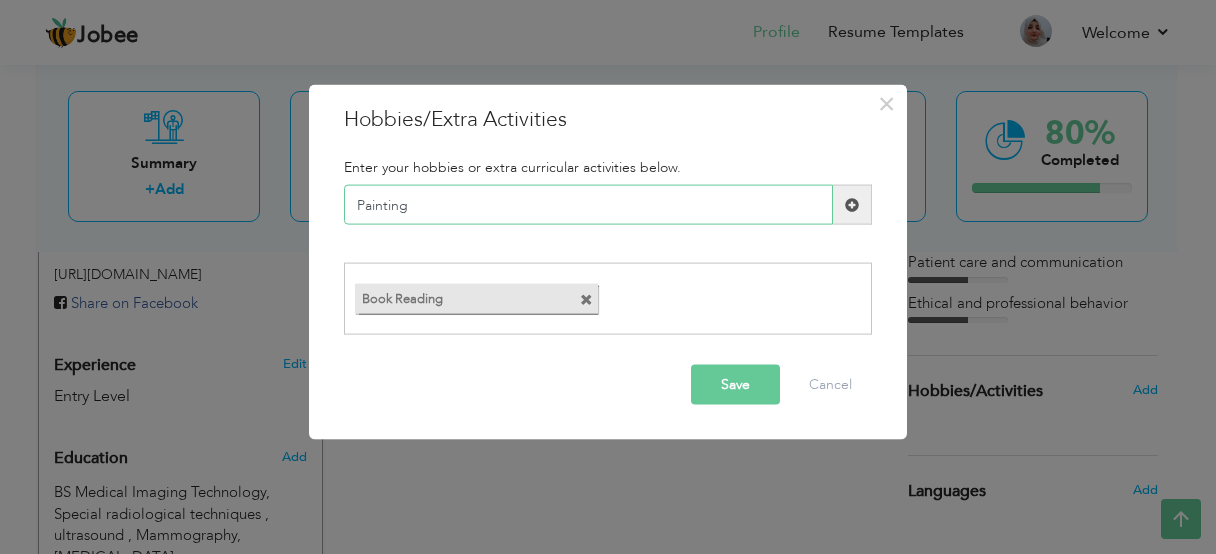 type on "Painting" 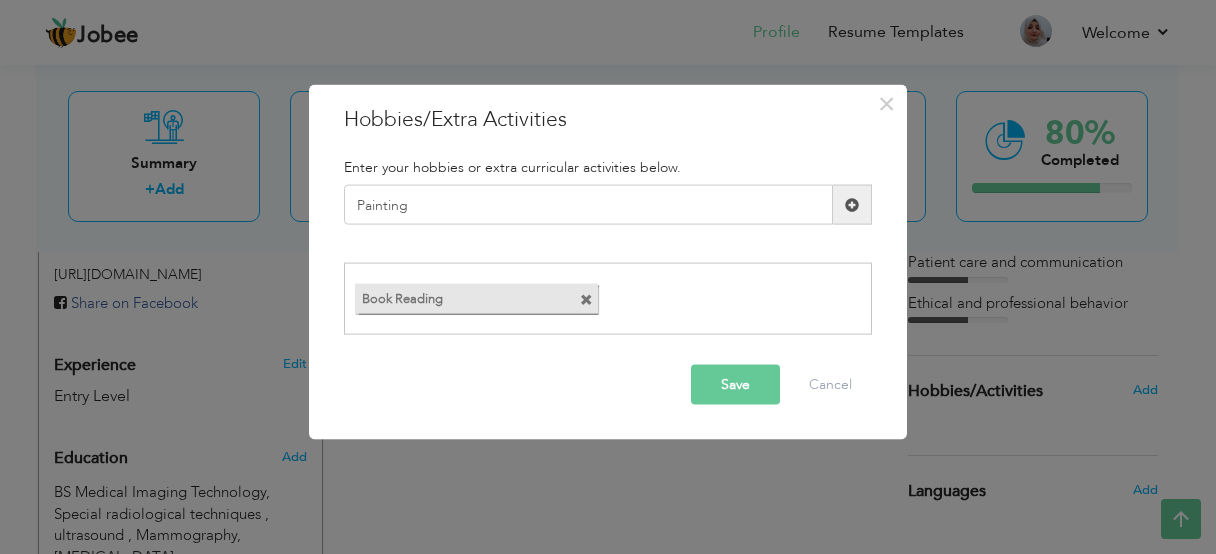 click at bounding box center [852, 205] 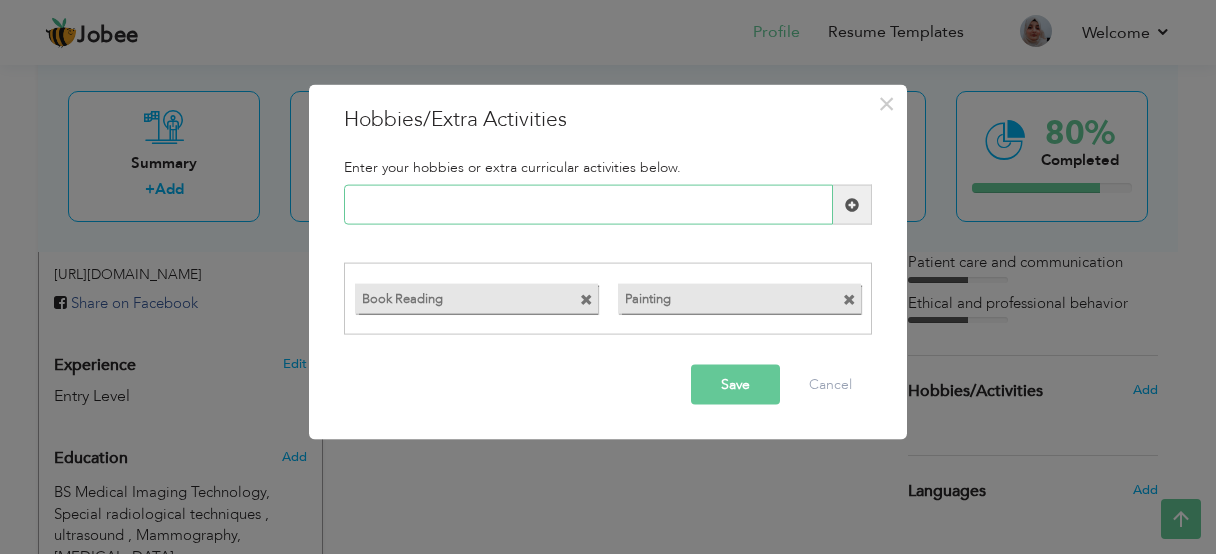 click at bounding box center (588, 205) 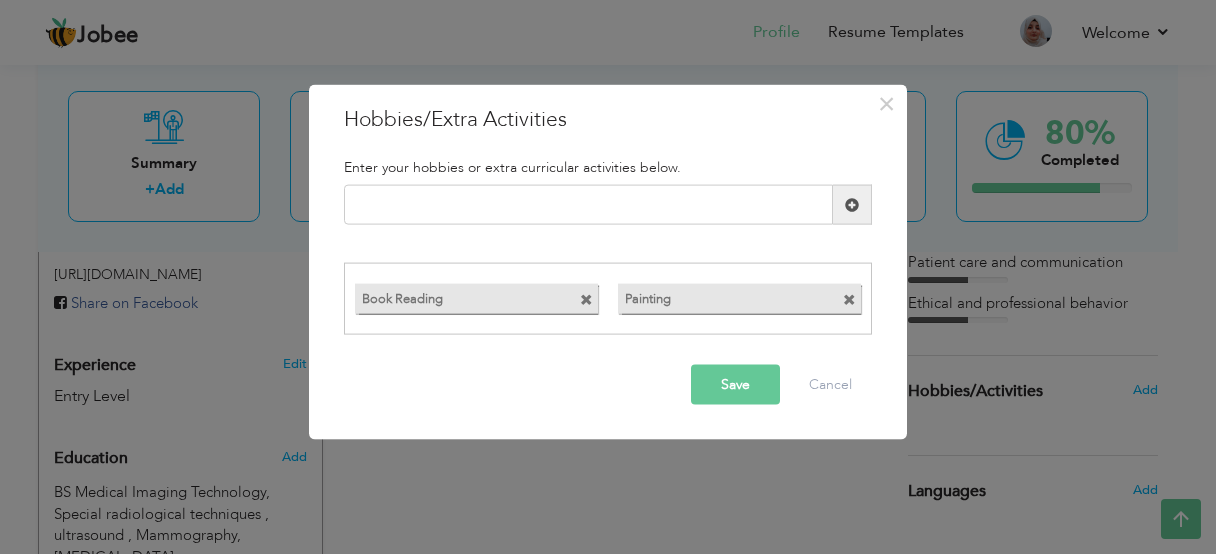 click on "Save" at bounding box center [735, 384] 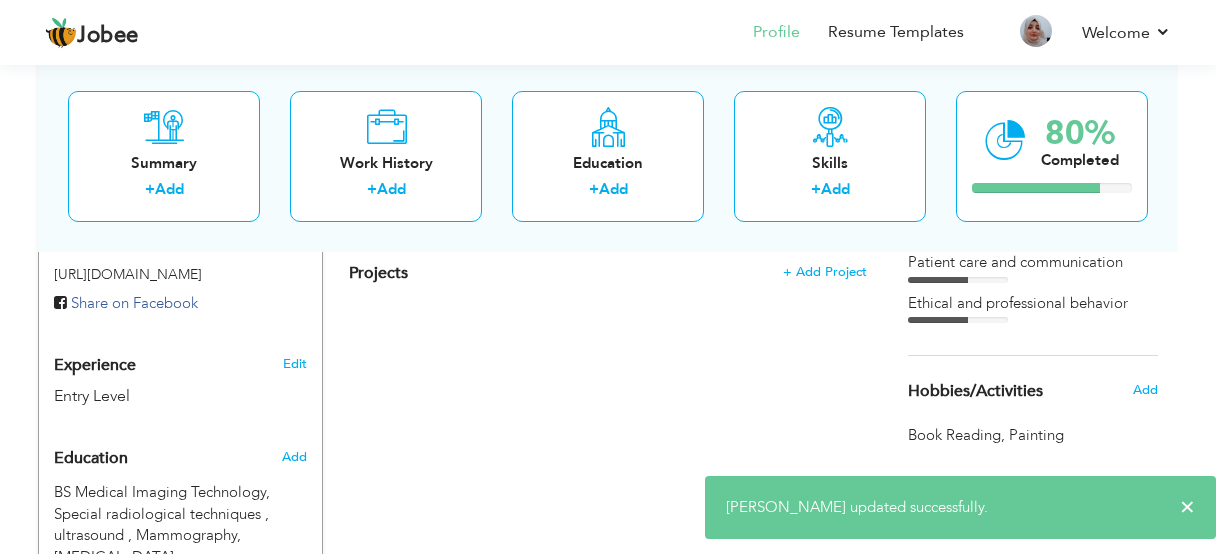 click on "Languages" at bounding box center [947, 514] 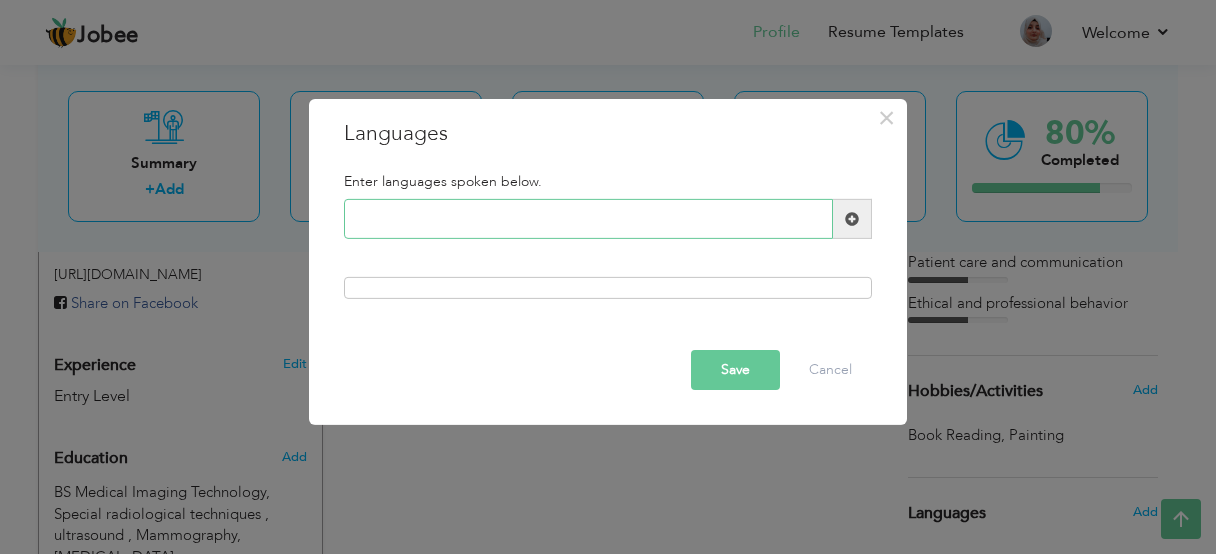 click at bounding box center [588, 219] 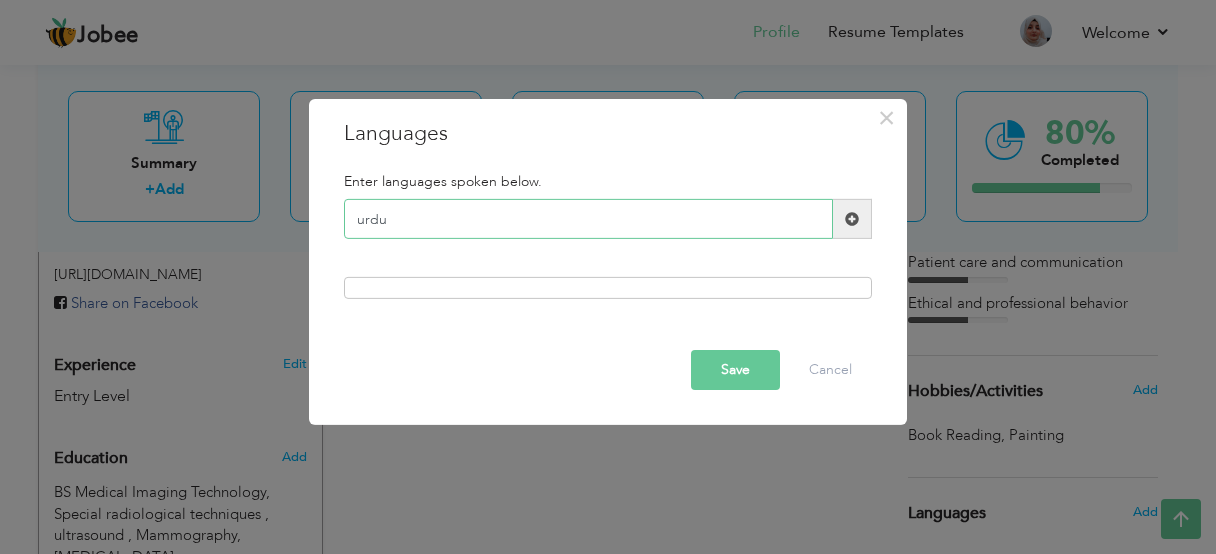type on "urdu" 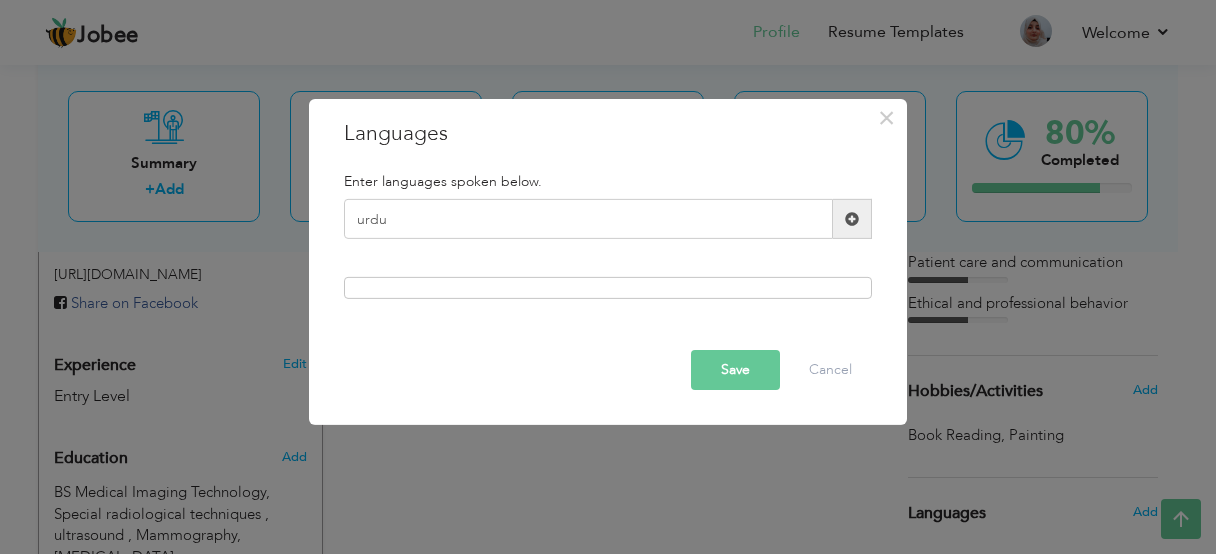 click at bounding box center (852, 219) 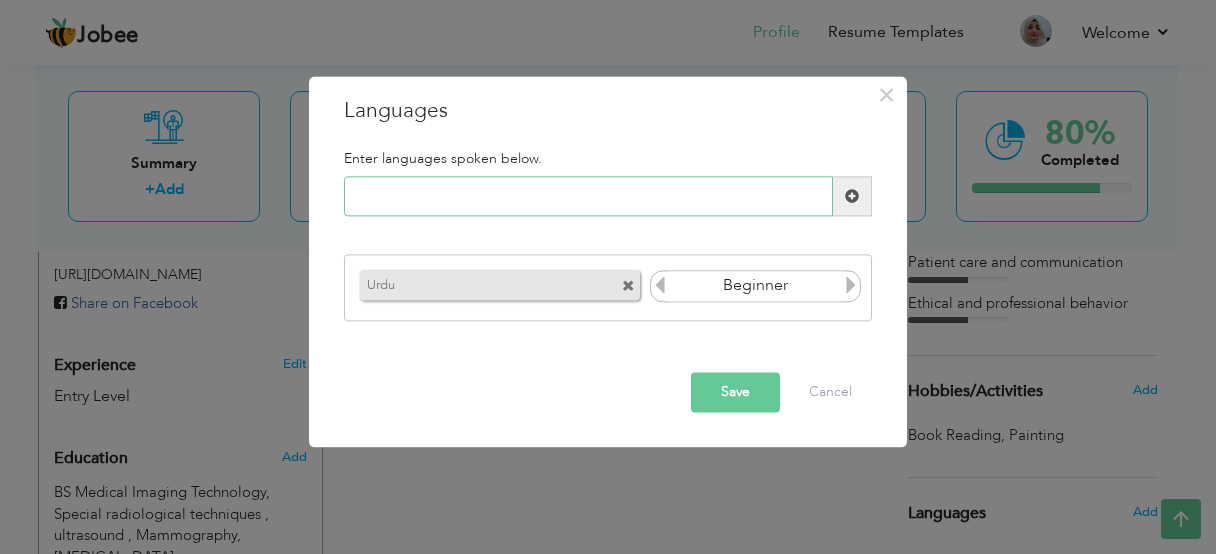 click at bounding box center (588, 197) 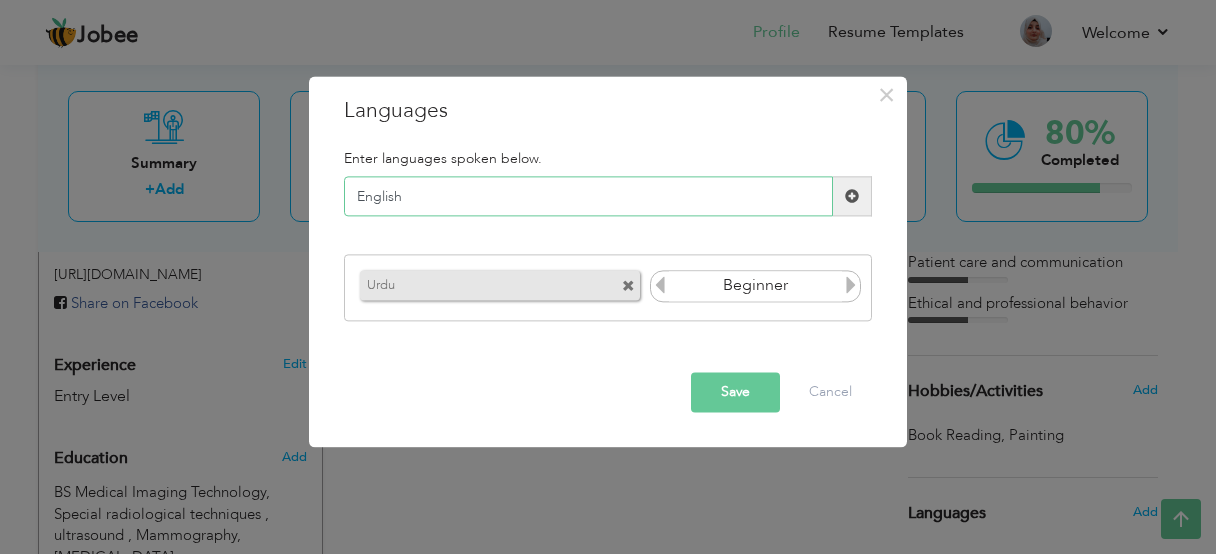 type on "English" 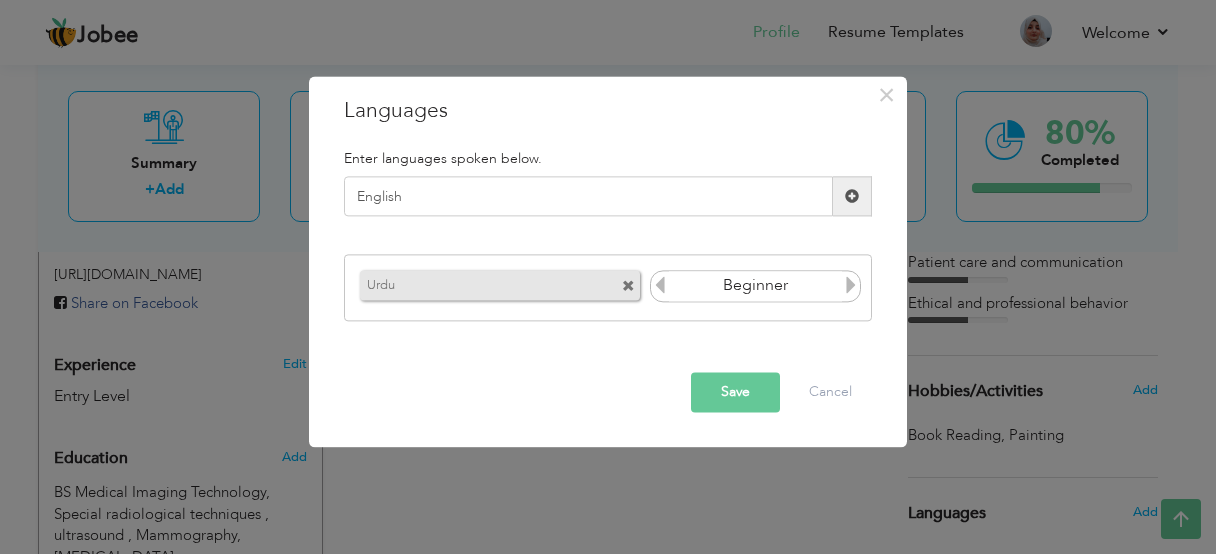 click at bounding box center (851, 285) 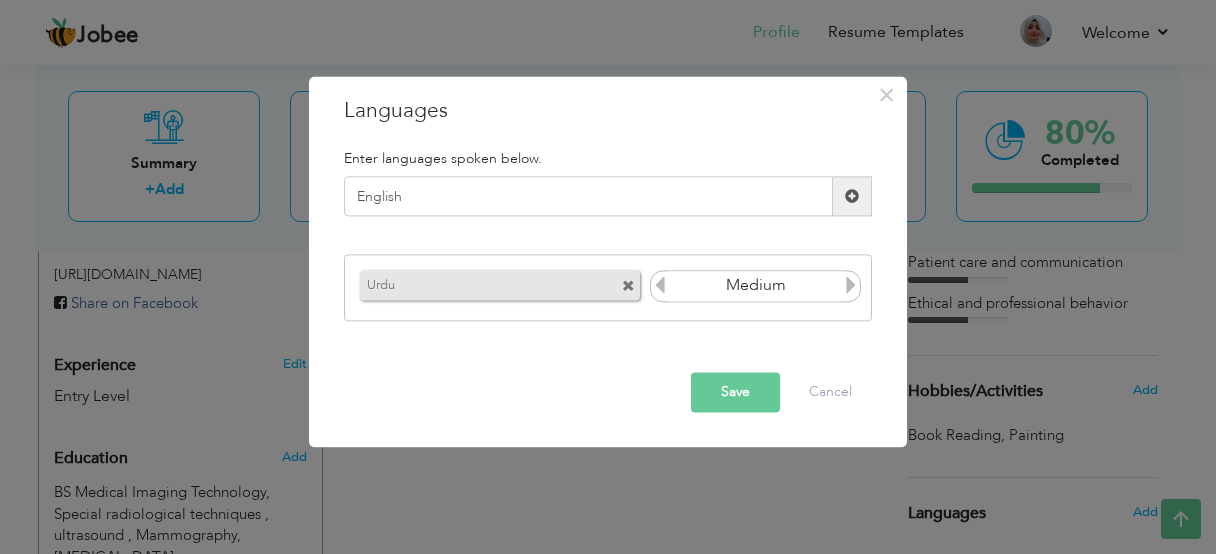 click at bounding box center [851, 285] 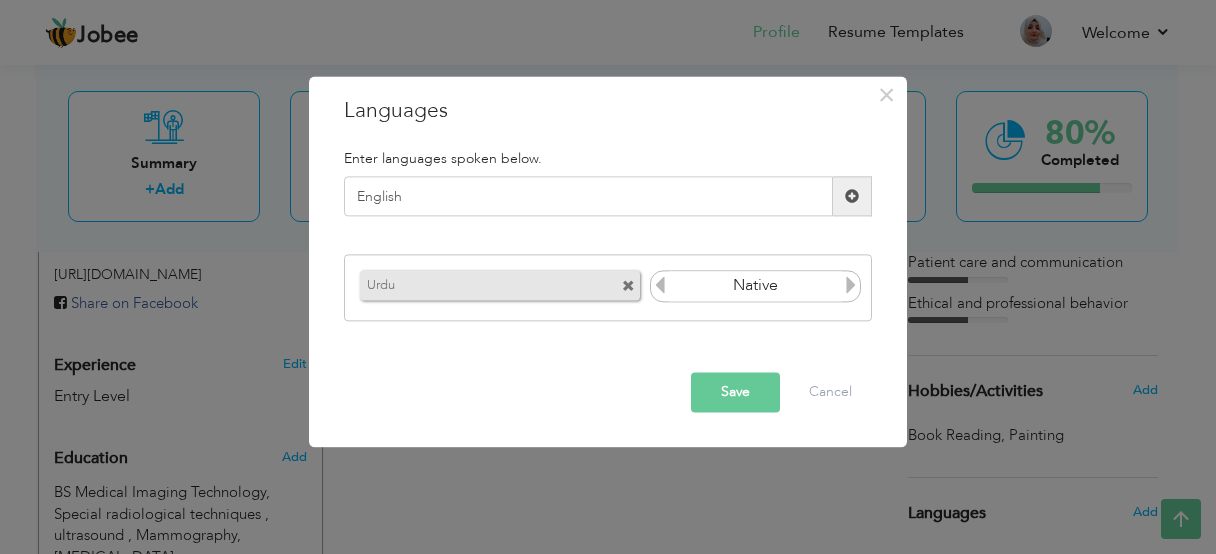 click at bounding box center [851, 285] 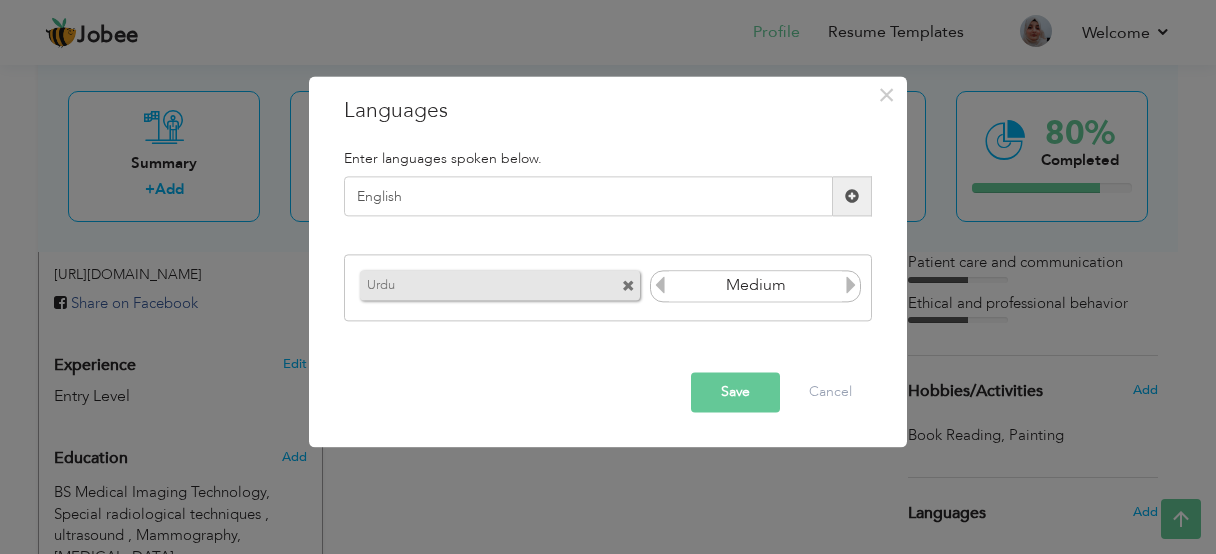 click at bounding box center (852, 197) 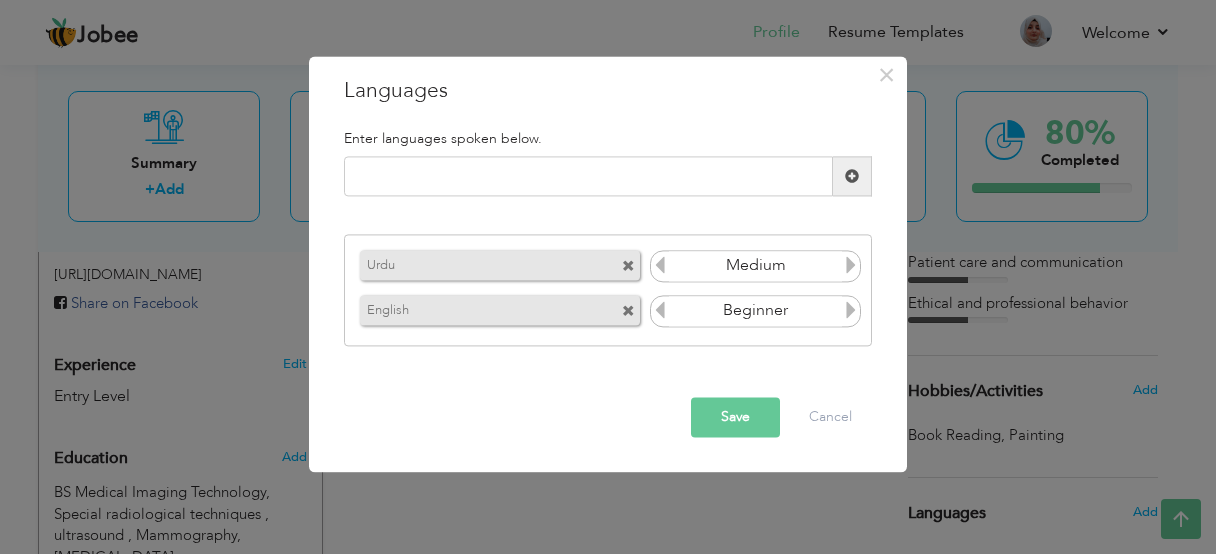 click at bounding box center (851, 310) 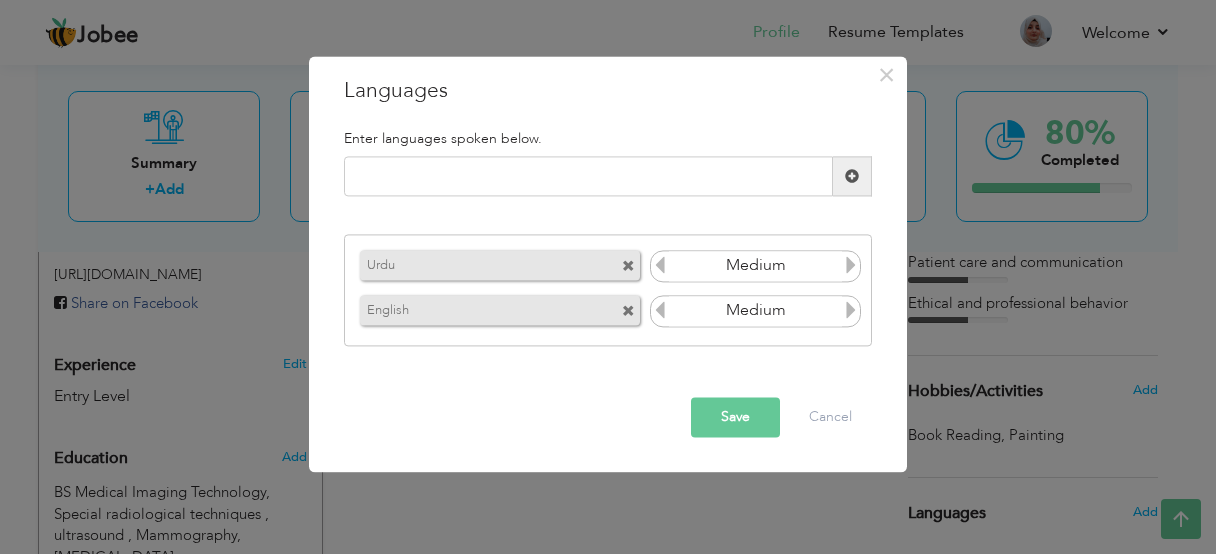 click at bounding box center [851, 265] 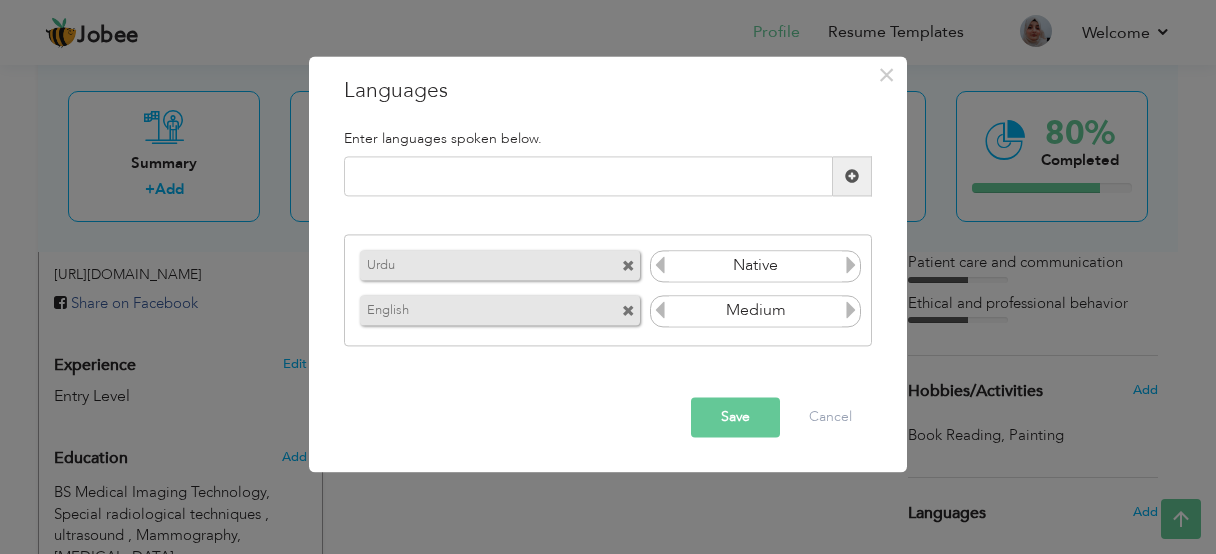 click on "Save" at bounding box center [735, 418] 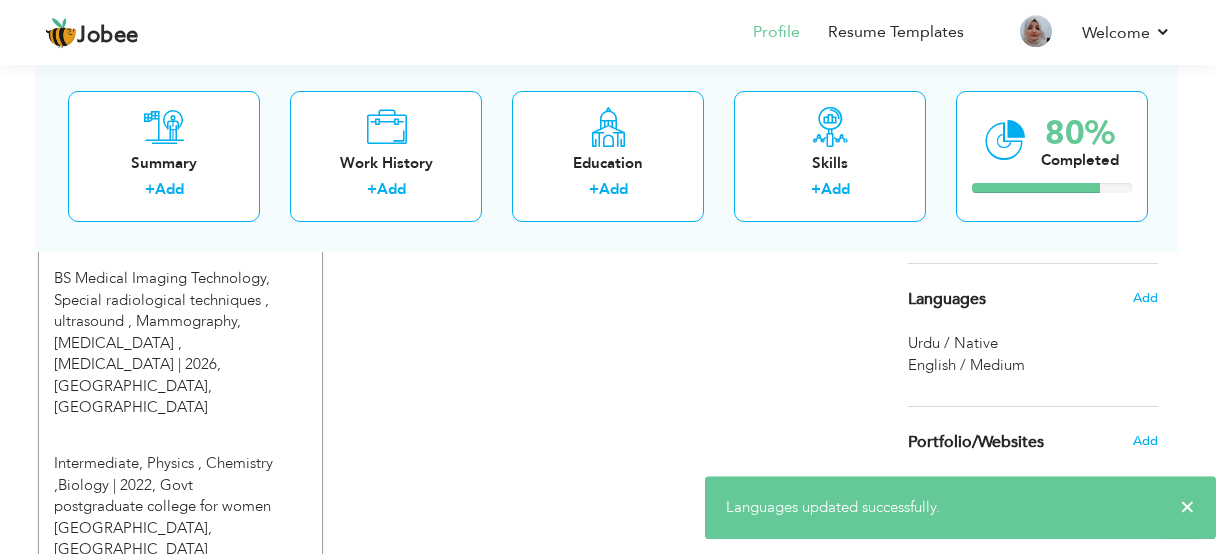 scroll, scrollTop: 860, scrollLeft: 0, axis: vertical 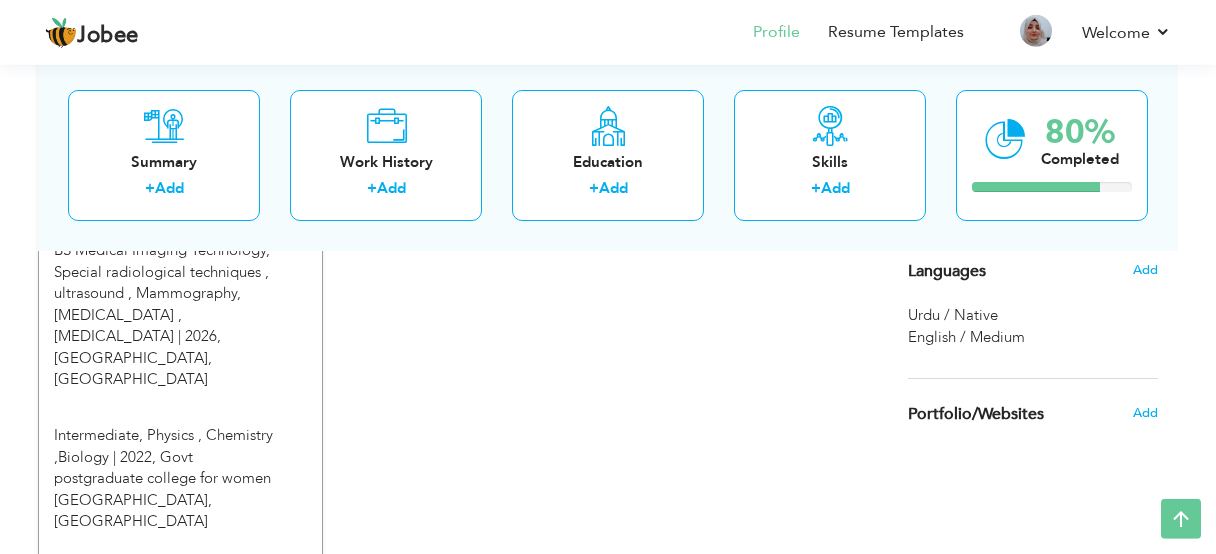 click on "Portfolio/Websites" at bounding box center [976, 415] 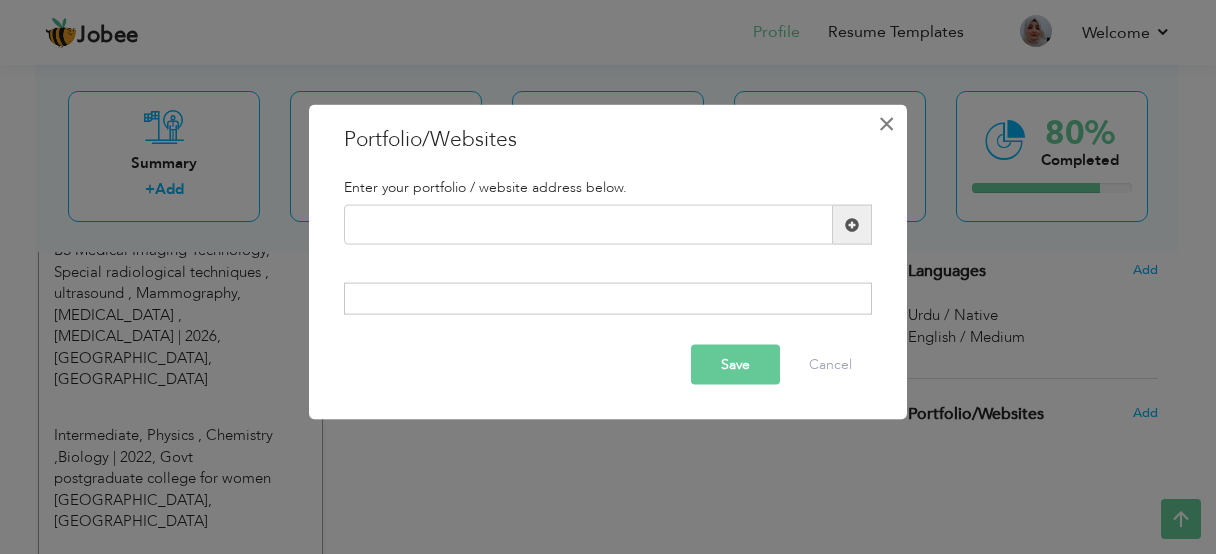 click on "×" at bounding box center (886, 124) 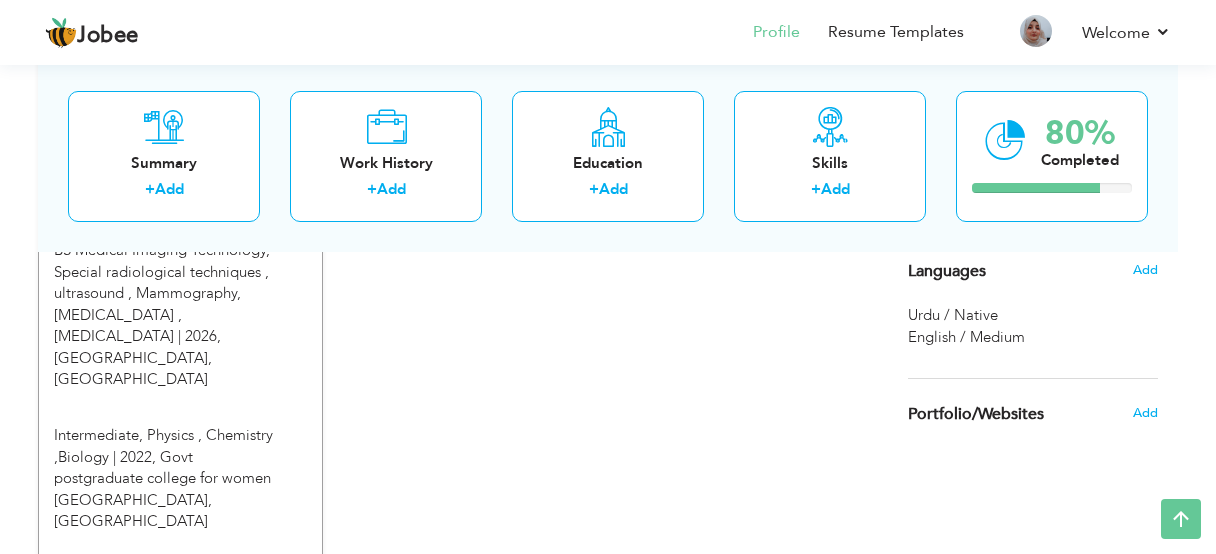 scroll, scrollTop: 1043, scrollLeft: 0, axis: vertical 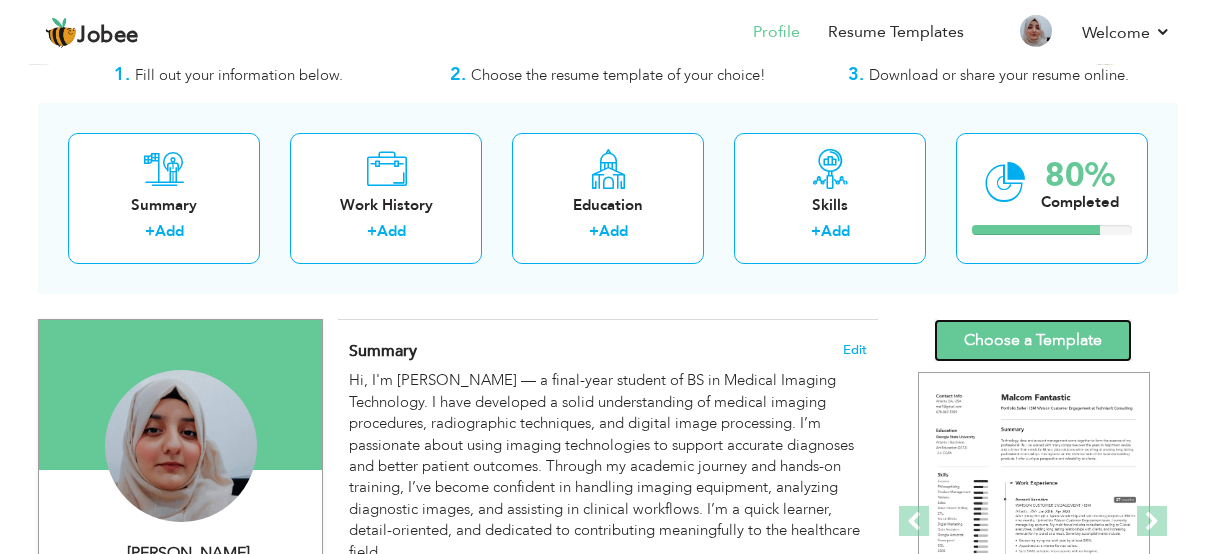 click on "Choose a Template" at bounding box center (1033, 340) 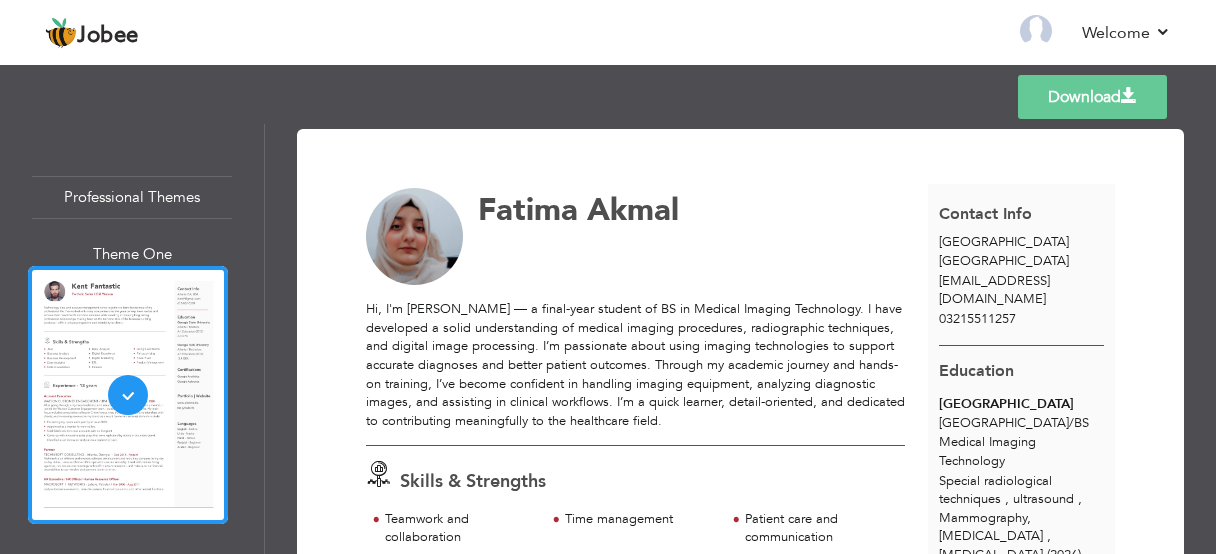 scroll, scrollTop: 0, scrollLeft: 0, axis: both 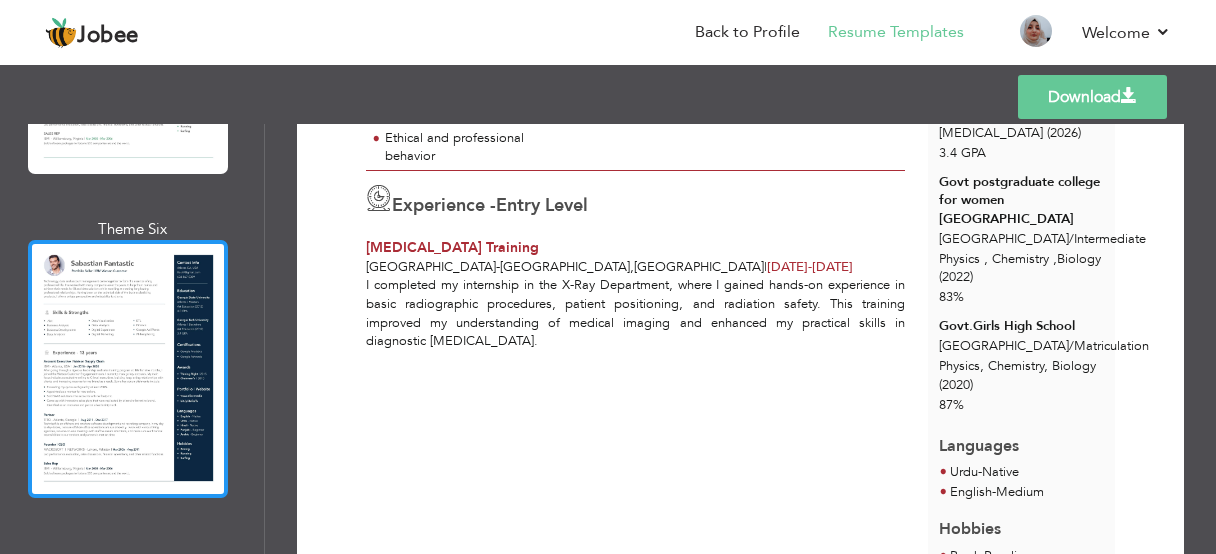 click at bounding box center [128, 369] 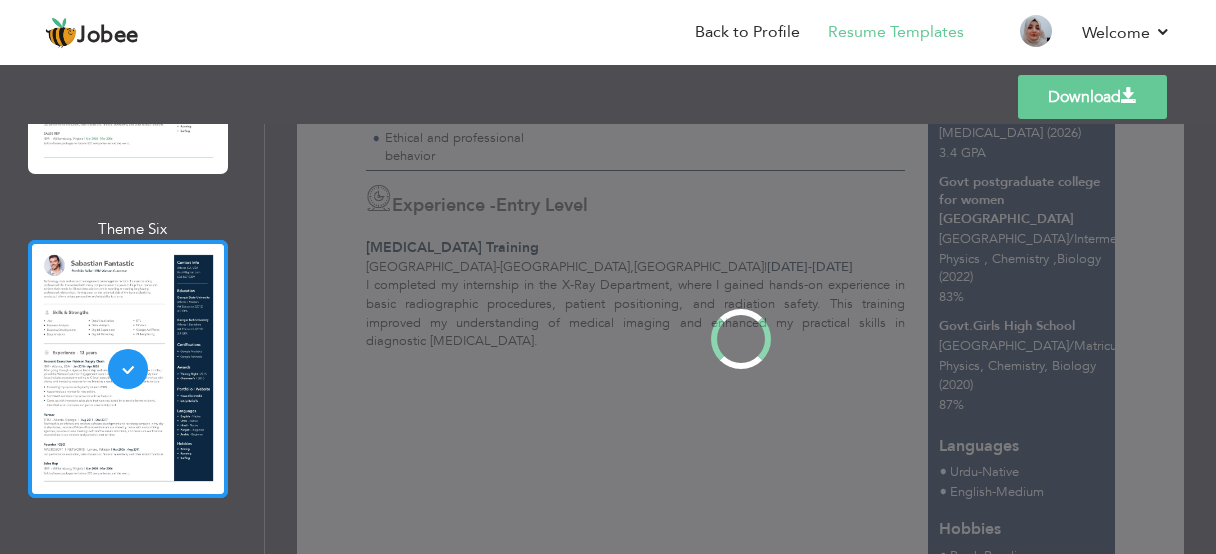 scroll, scrollTop: 0, scrollLeft: 0, axis: both 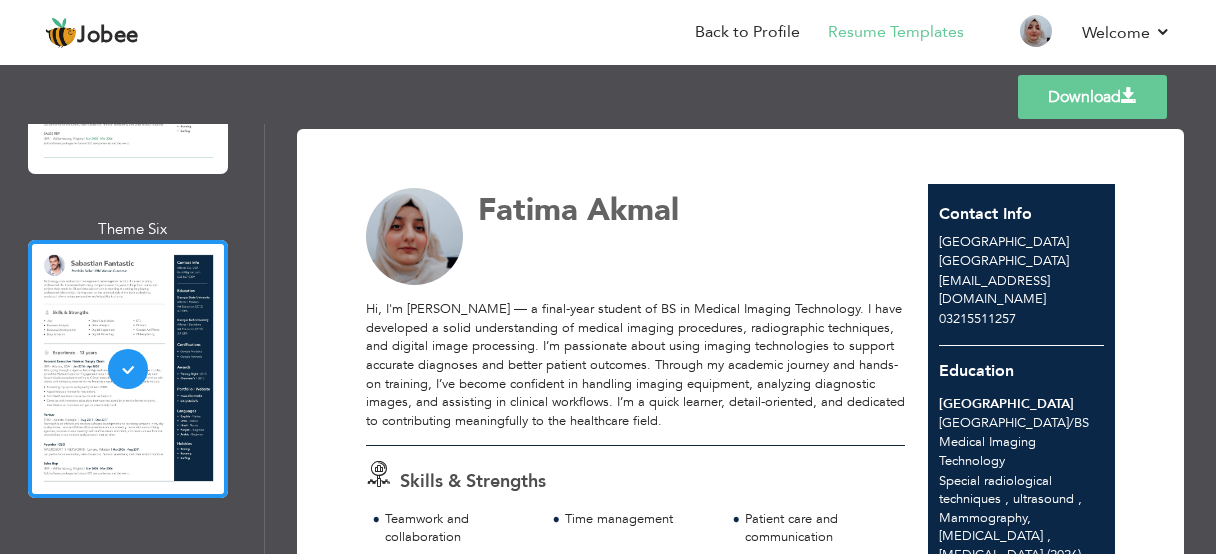 click on "Fatima" at bounding box center (528, 210) 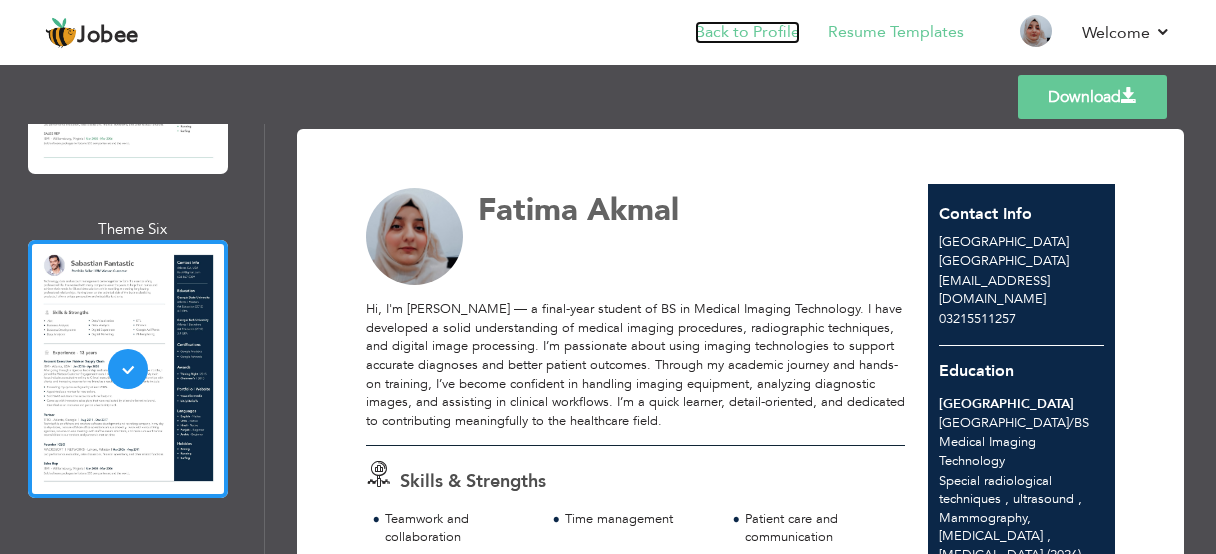 click on "Back to Profile" at bounding box center [747, 32] 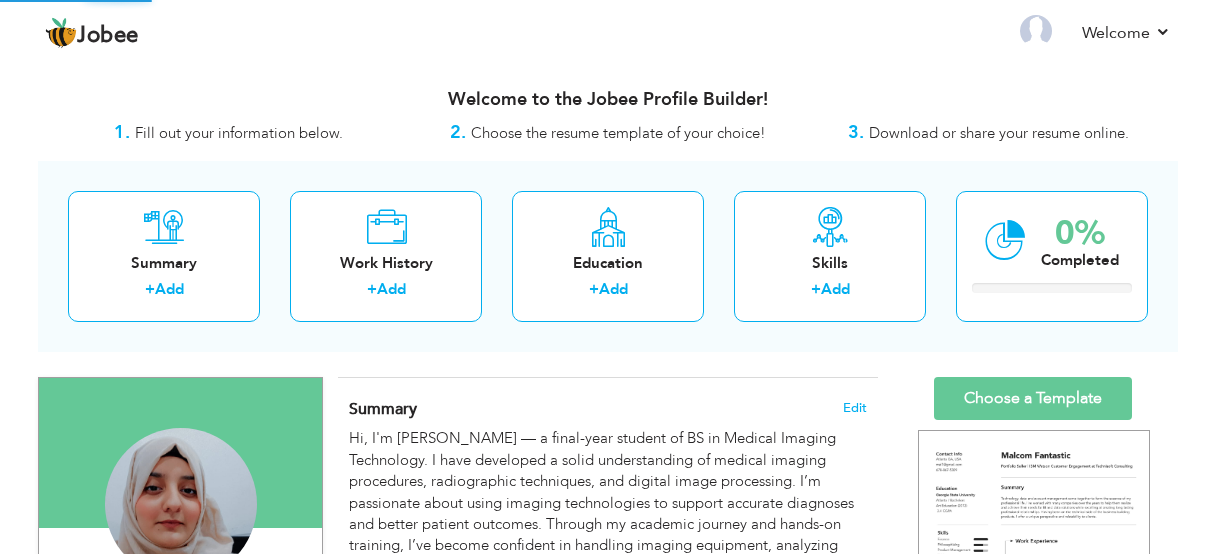 scroll, scrollTop: 0, scrollLeft: 0, axis: both 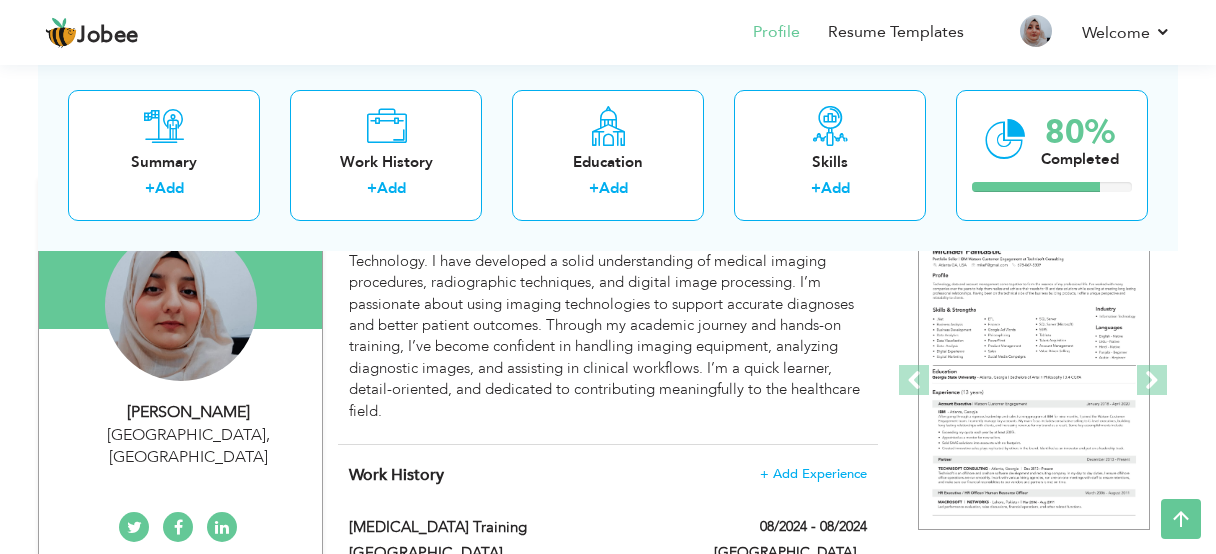 click on "Fatima Akmal" at bounding box center (188, 412) 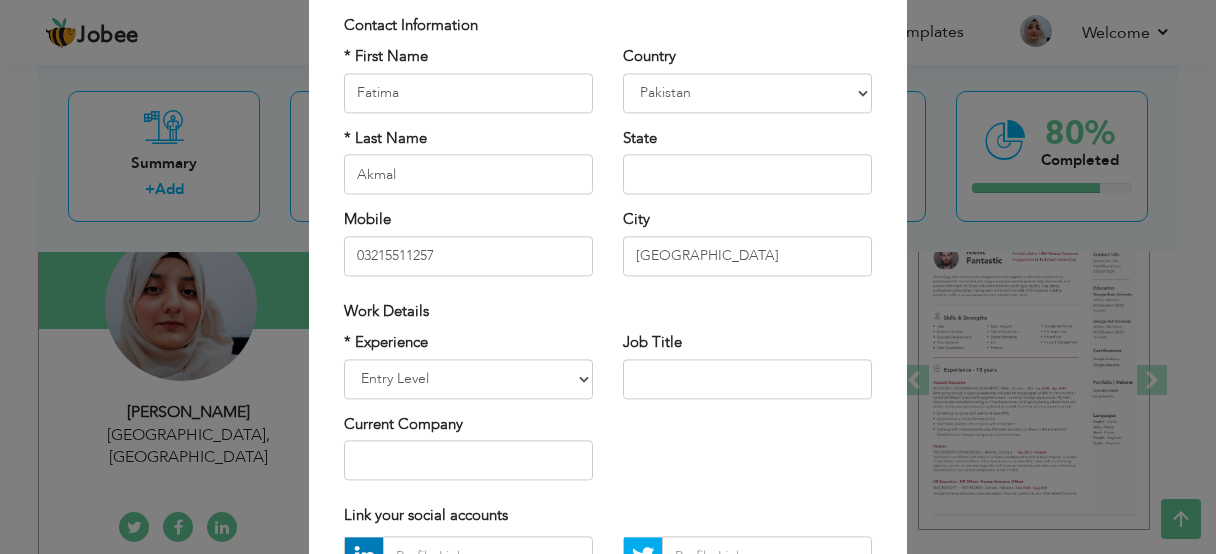 scroll, scrollTop: 120, scrollLeft: 0, axis: vertical 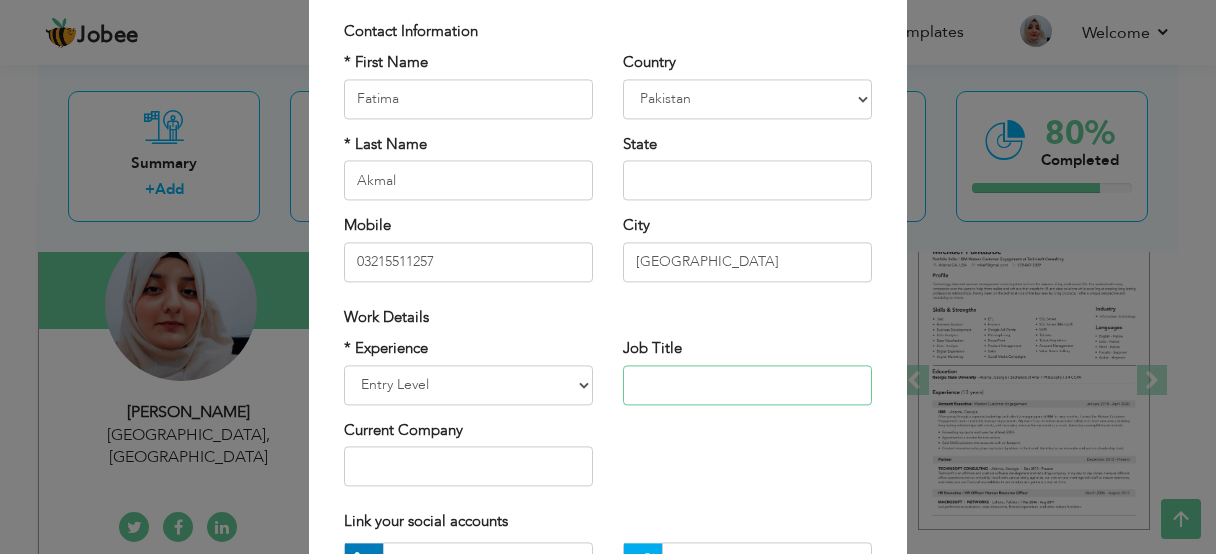 click at bounding box center [747, 385] 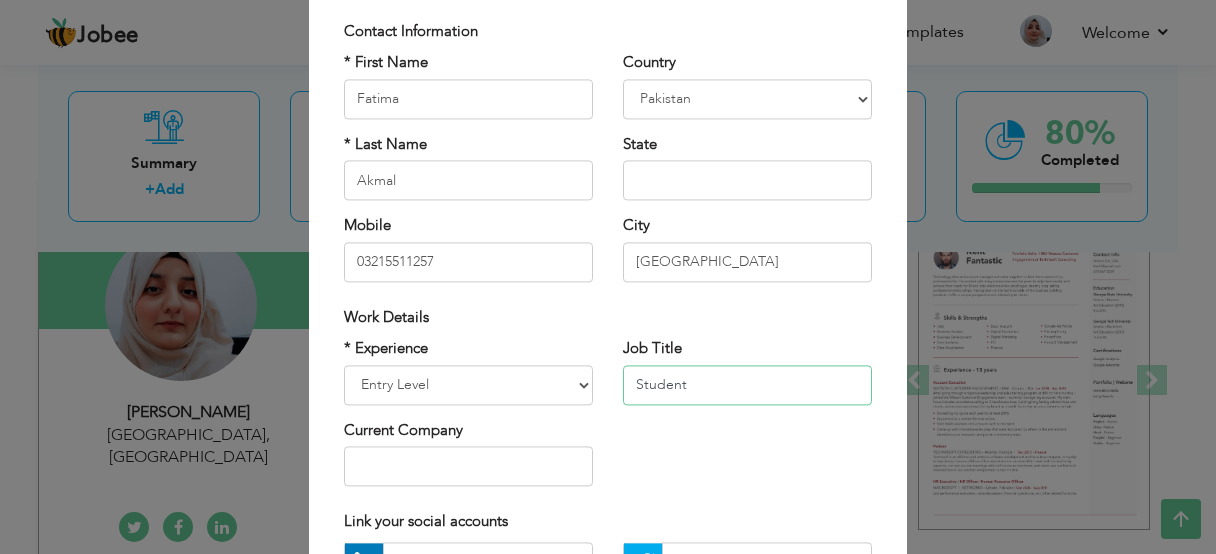 type on "Student" 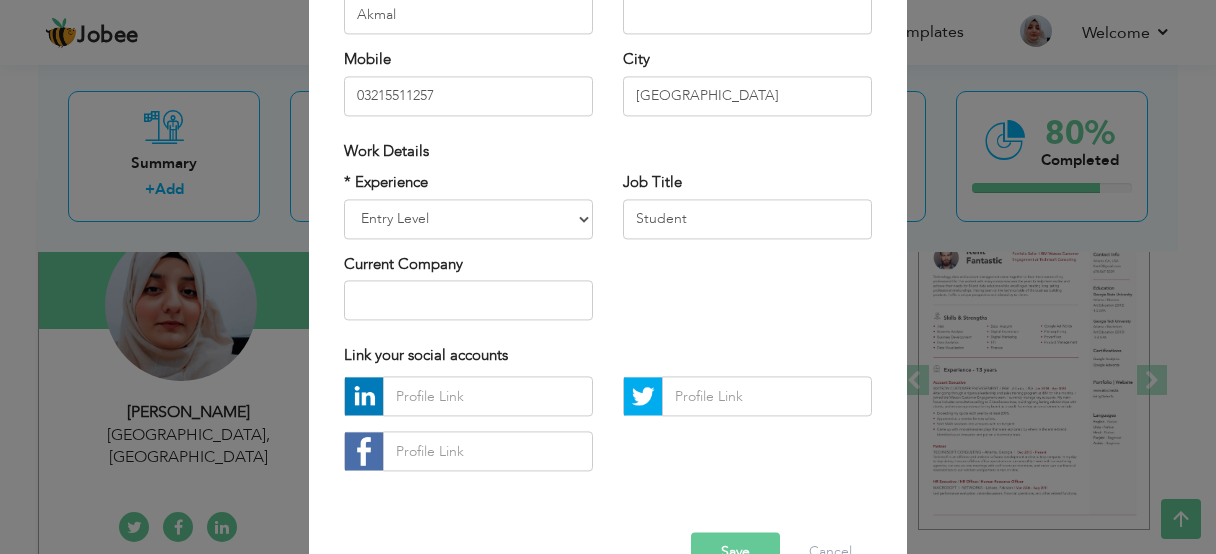 scroll, scrollTop: 315, scrollLeft: 0, axis: vertical 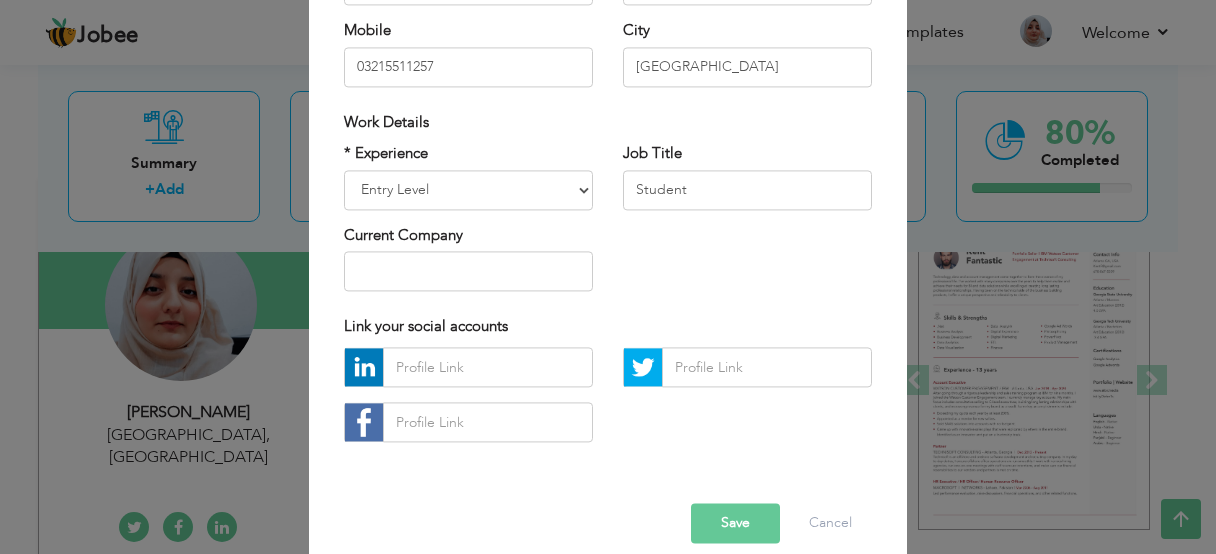click on "Save" at bounding box center [735, 524] 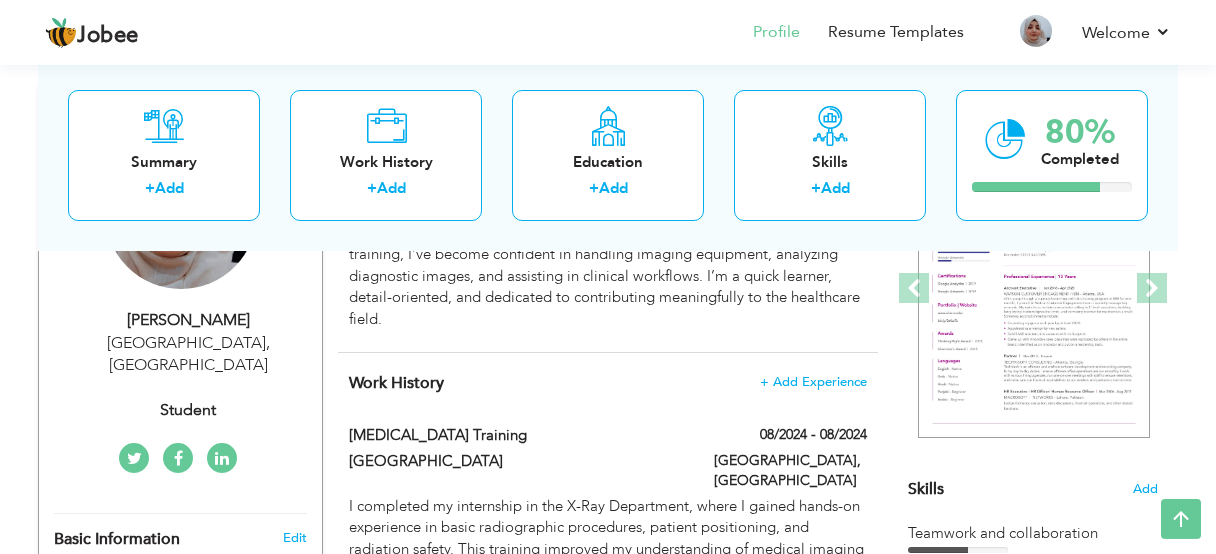scroll, scrollTop: 209, scrollLeft: 0, axis: vertical 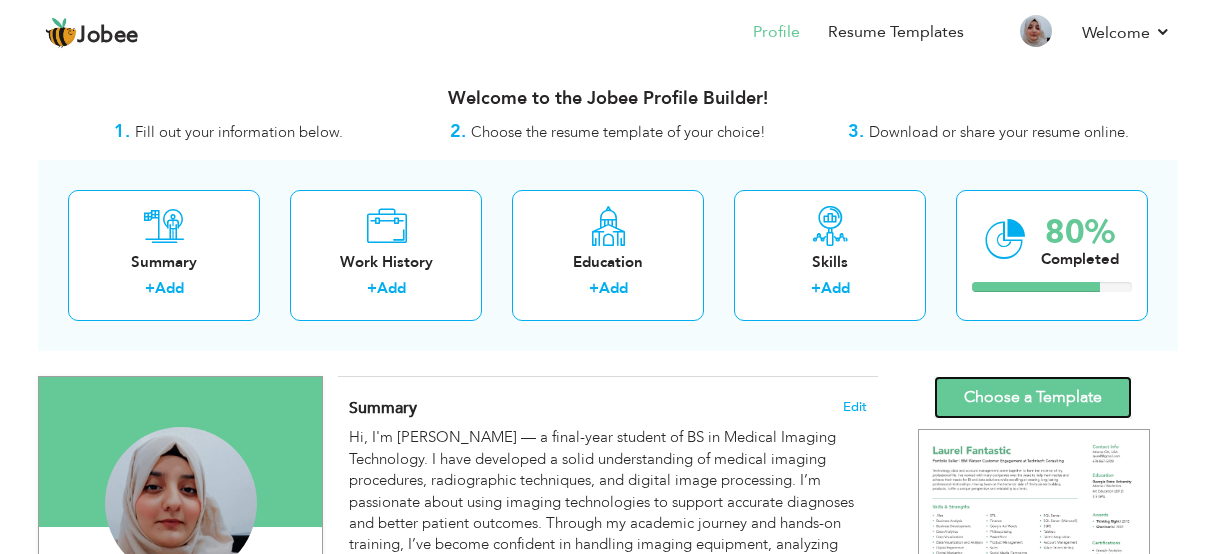 click on "Choose a Template" at bounding box center (1033, 397) 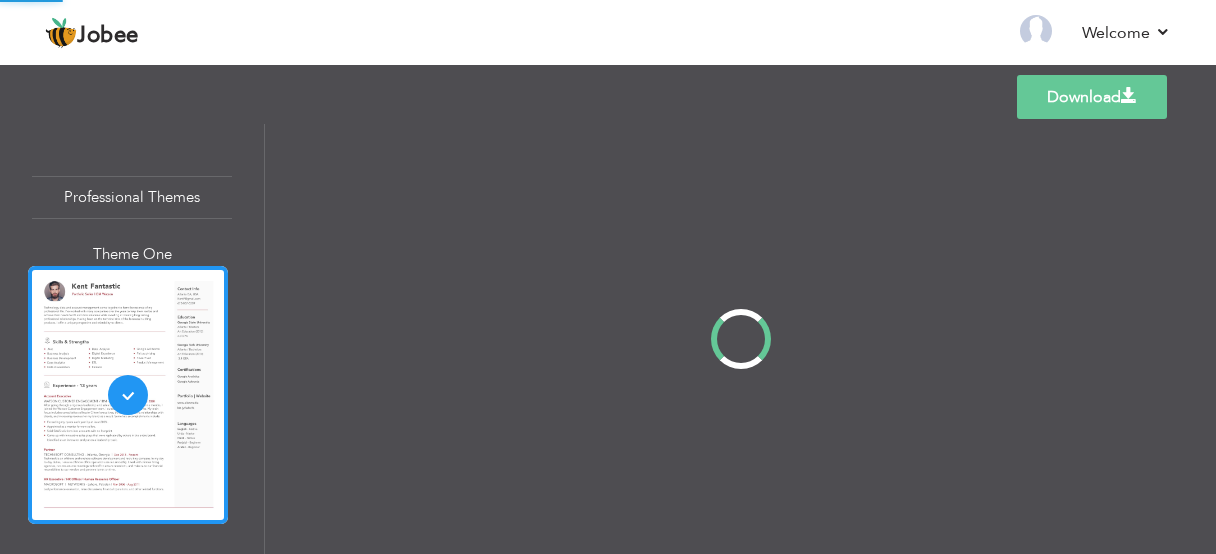 scroll, scrollTop: 0, scrollLeft: 0, axis: both 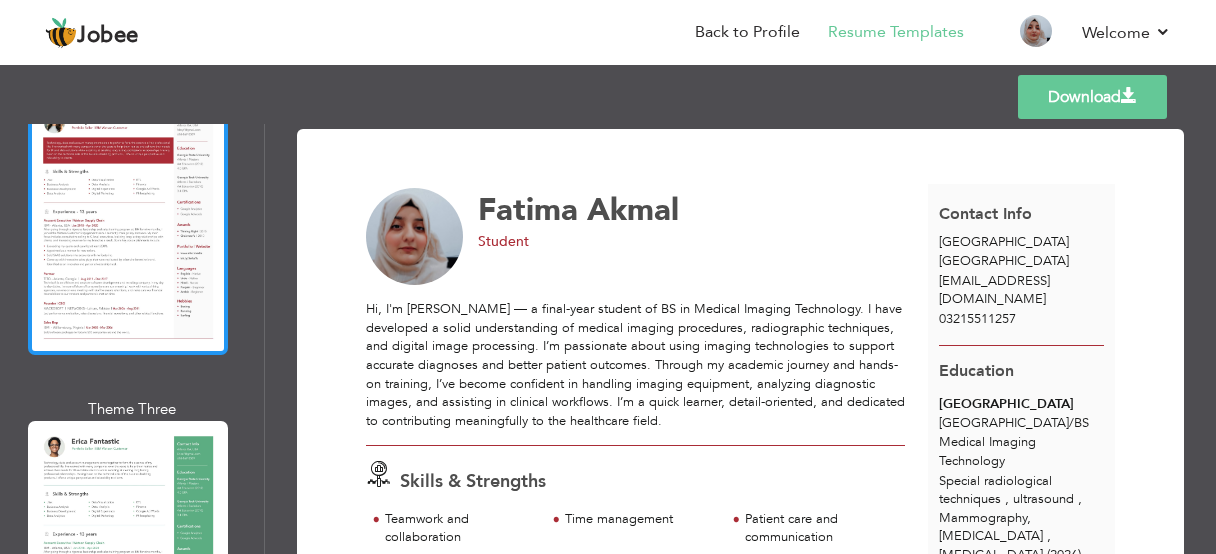 click at bounding box center (128, 226) 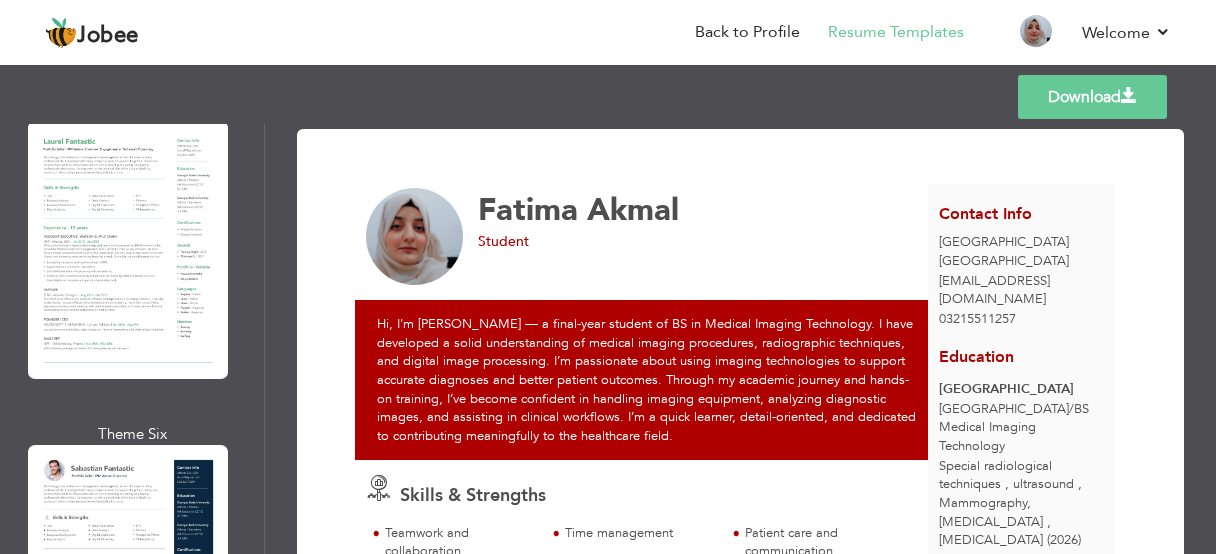 scroll, scrollTop: 1631, scrollLeft: 0, axis: vertical 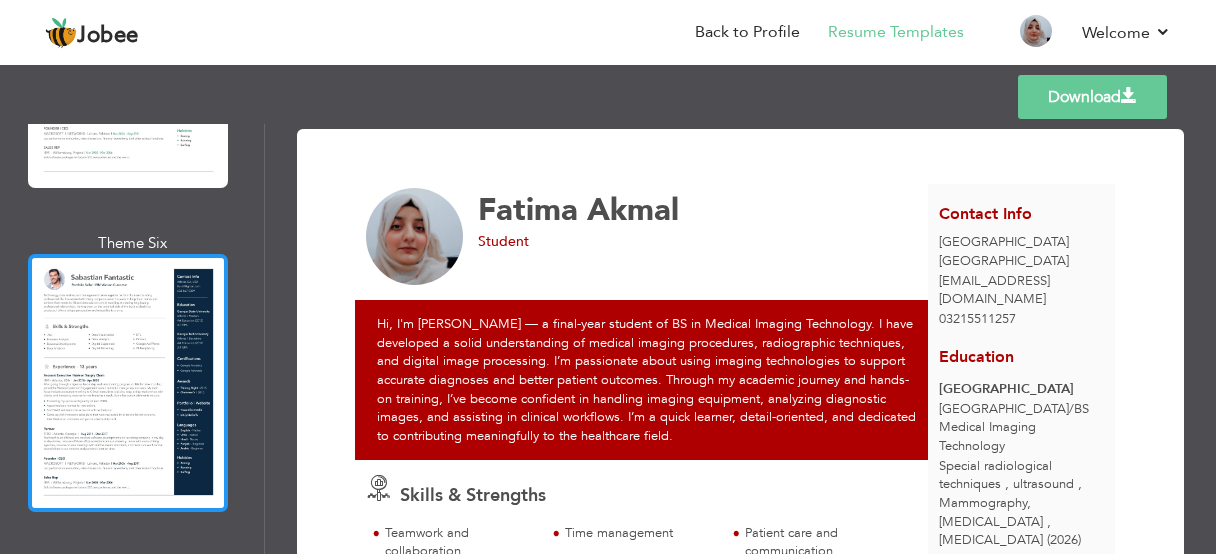 click at bounding box center [128, 383] 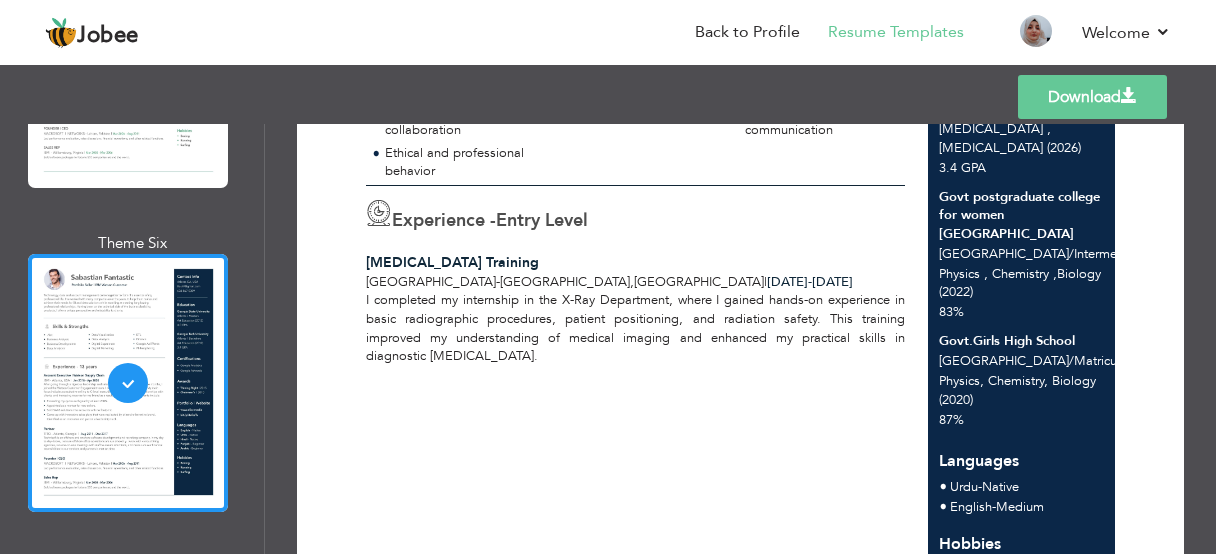 scroll, scrollTop: 419, scrollLeft: 0, axis: vertical 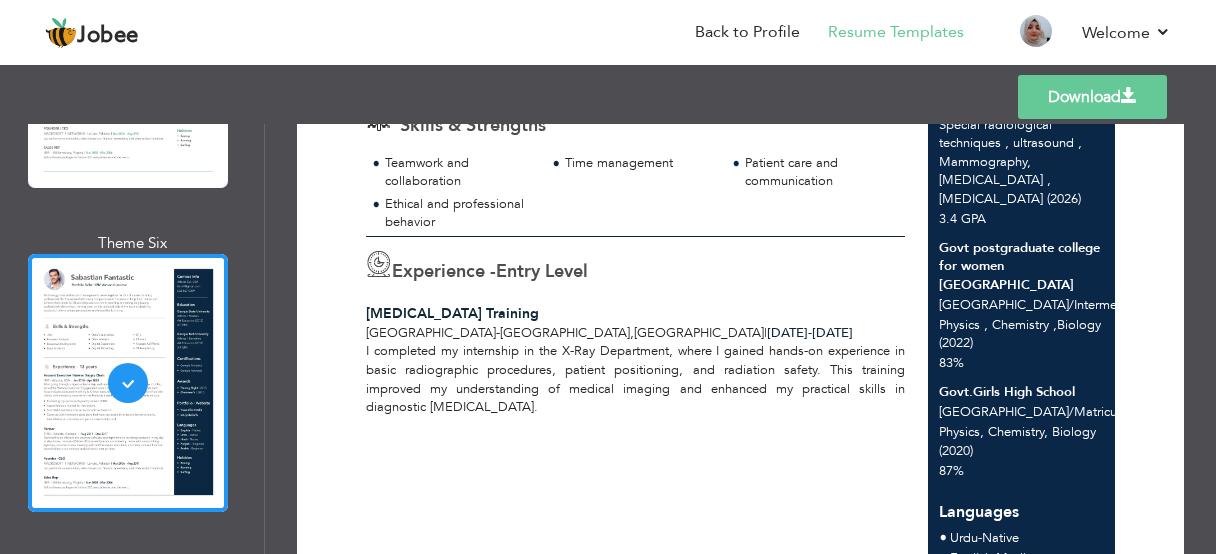 click on "Download" at bounding box center [1092, 97] 